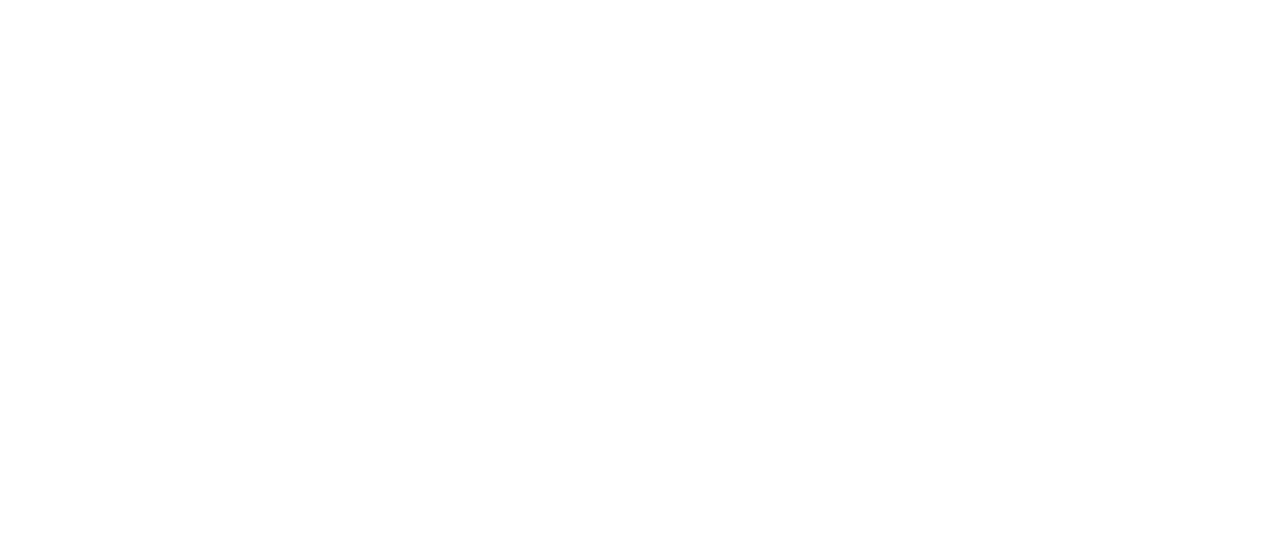 scroll, scrollTop: 0, scrollLeft: 0, axis: both 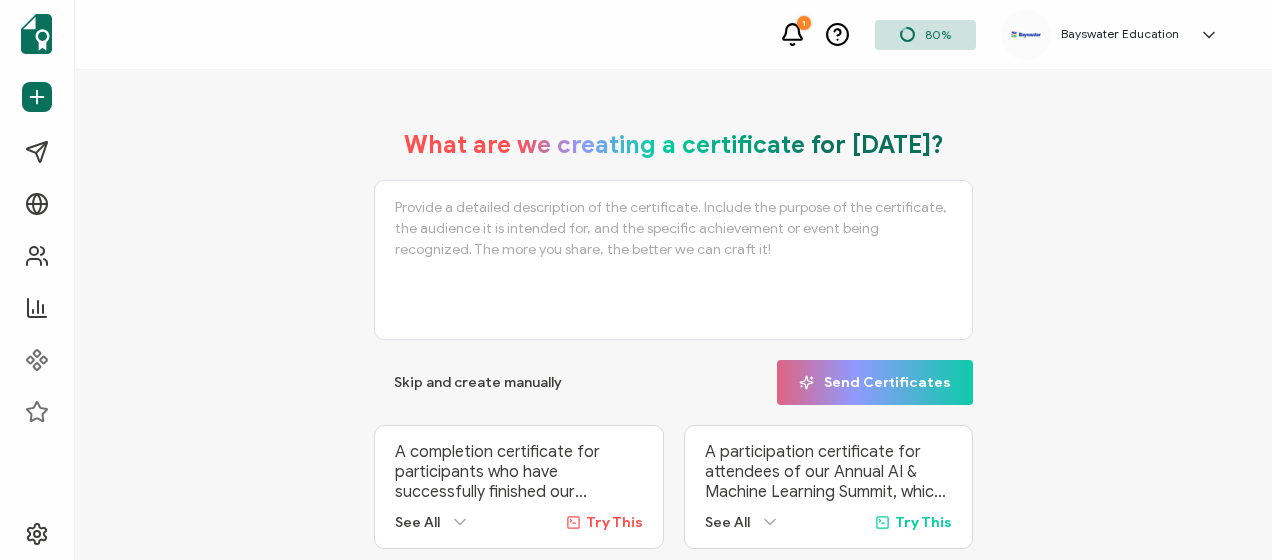 click on "What are we creating a certificate for [DATE]?
Skip and create manually
Send Certificates
A completion certificate for participants who have successfully finished our ‘Advanced Digital Marketing’ online course. This program is designed for marketing professionals looking to enhance their expertise in SEO, PPC, content marketing, and social media strategy. The certificate serves as a formal acknowledgment of their dedication, knowledge, and skill development, providing credibility in their professional journey.
See All       Try This
A recognition certificate for employees who have completed our six-month internal Leadership Development Program. This program equips emerging leaders with essential management skills, strategic decision-making abilities, and conflict-resolution techniques. The certificate acknowledges their commitment to professional growth and readiness to take on leadership roles within the organization.
See All" at bounding box center (673, 411) 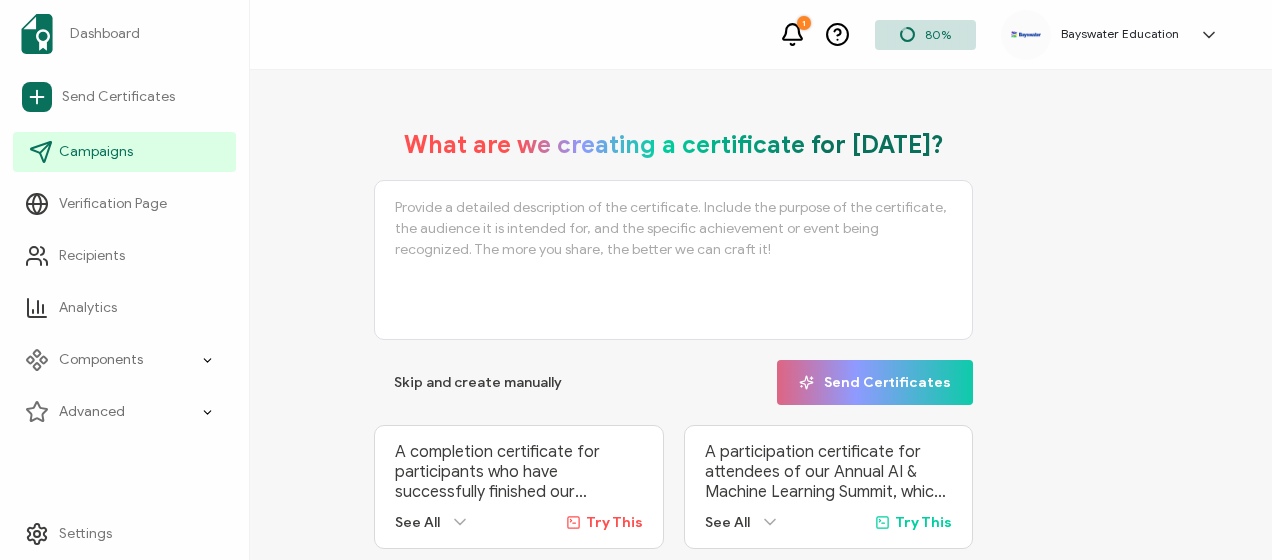 click on "Campaigns" at bounding box center [96, 152] 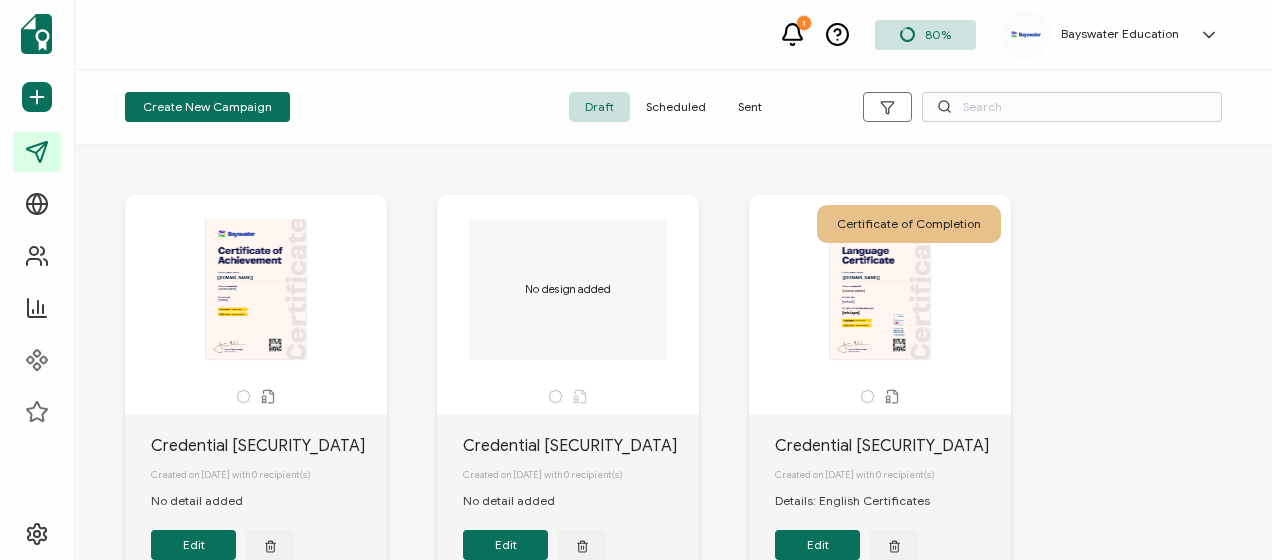 click on "Sent" at bounding box center (750, 107) 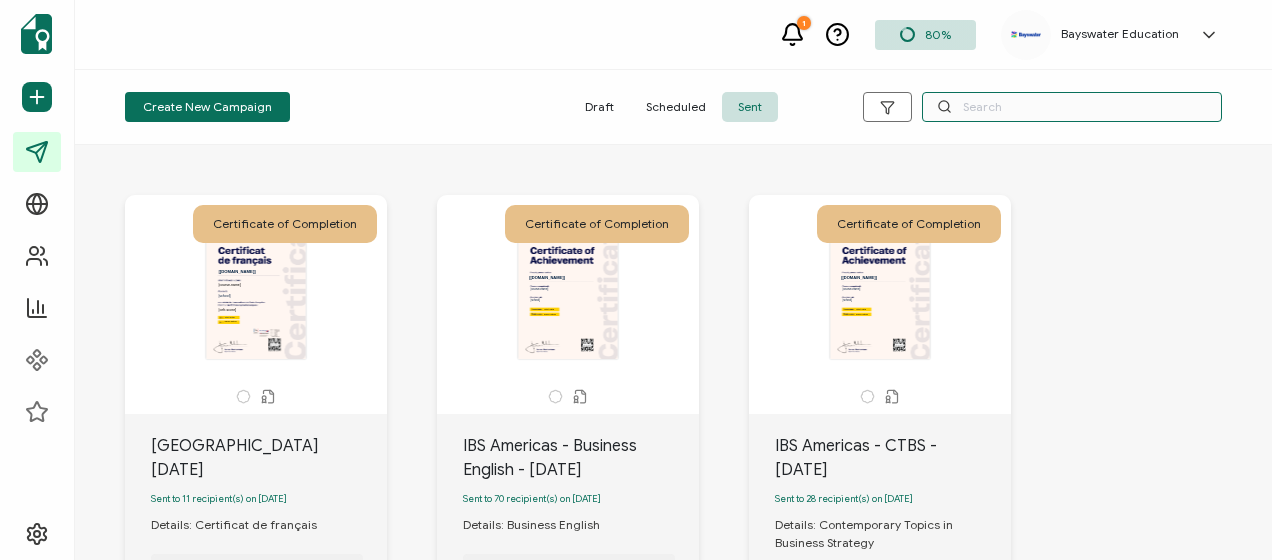 click at bounding box center (1072, 107) 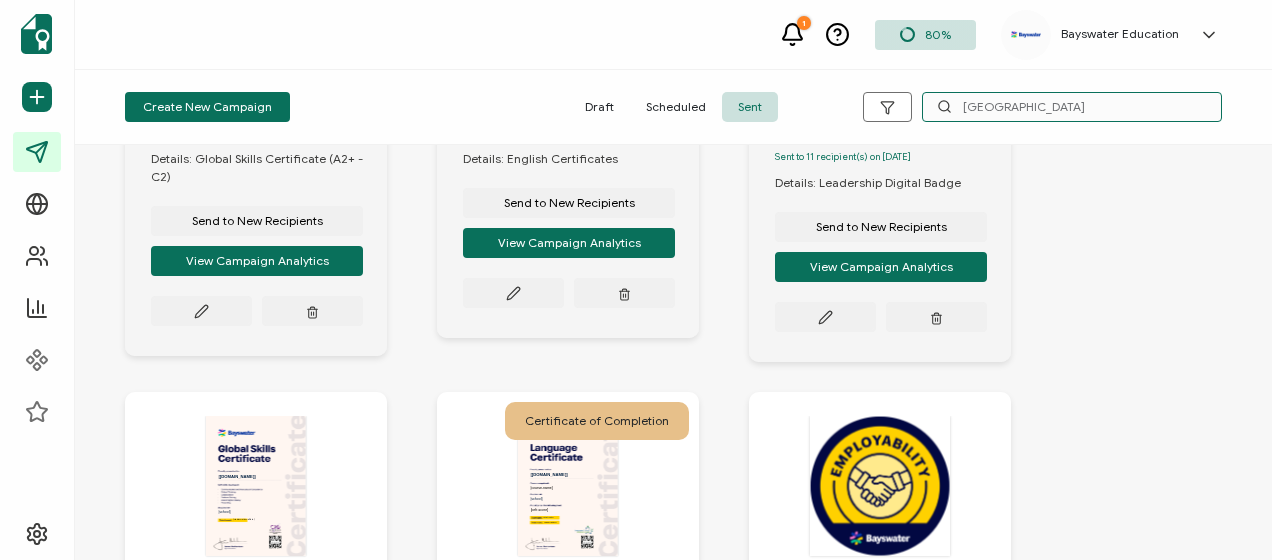 scroll, scrollTop: 400, scrollLeft: 0, axis: vertical 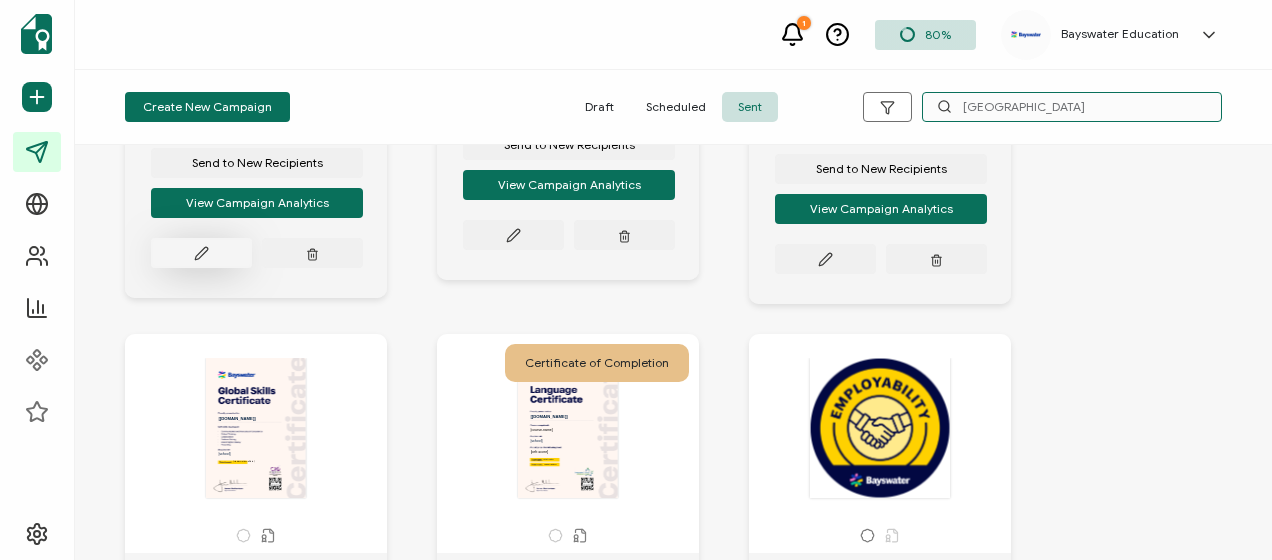 type on "[GEOGRAPHIC_DATA]" 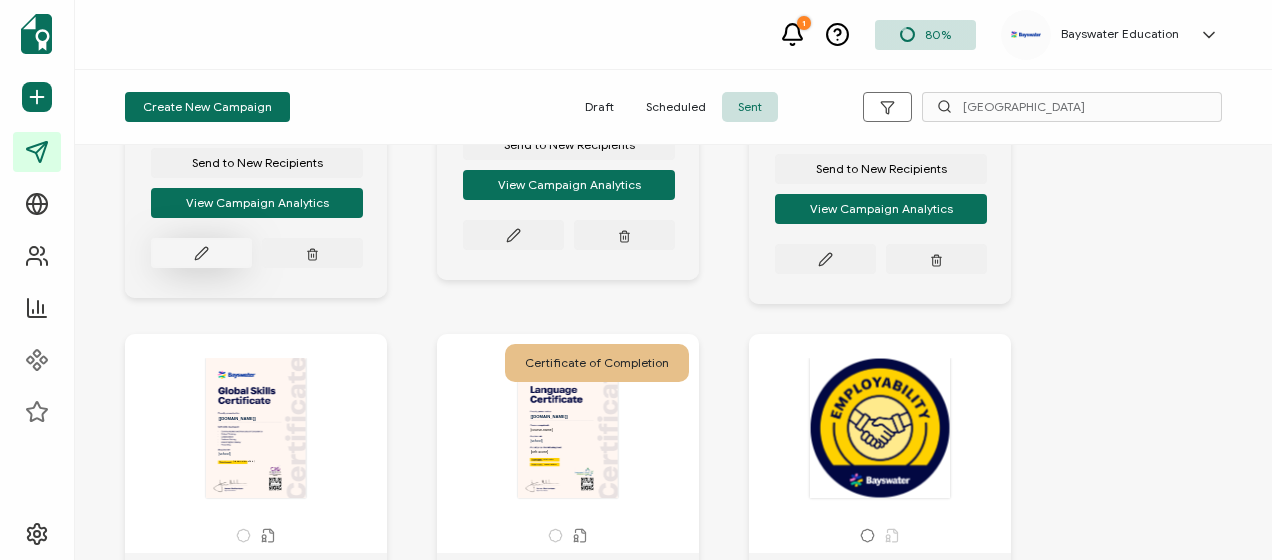 click at bounding box center [201, 253] 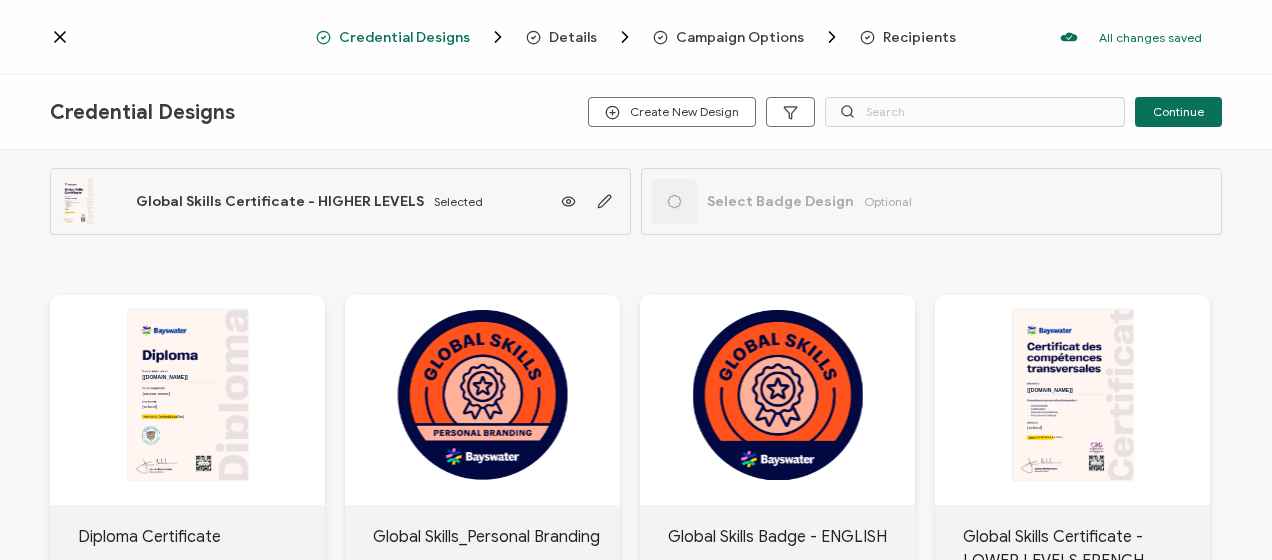scroll, scrollTop: 0, scrollLeft: 0, axis: both 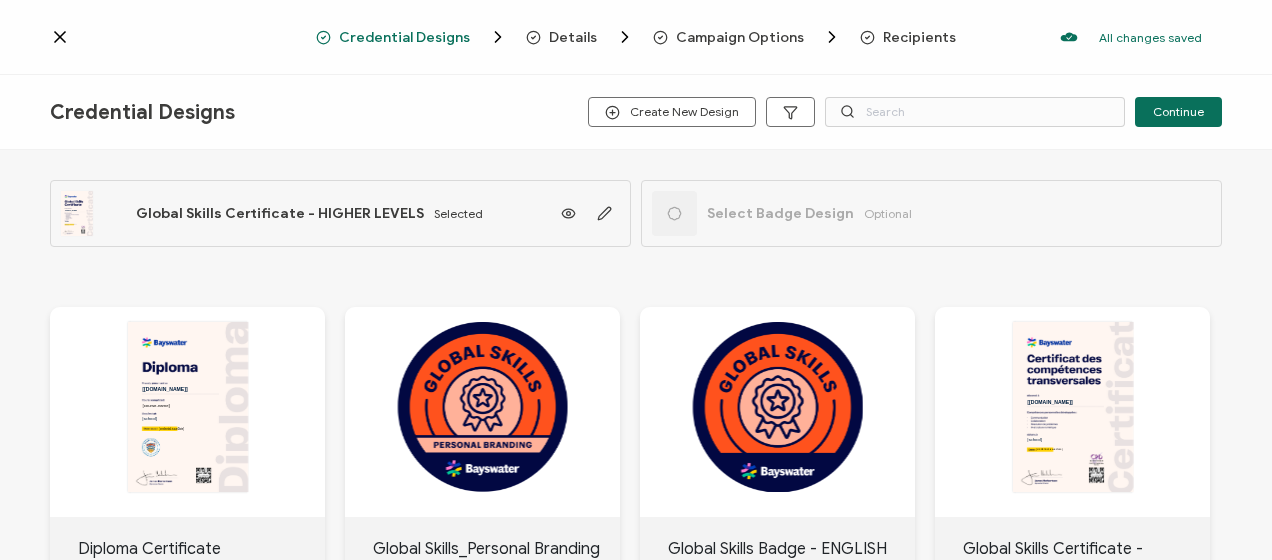 drag, startPoint x: 898, startPoint y: 34, endPoint x: 818, endPoint y: 64, distance: 85.44004 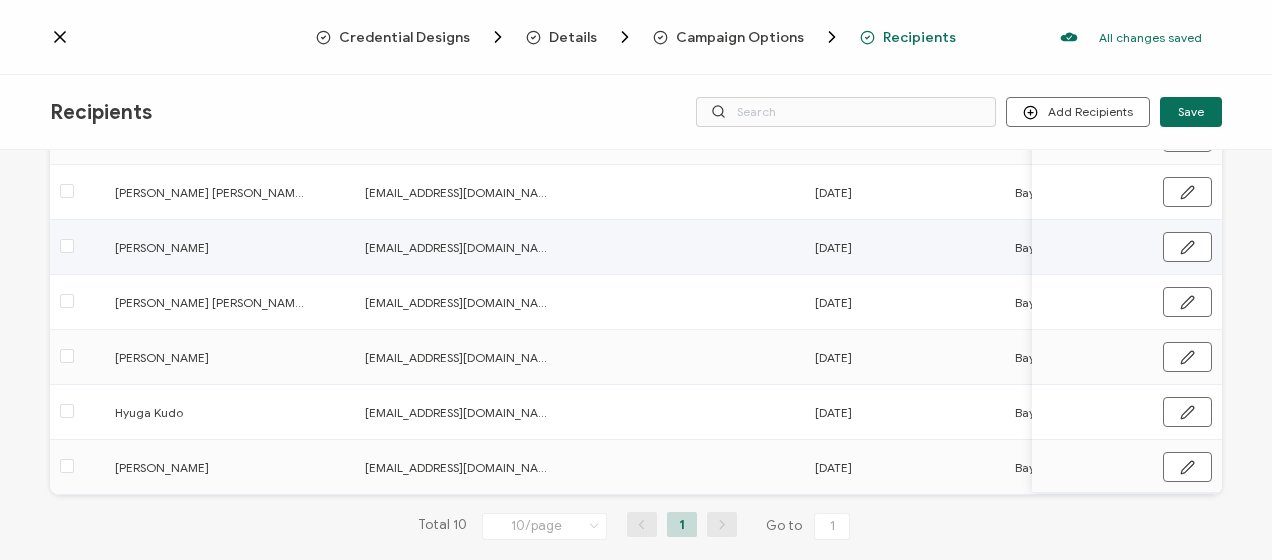 scroll, scrollTop: 0, scrollLeft: 0, axis: both 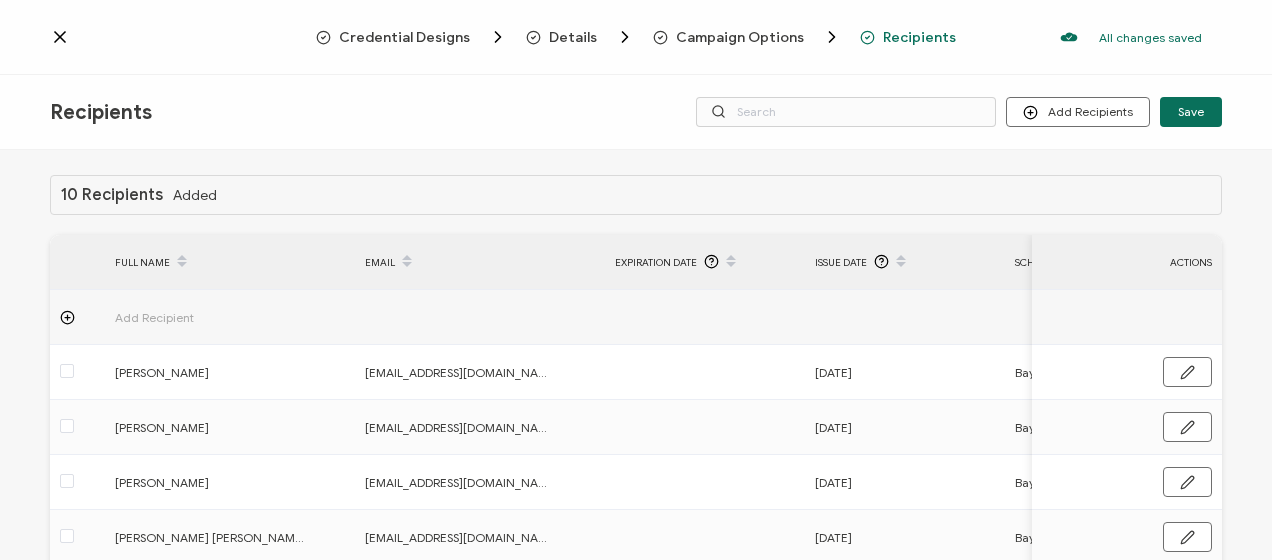 click 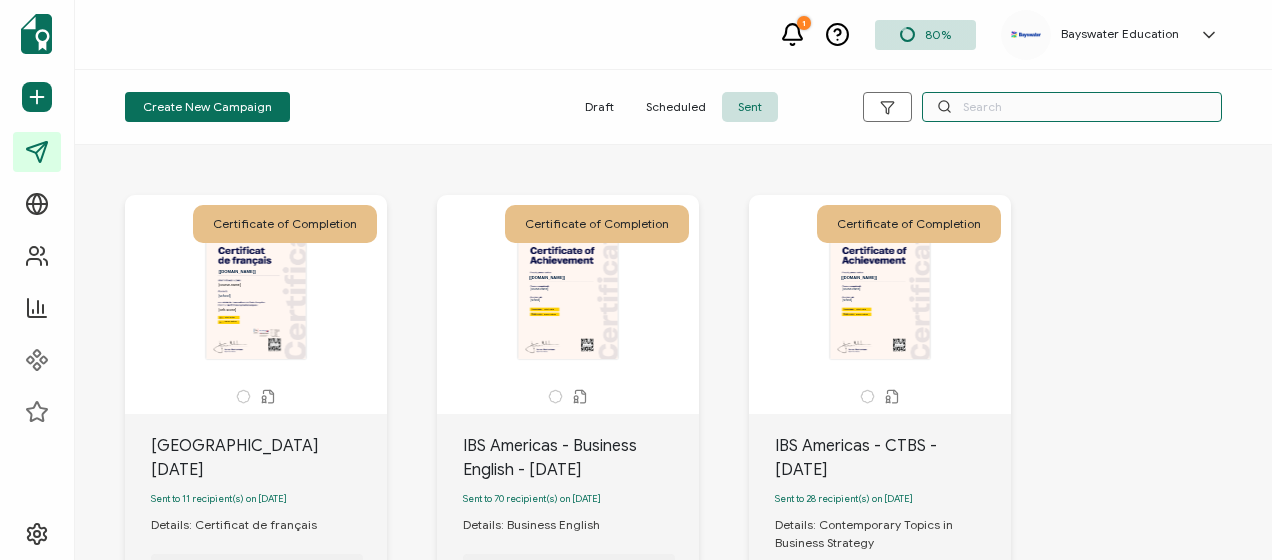click at bounding box center [1072, 107] 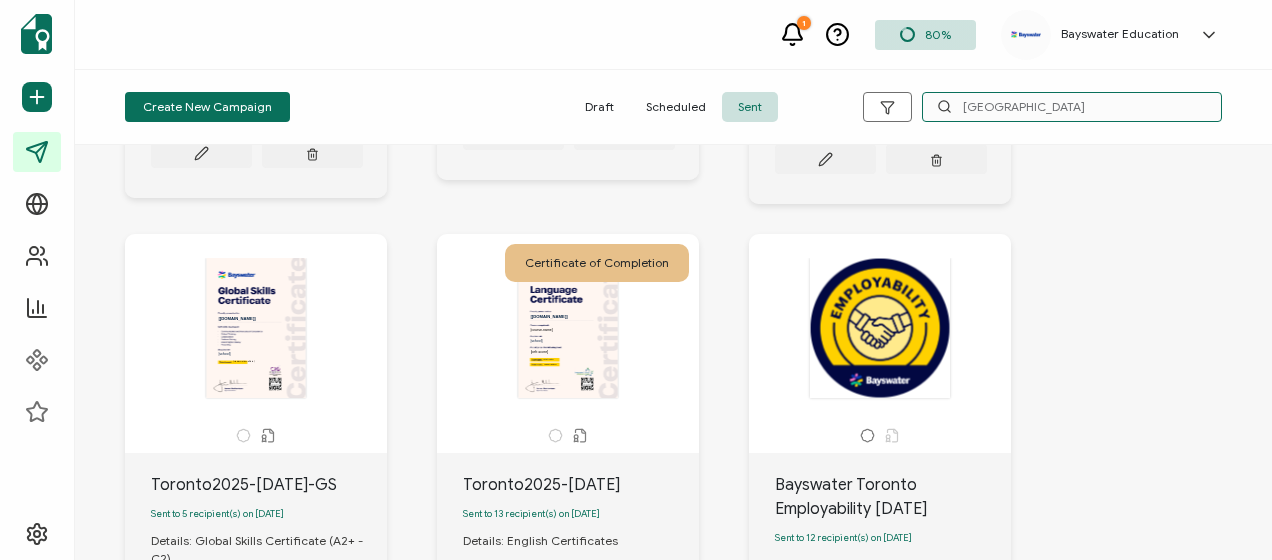 scroll, scrollTop: 0, scrollLeft: 0, axis: both 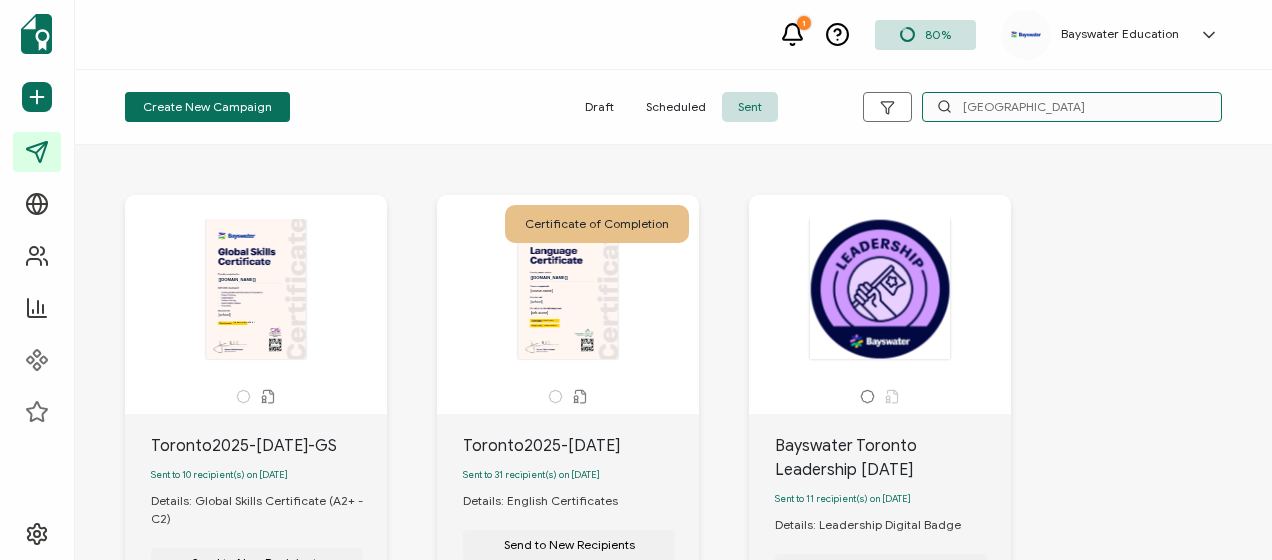 type on "[GEOGRAPHIC_DATA]" 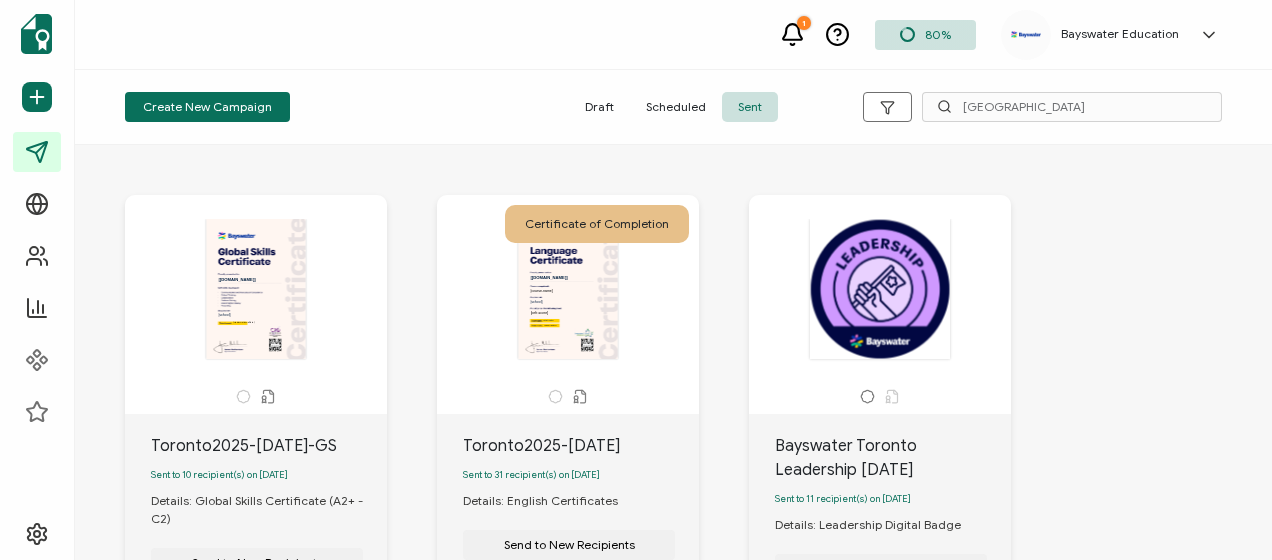 click on "The recipient’s full name, which will be automatically filled based on the information uploaded when adding recipients or lists.   [[DOMAIN_NAME]]         [school]       The date the credential was issued. This will automatically update to the day the credential is sent.   [credential.issueDate]                         Toronto2025-[DATE]-GS   Sent to 10 recipient(s) on [DATE]
Details: Global Skills Certificate (A2+ - C2)
Send to New Recipients
View Campaign Analytics
Certificate of Completion
The recipient’s full name, which will be automatically filled based on the information uploaded when adding recipients or lists.   [[DOMAIN_NAME]]         [school]         [course-name]         [start-date]         [finish-date2]               [cefr-score]                   Toronto2025-[DATE]" at bounding box center [673, 1271] 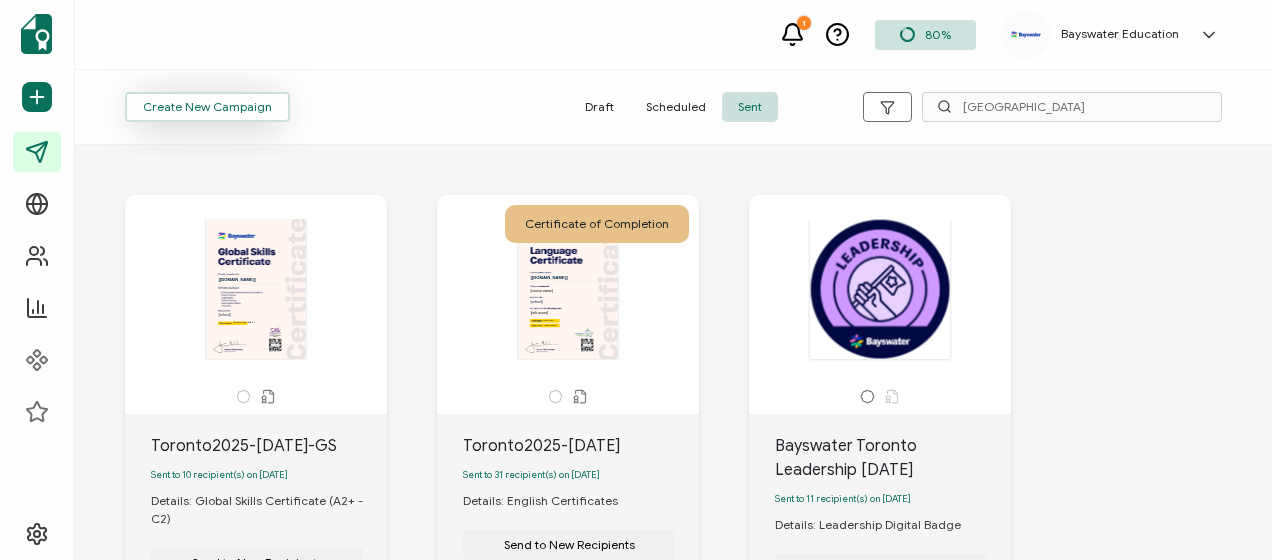 click on "Create New Campaign" at bounding box center (207, 107) 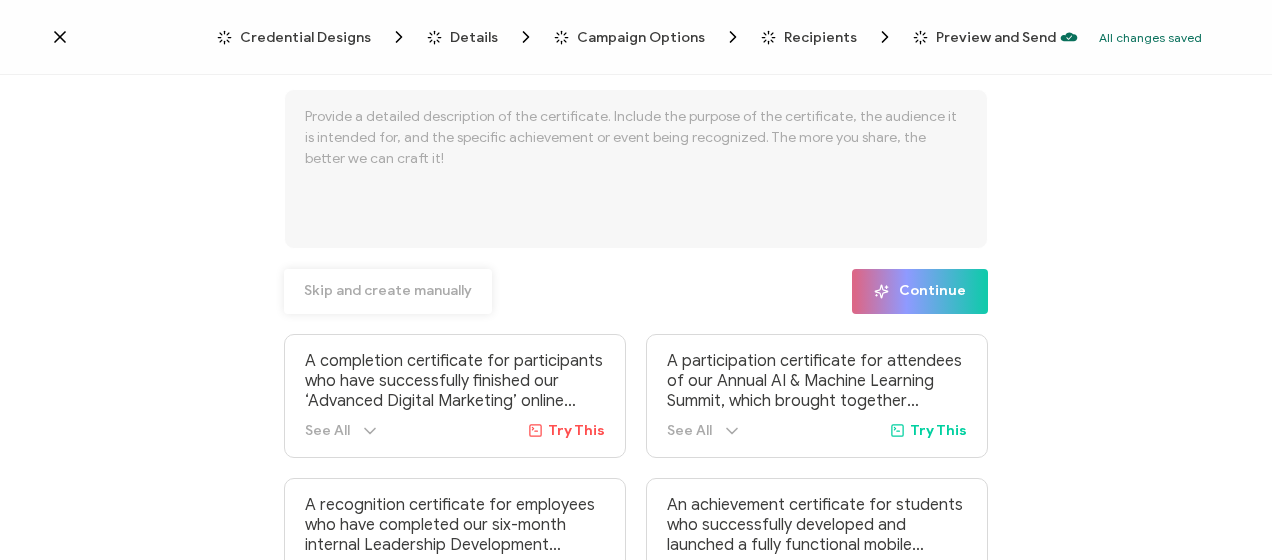 click on "Skip and create manually" at bounding box center (388, 291) 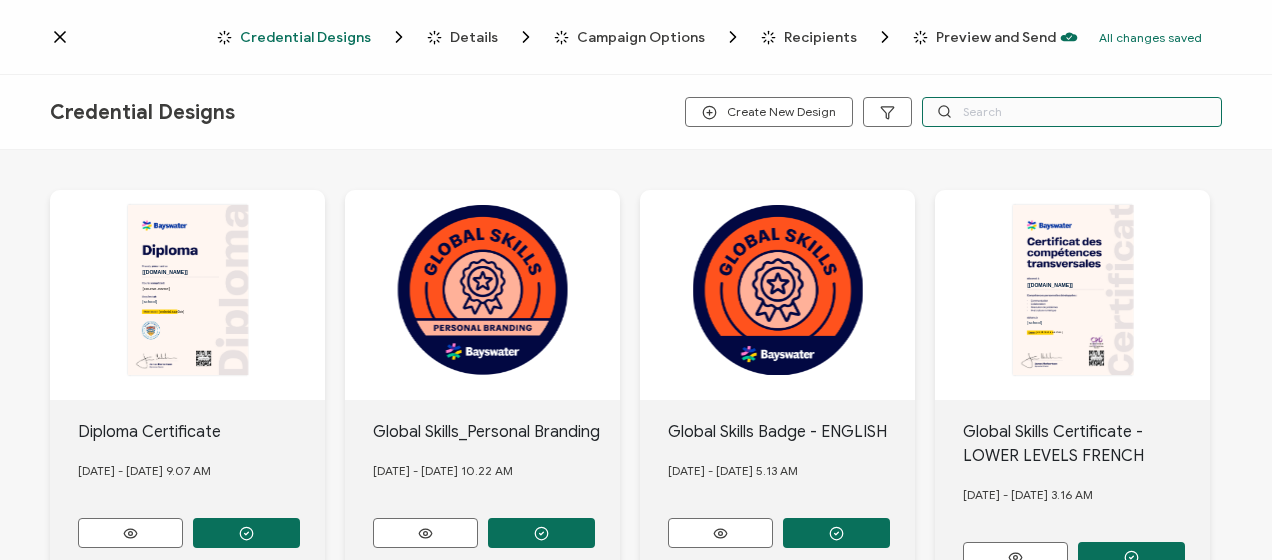 click at bounding box center (1072, 112) 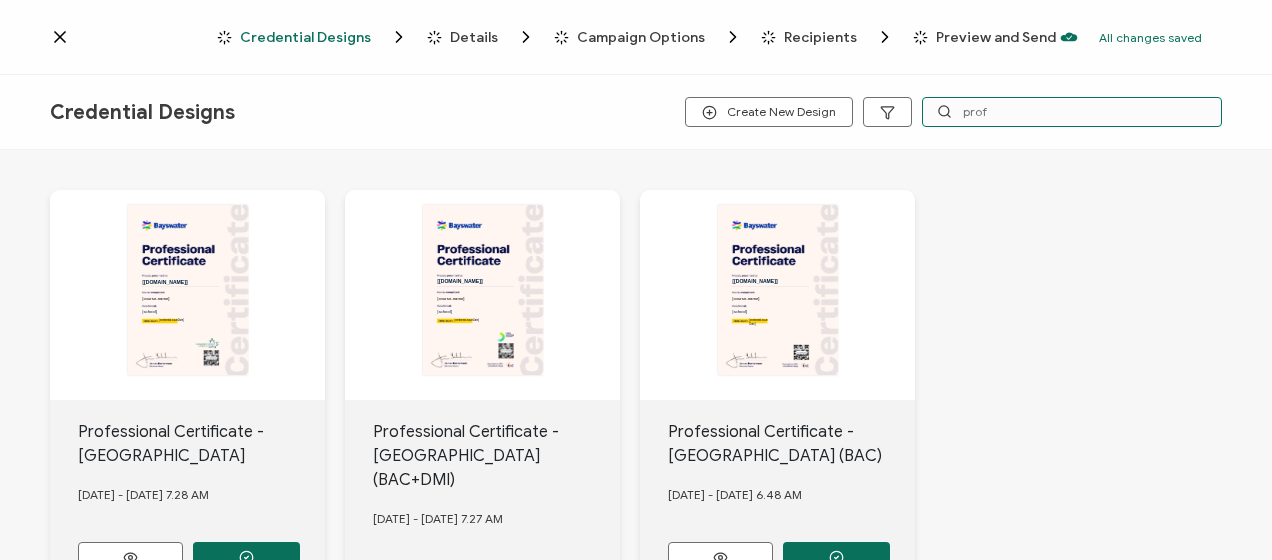 scroll, scrollTop: 100, scrollLeft: 0, axis: vertical 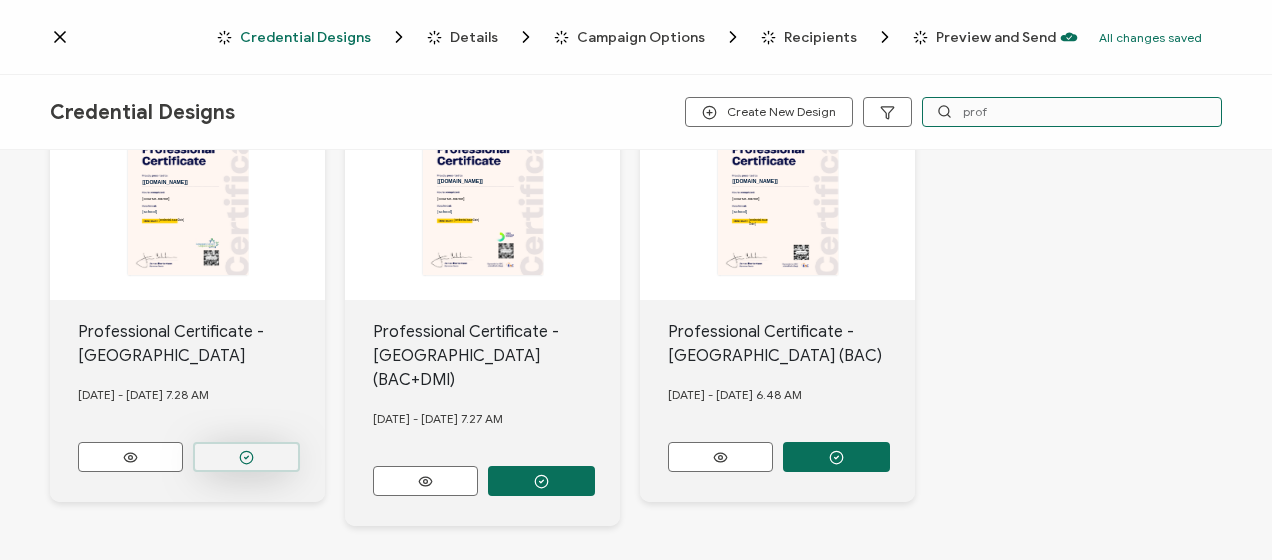 type on "prof" 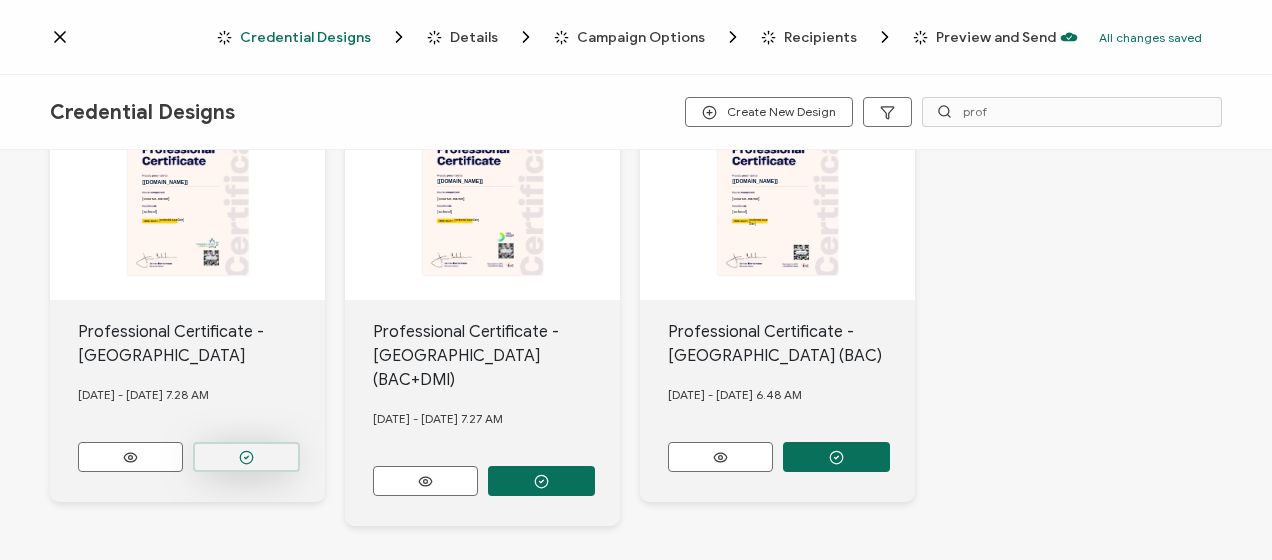 click at bounding box center (246, 457) 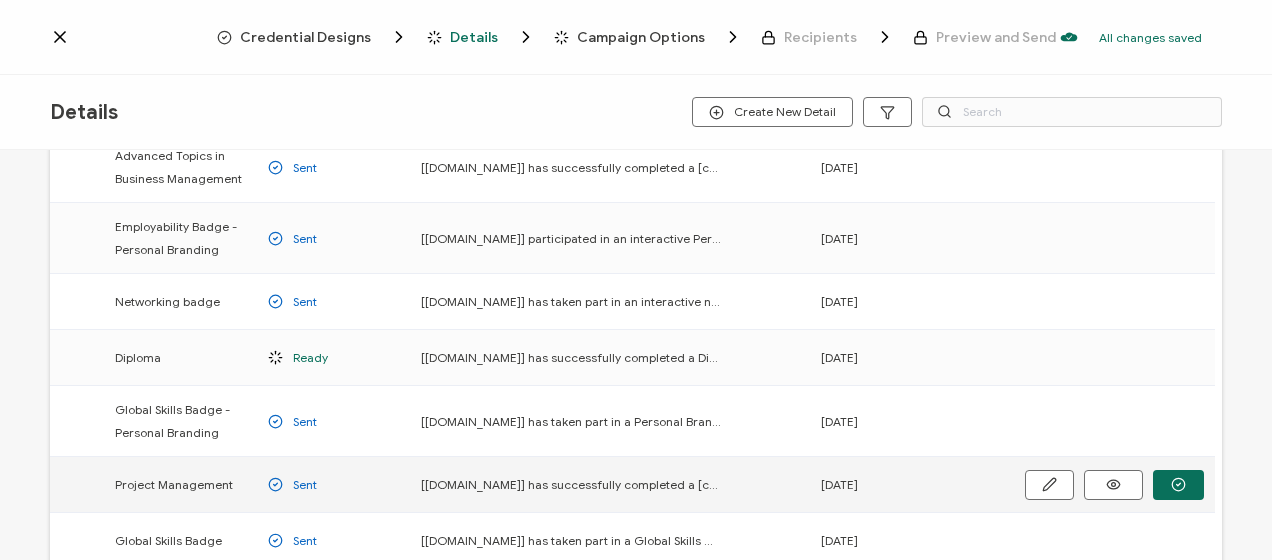 scroll, scrollTop: 0, scrollLeft: 0, axis: both 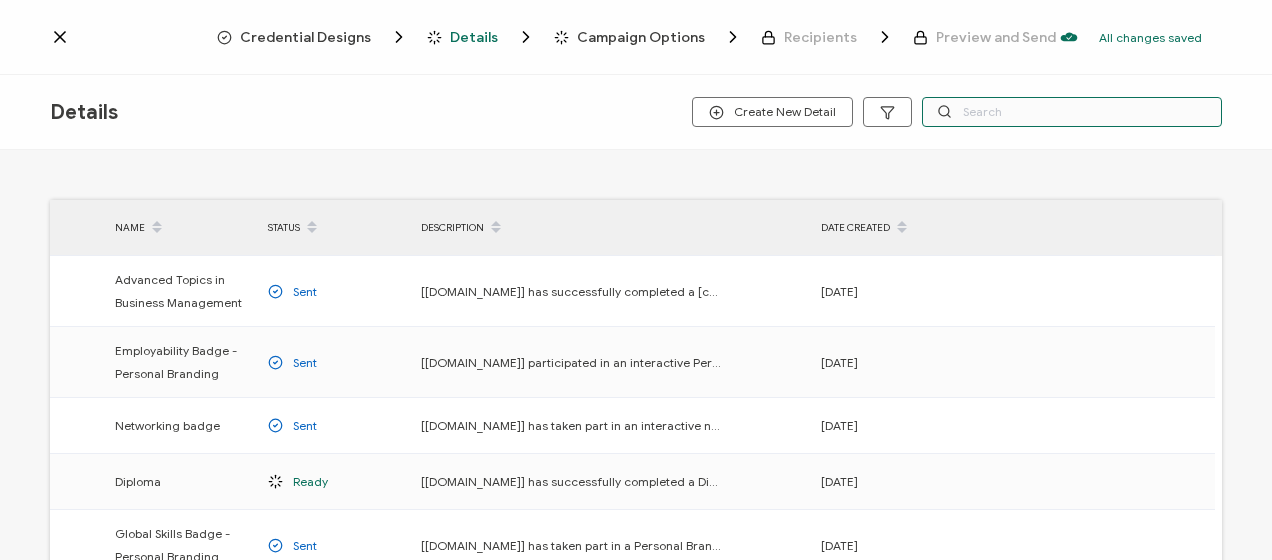 click at bounding box center [1072, 112] 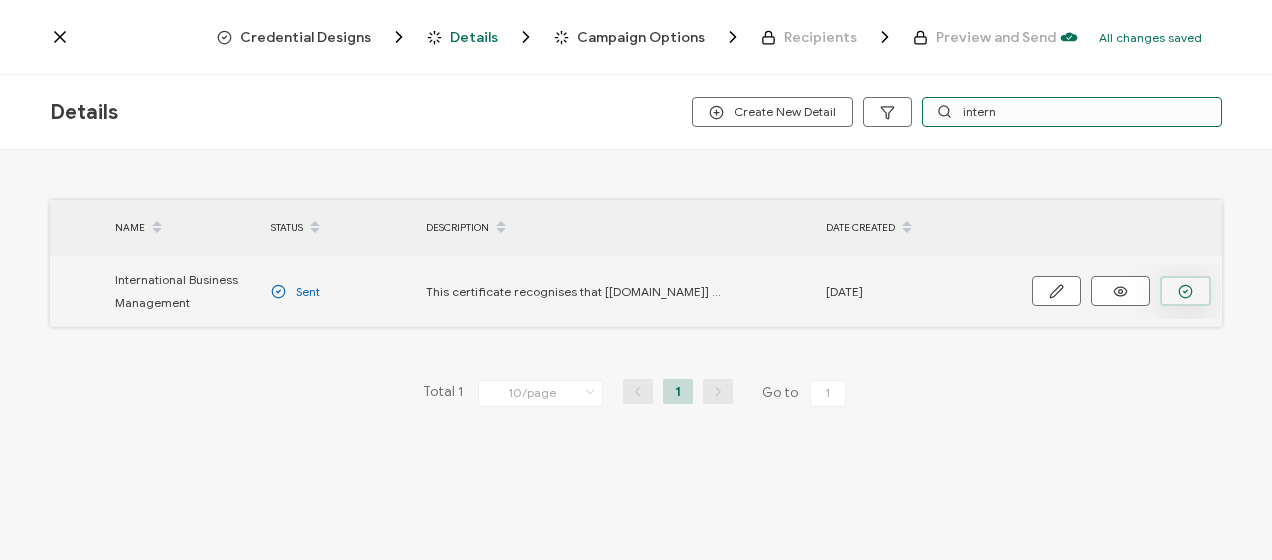 type on "intern" 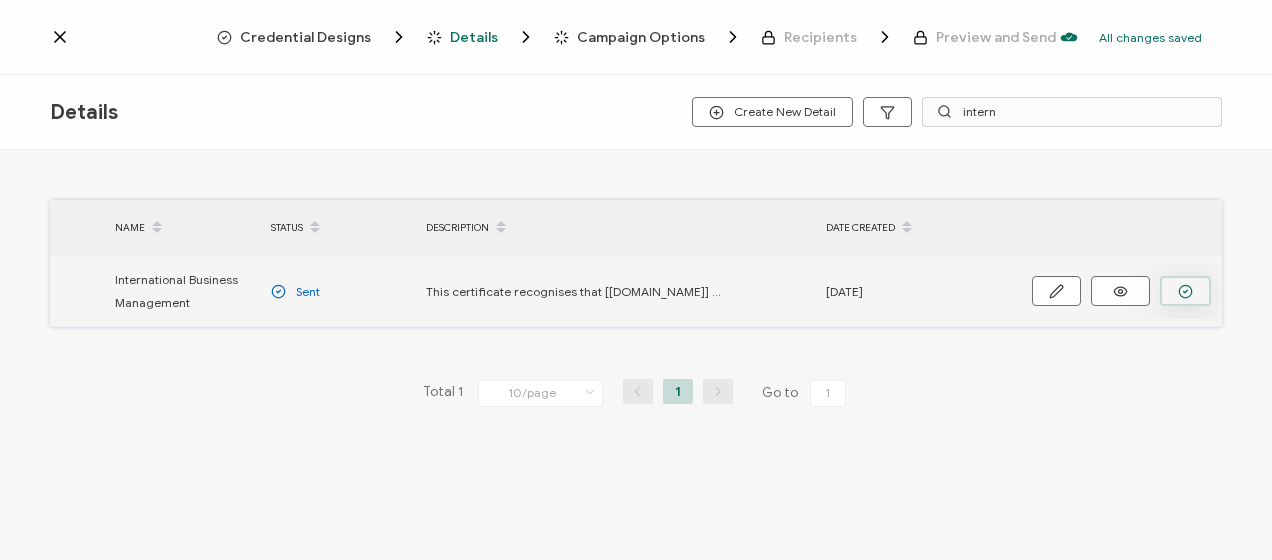 click 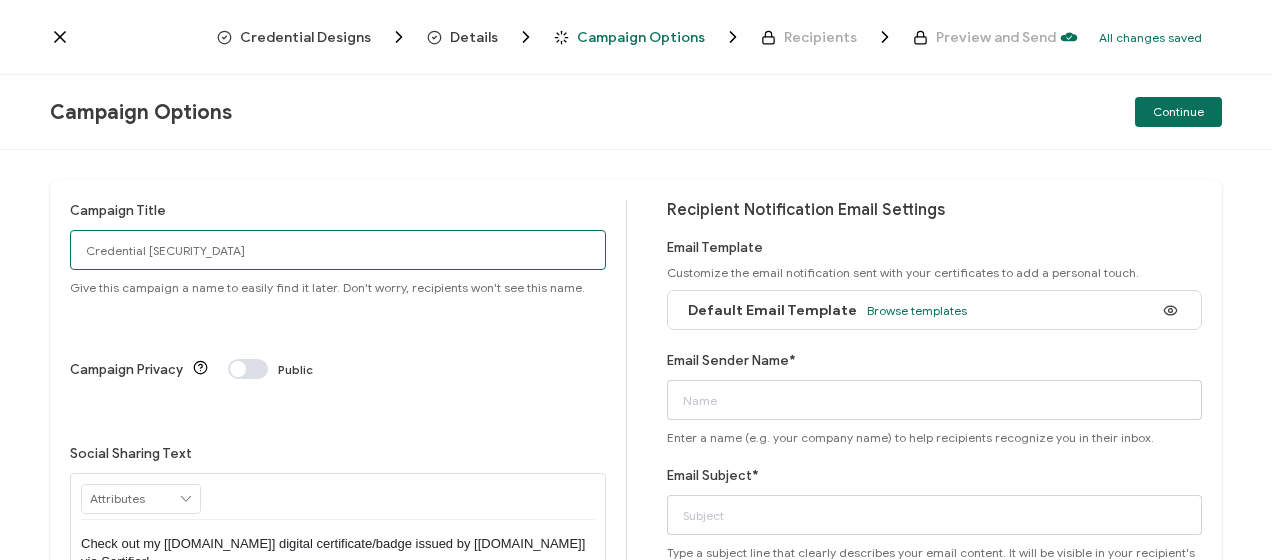 click on "Credential [SECURITY_DATA]" at bounding box center (338, 250) 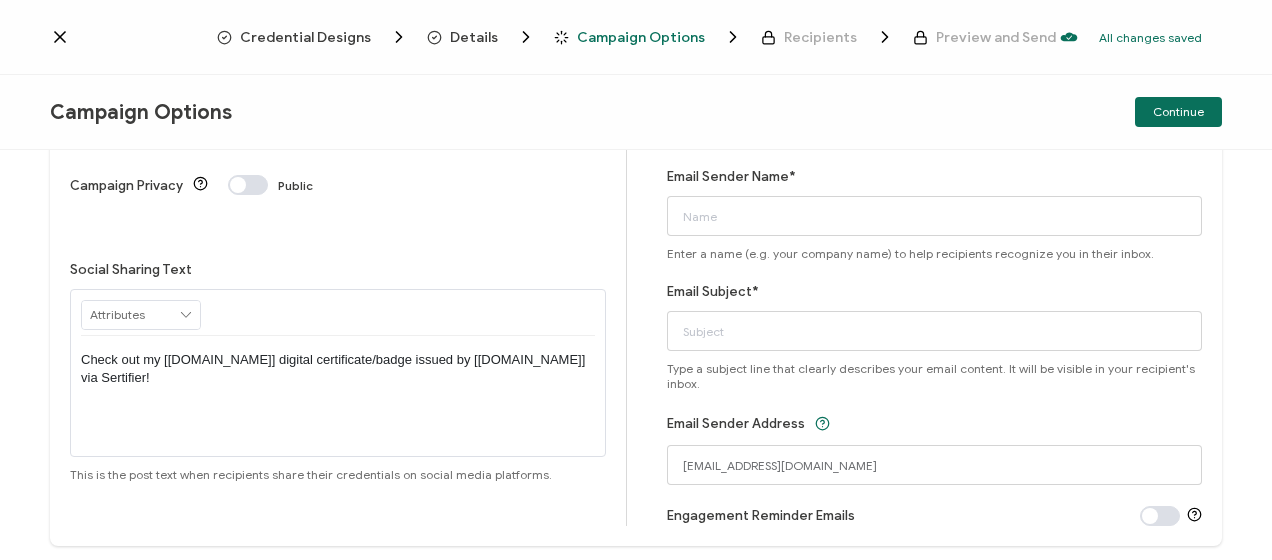 scroll, scrollTop: 200, scrollLeft: 0, axis: vertical 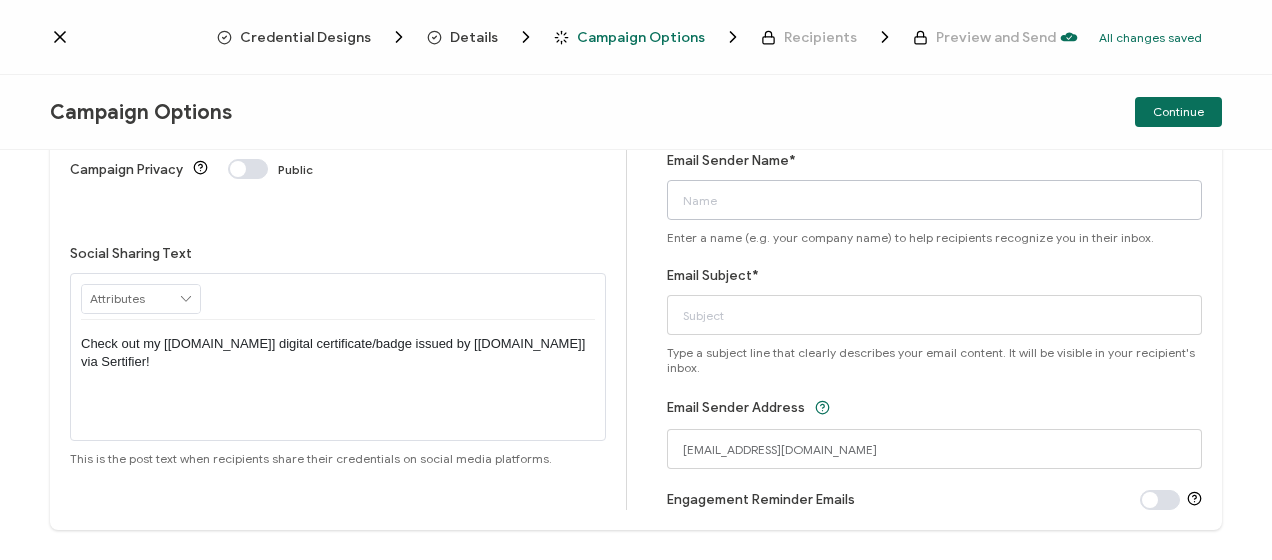 type on "Toronto2025-[DATE]-PC" 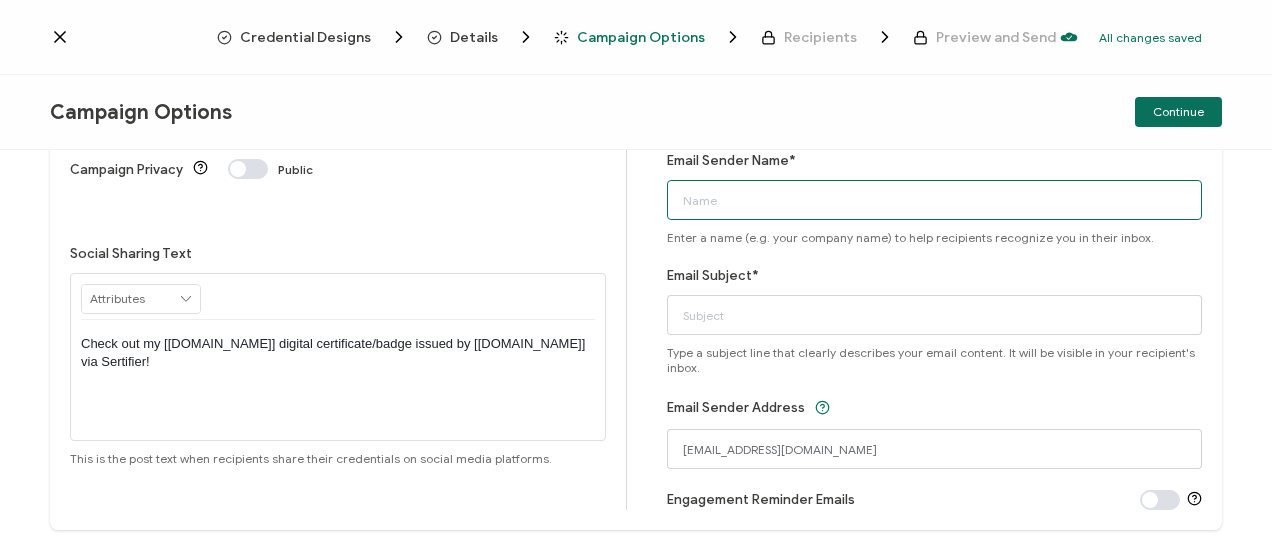 click on "Email Sender Name*" at bounding box center [935, 200] 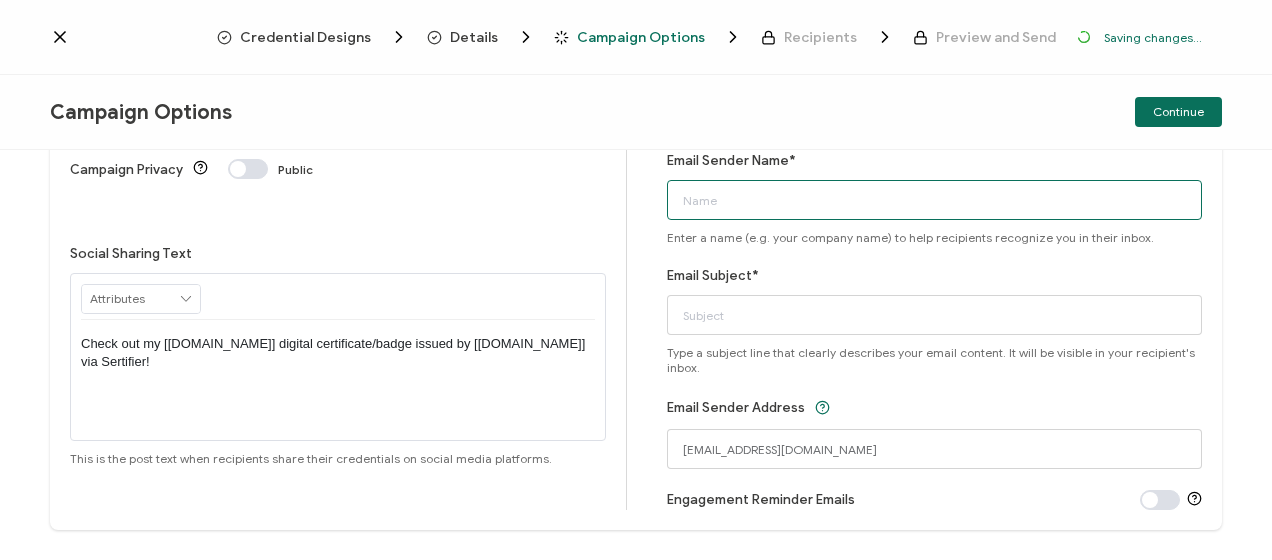 type on "Bayswater [GEOGRAPHIC_DATA]" 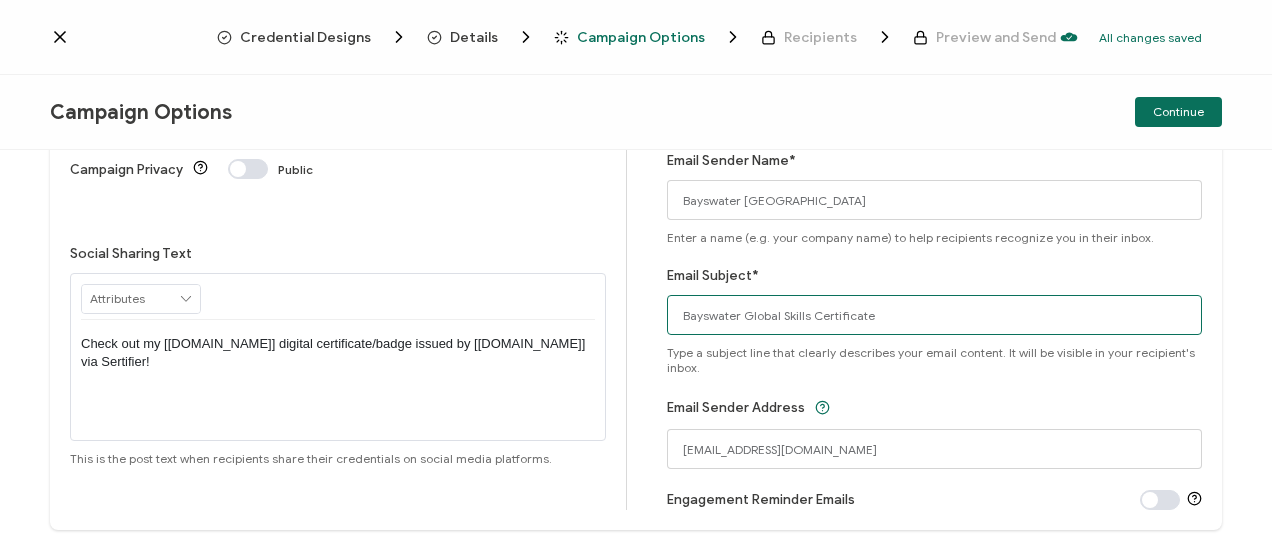 drag, startPoint x: 895, startPoint y: 312, endPoint x: 740, endPoint y: 313, distance: 155.00322 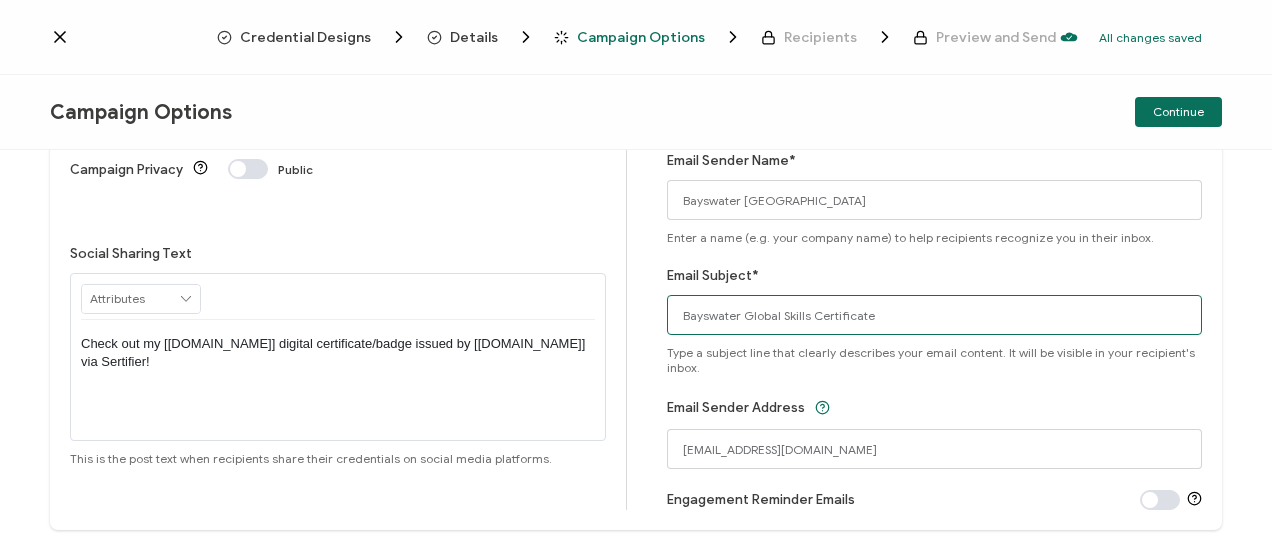 click on "Bayswater Global Skills Certificate" at bounding box center (935, 315) 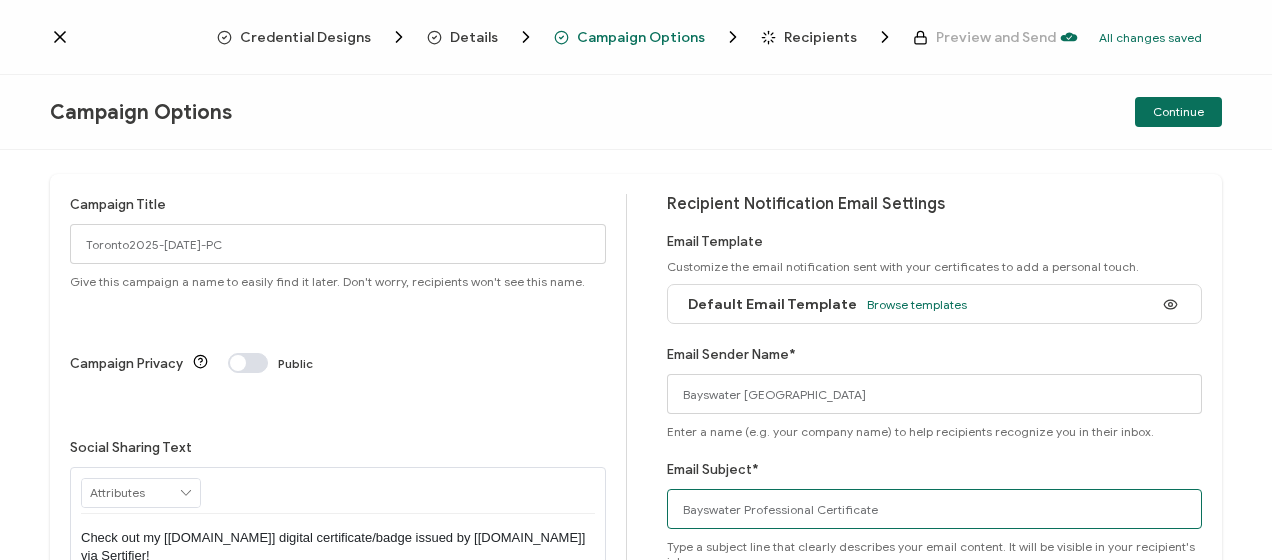 scroll, scrollTop: 0, scrollLeft: 0, axis: both 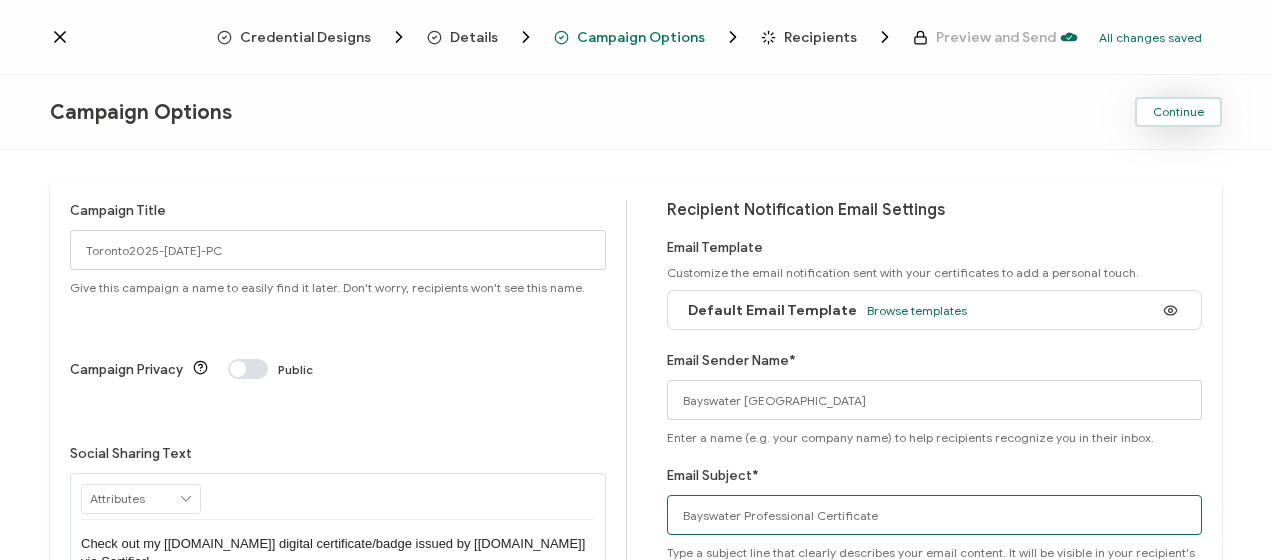 type on "Bayswater Professional Certificate" 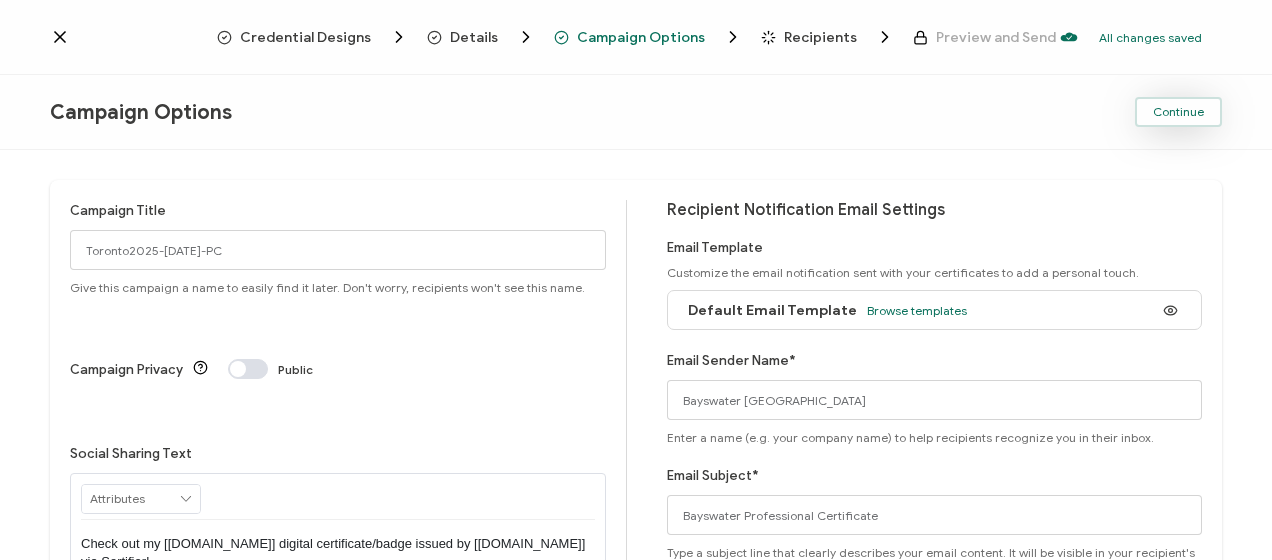 click on "Continue" at bounding box center (1178, 112) 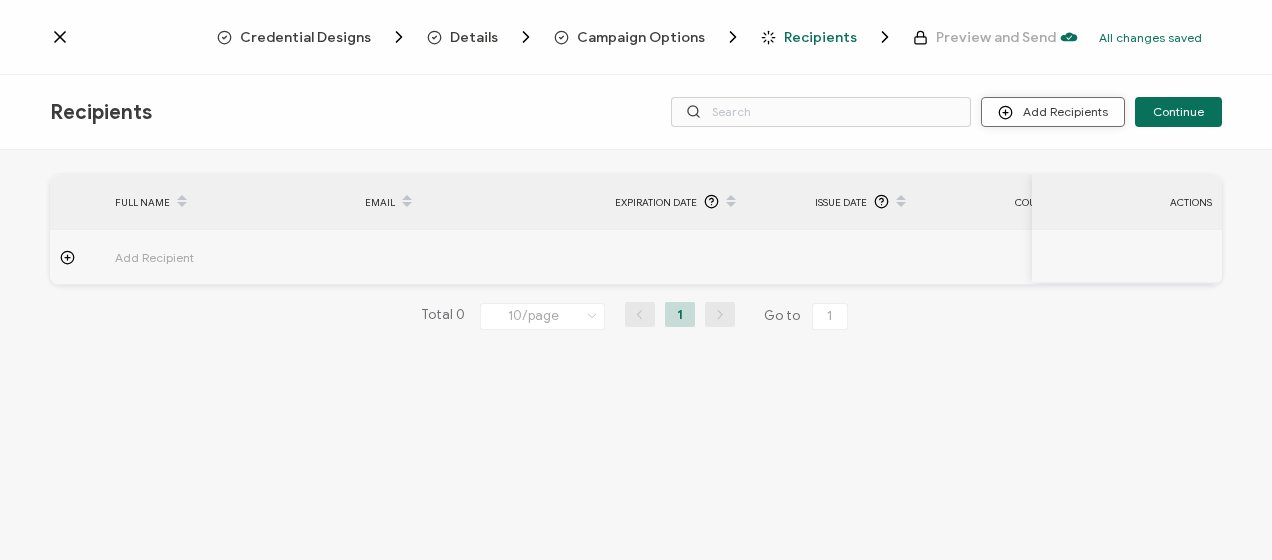 click on "Add Recipients" at bounding box center [1053, 112] 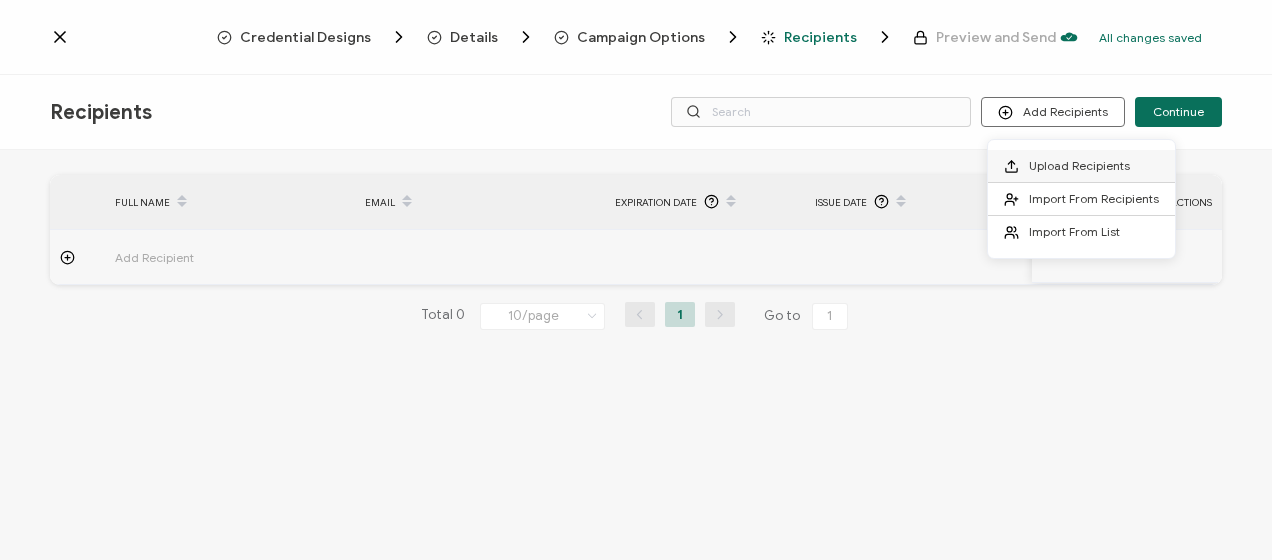 click on "Upload Recipients" at bounding box center (1081, 166) 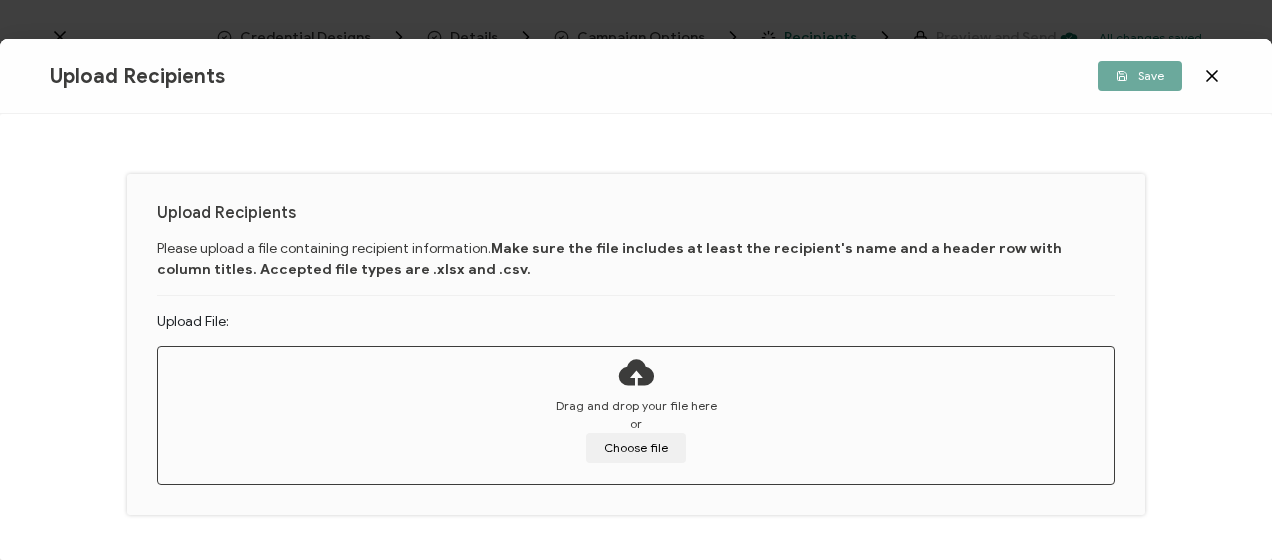 scroll, scrollTop: 94, scrollLeft: 0, axis: vertical 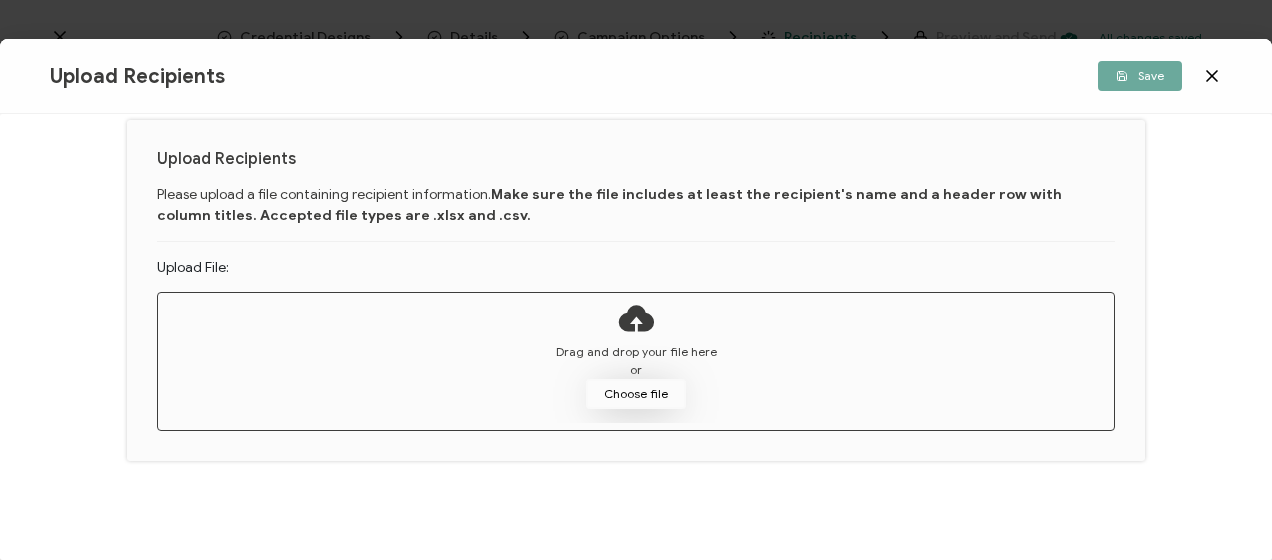click on "Choose file" at bounding box center [636, 394] 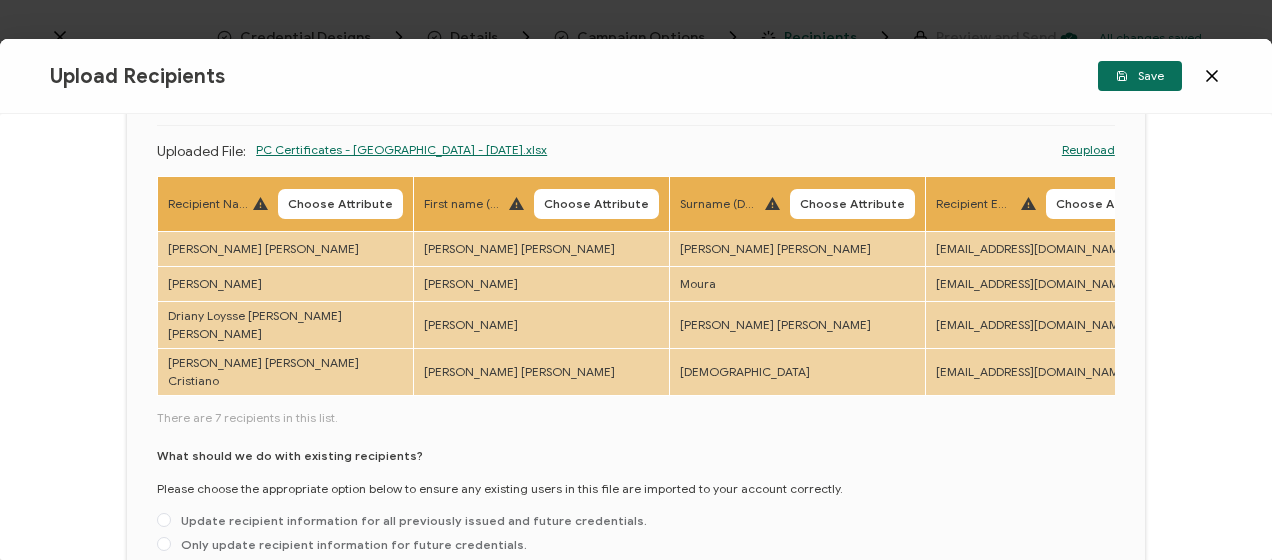 scroll, scrollTop: 94, scrollLeft: 0, axis: vertical 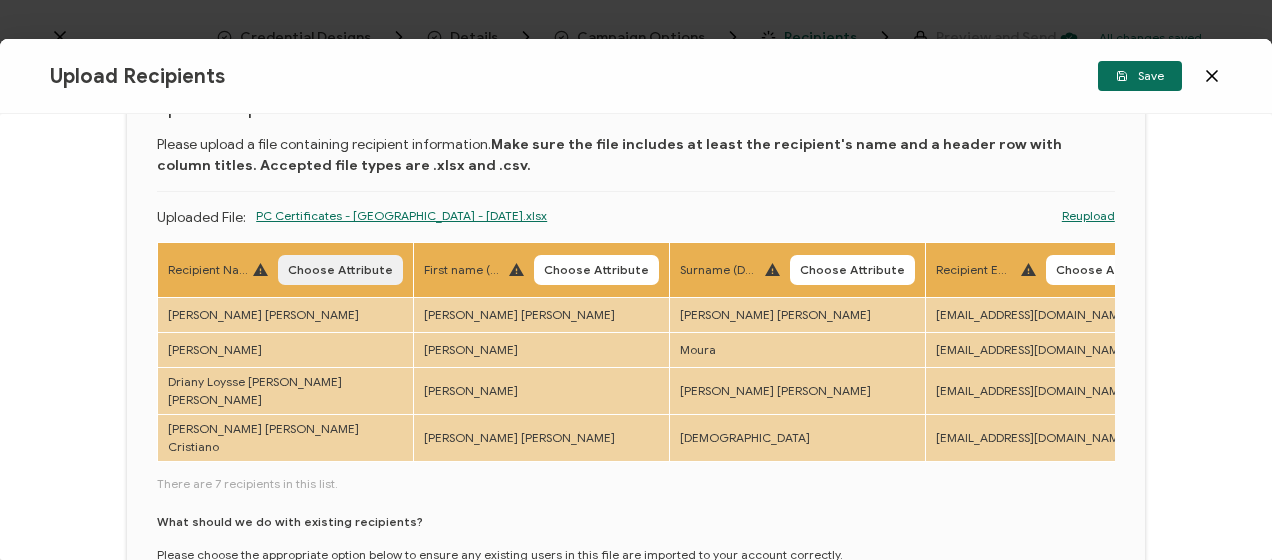click on "Choose Attribute" at bounding box center [340, 270] 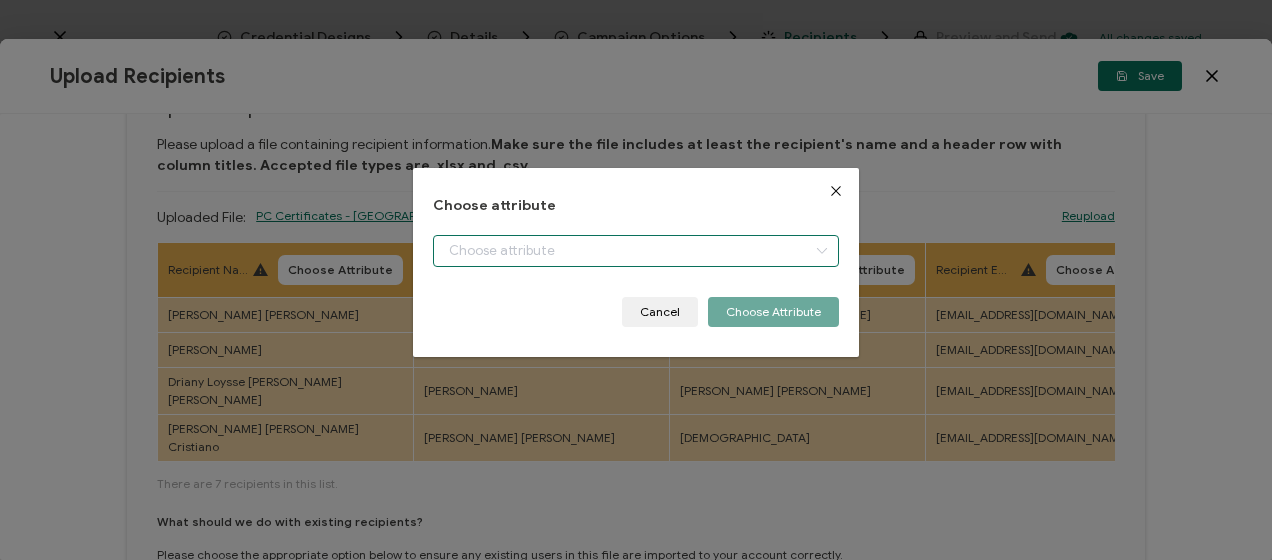 click at bounding box center (635, 251) 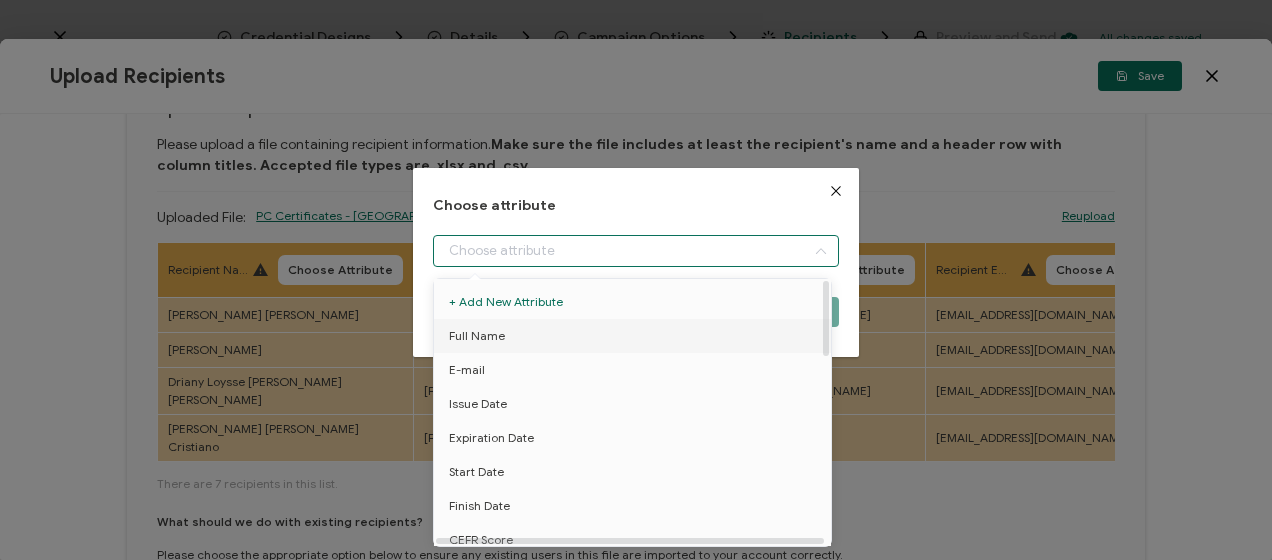 click on "Full Name" at bounding box center (636, 336) 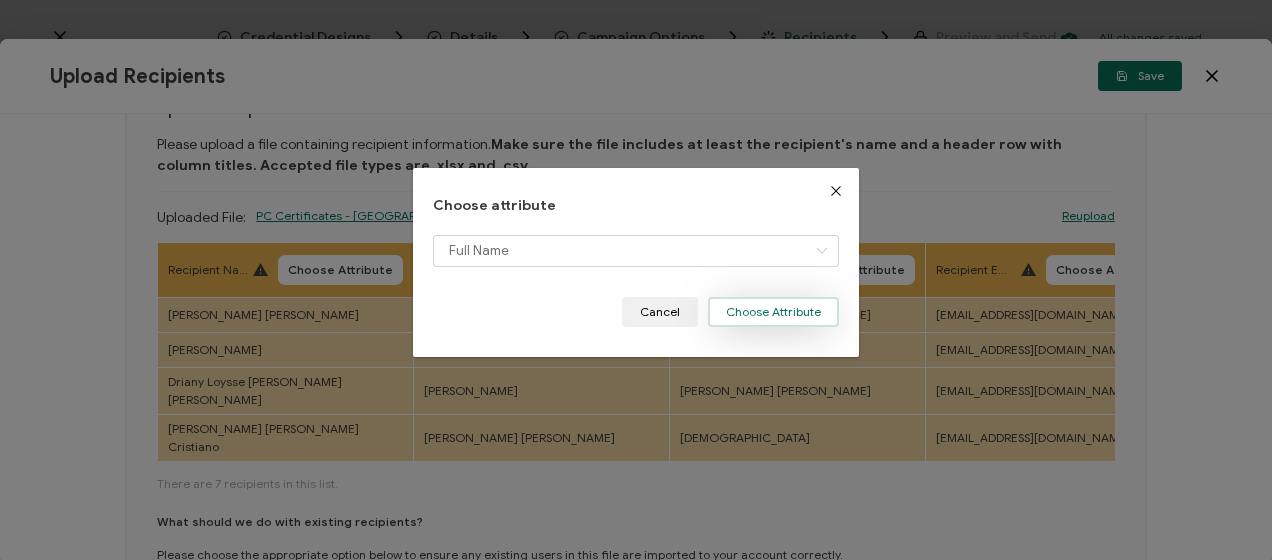 click on "Choose Attribute" at bounding box center (773, 312) 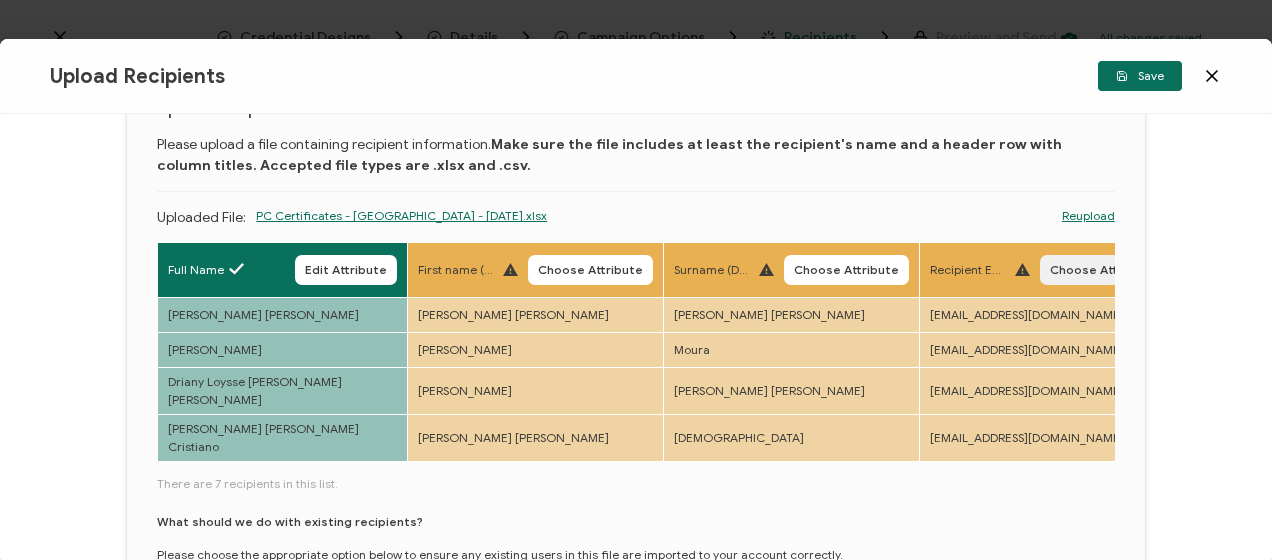 click on "Choose Attribute" at bounding box center (1102, 270) 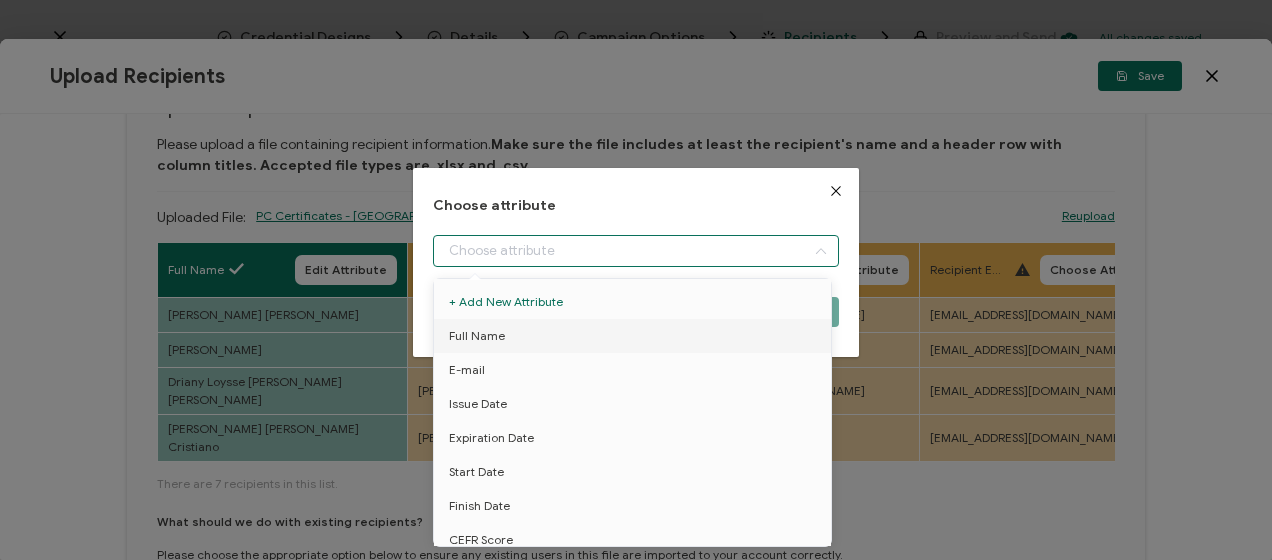 click at bounding box center (635, 251) 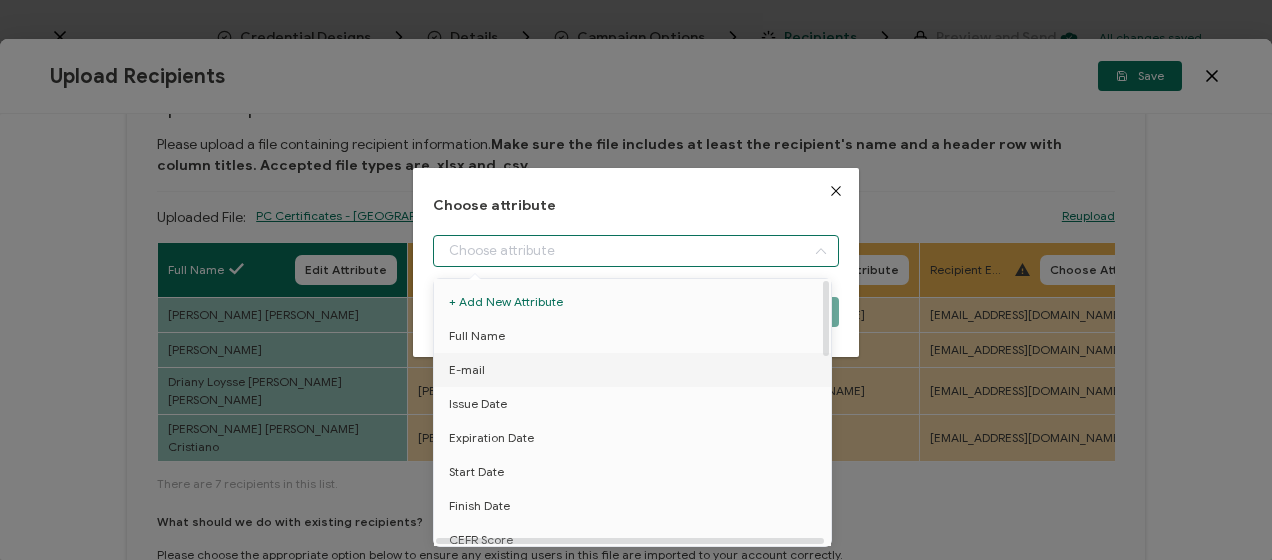 click on "E-mail" at bounding box center [636, 370] 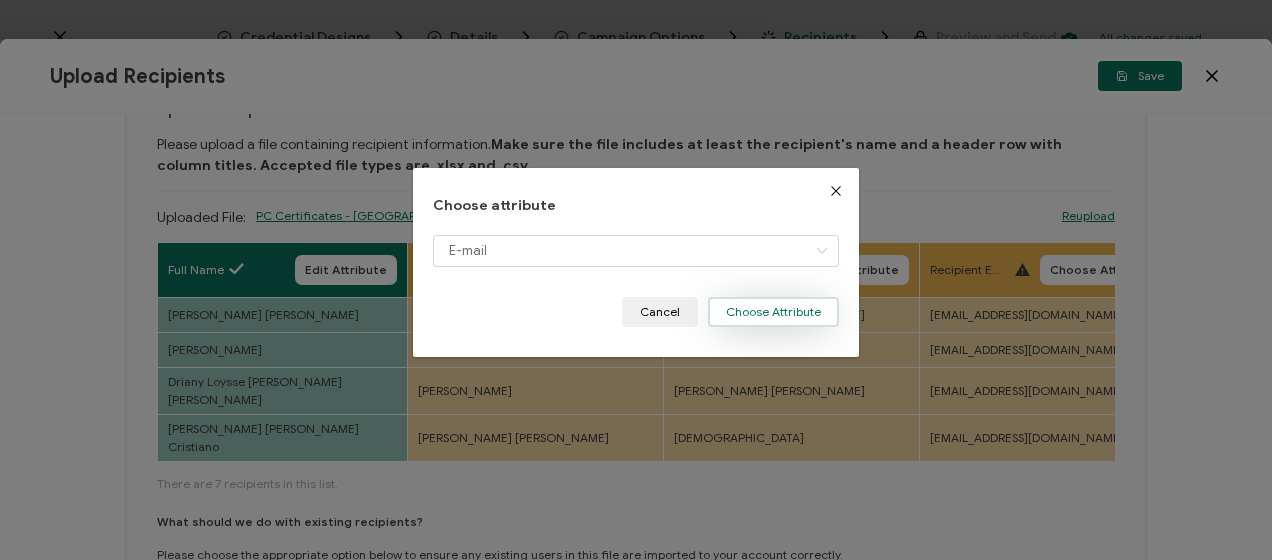 click on "Choose Attribute" at bounding box center (773, 312) 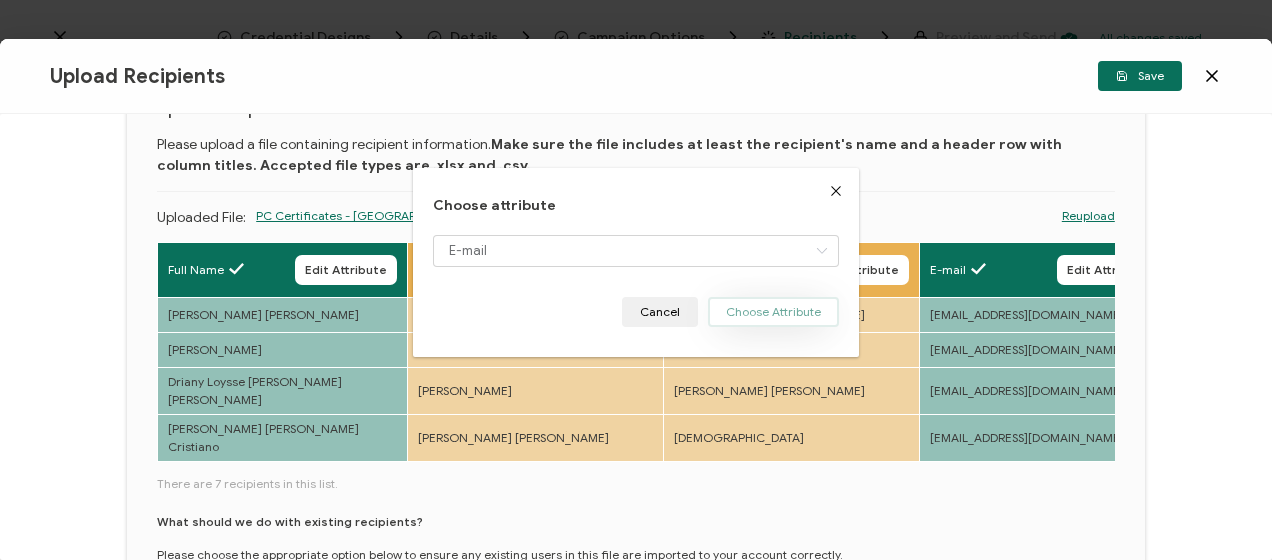 type 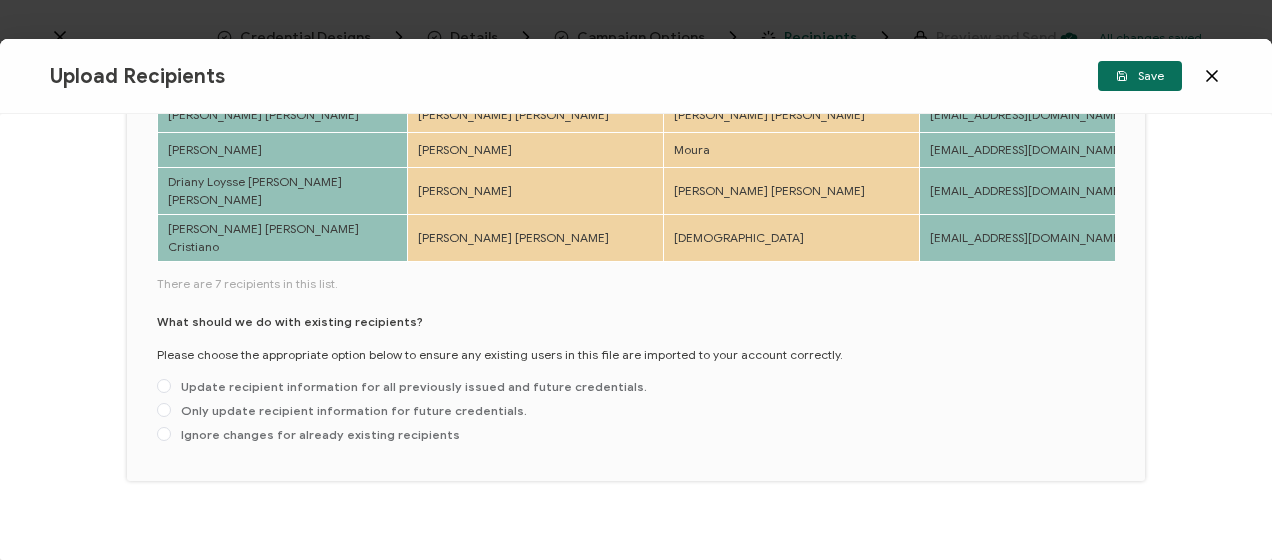 scroll, scrollTop: 295, scrollLeft: 0, axis: vertical 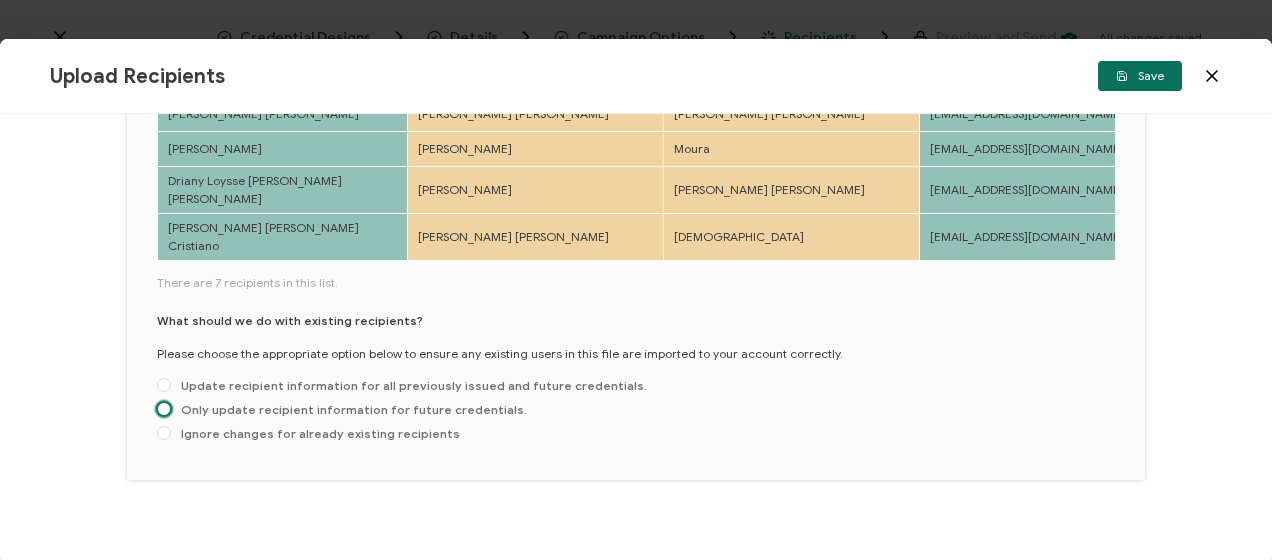 click at bounding box center (164, 409) 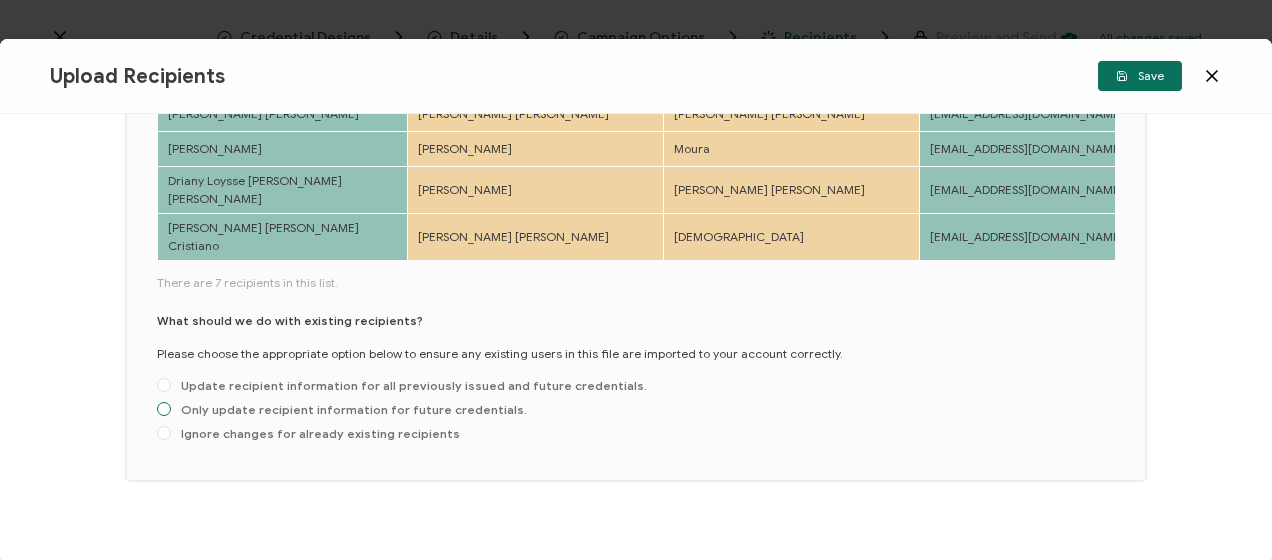 click on "Only update recipient information for future credentials." at bounding box center [164, 410] 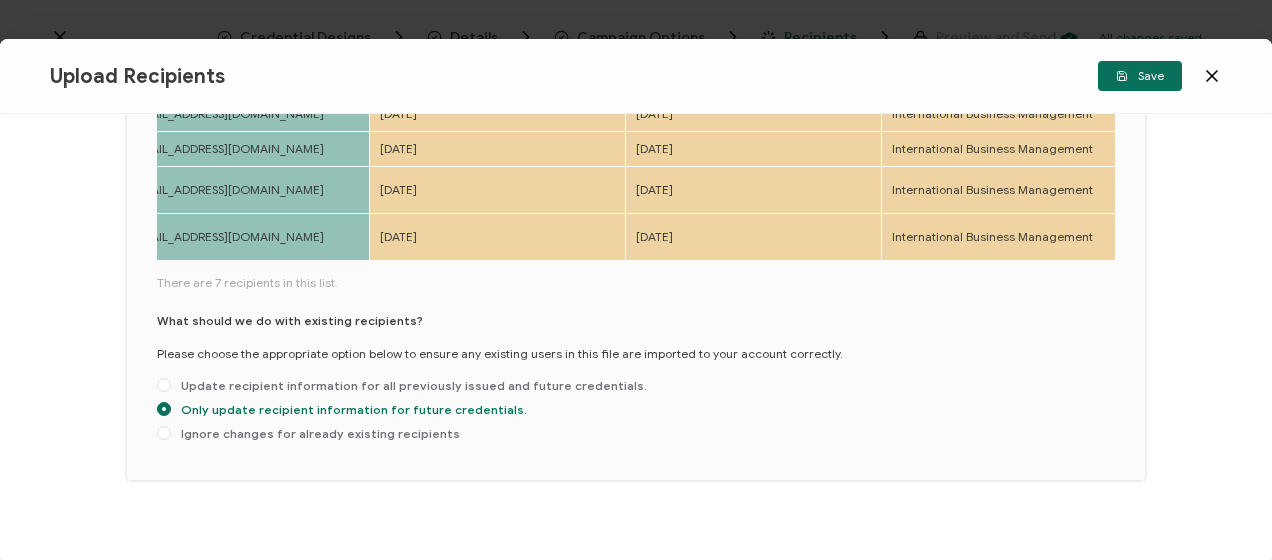 scroll, scrollTop: 0, scrollLeft: 834, axis: horizontal 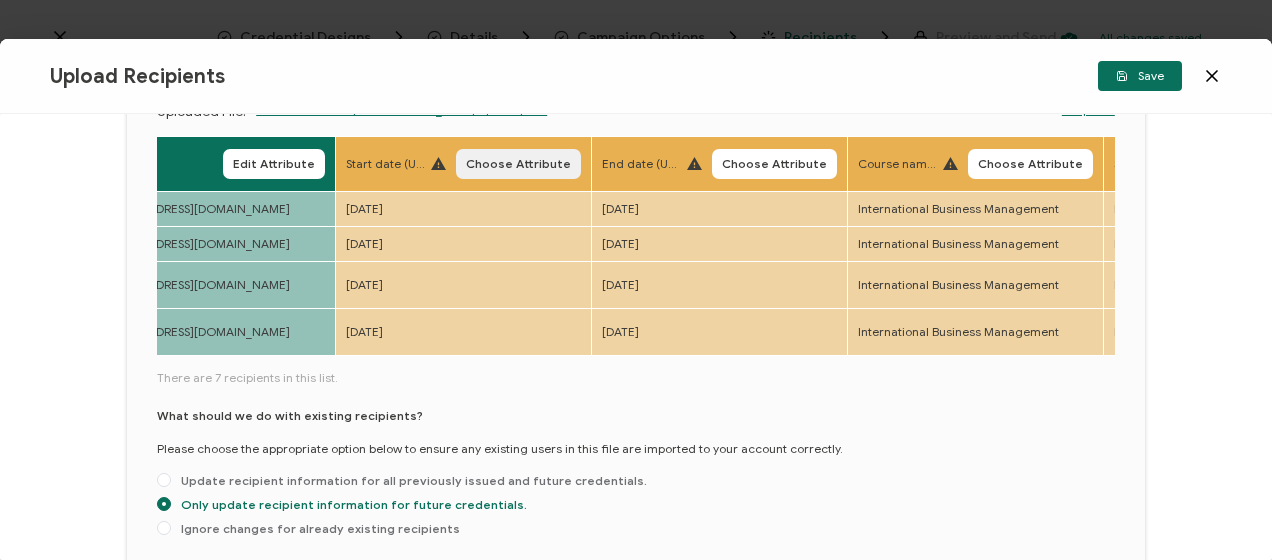 click on "Choose Attribute" at bounding box center (518, 164) 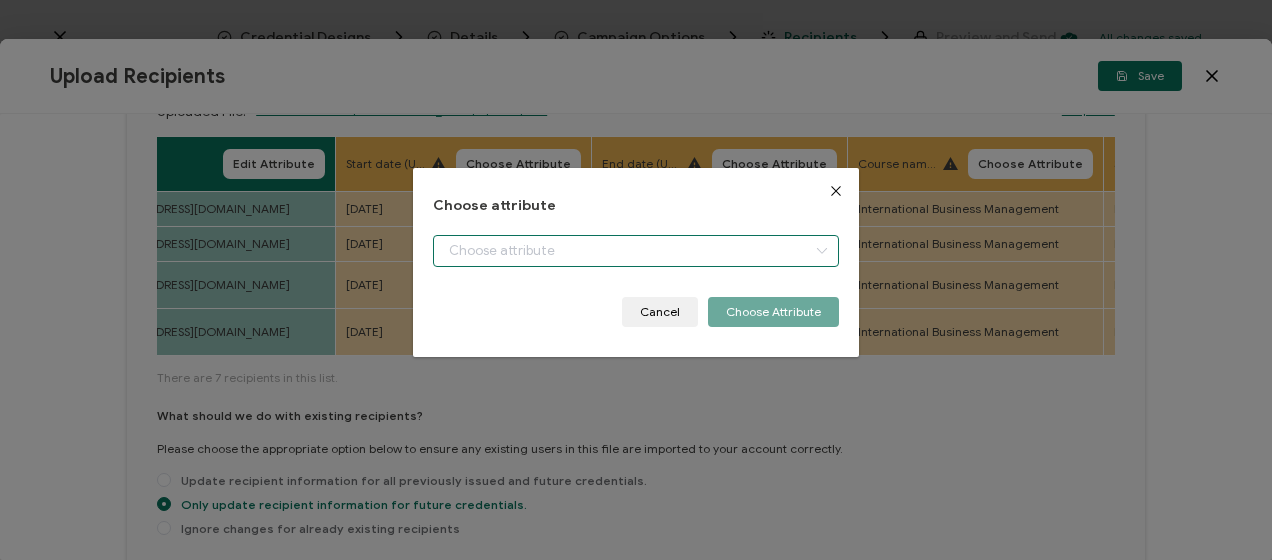 click at bounding box center [635, 251] 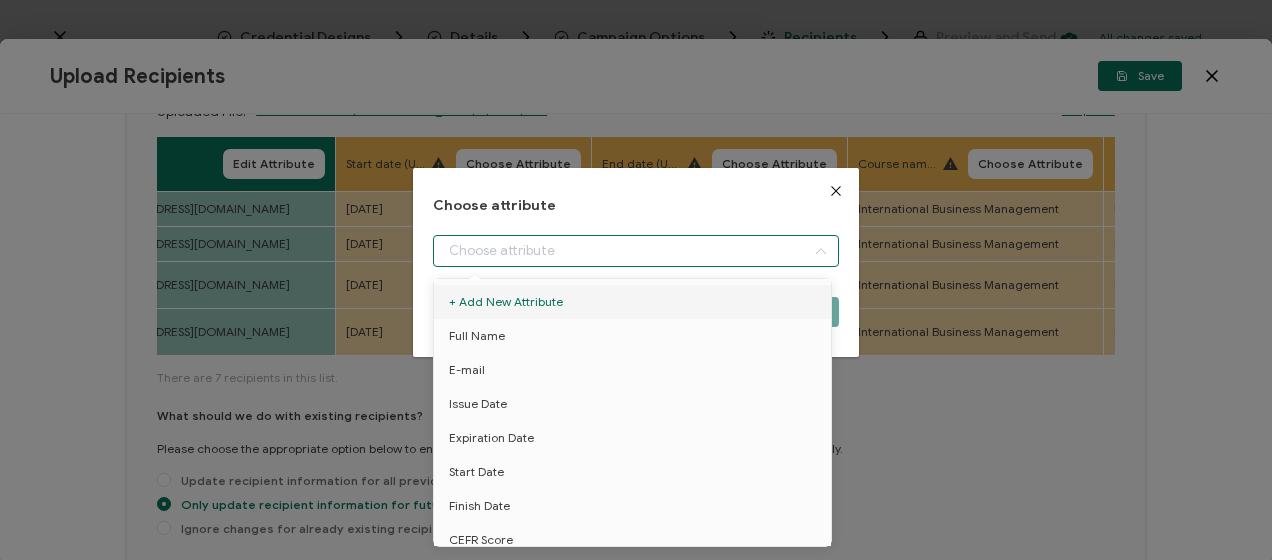 click at bounding box center [836, 191] 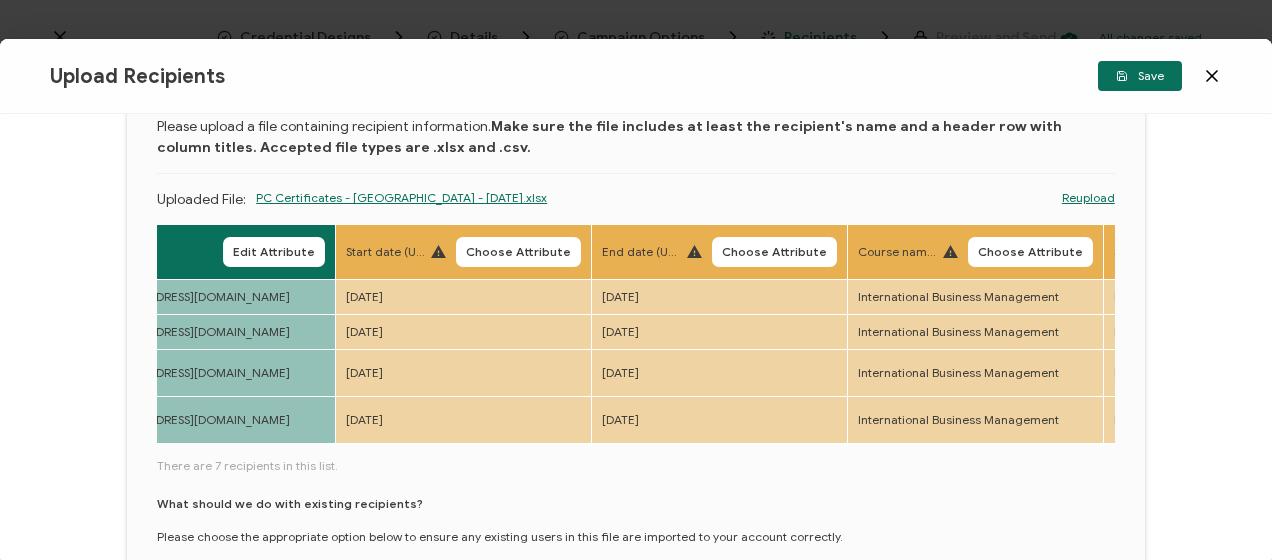 scroll, scrollTop: 0, scrollLeft: 0, axis: both 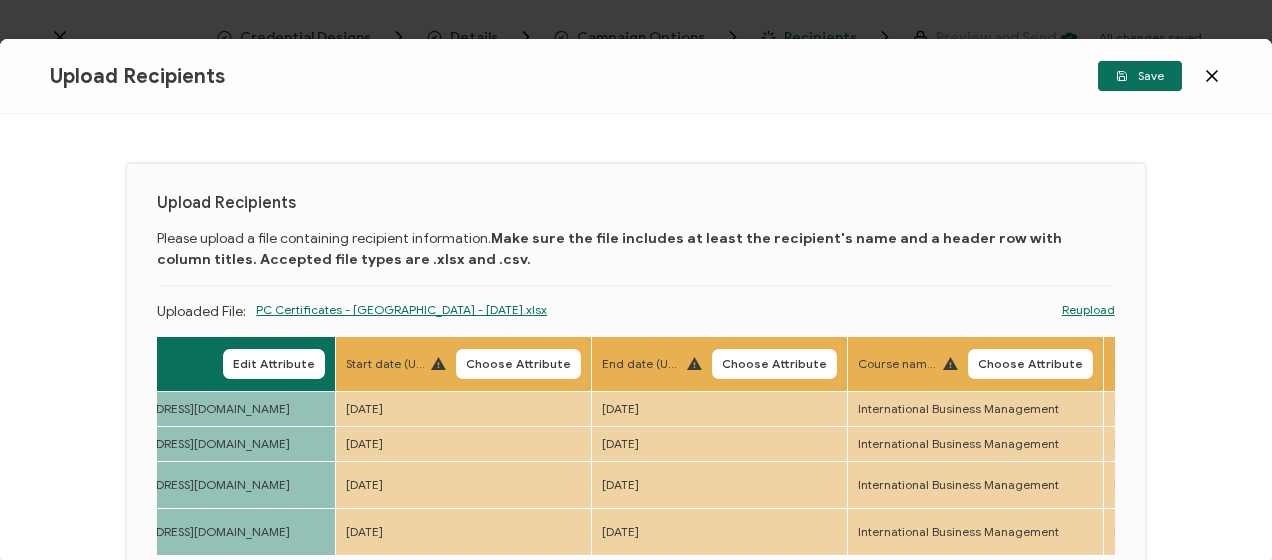 click 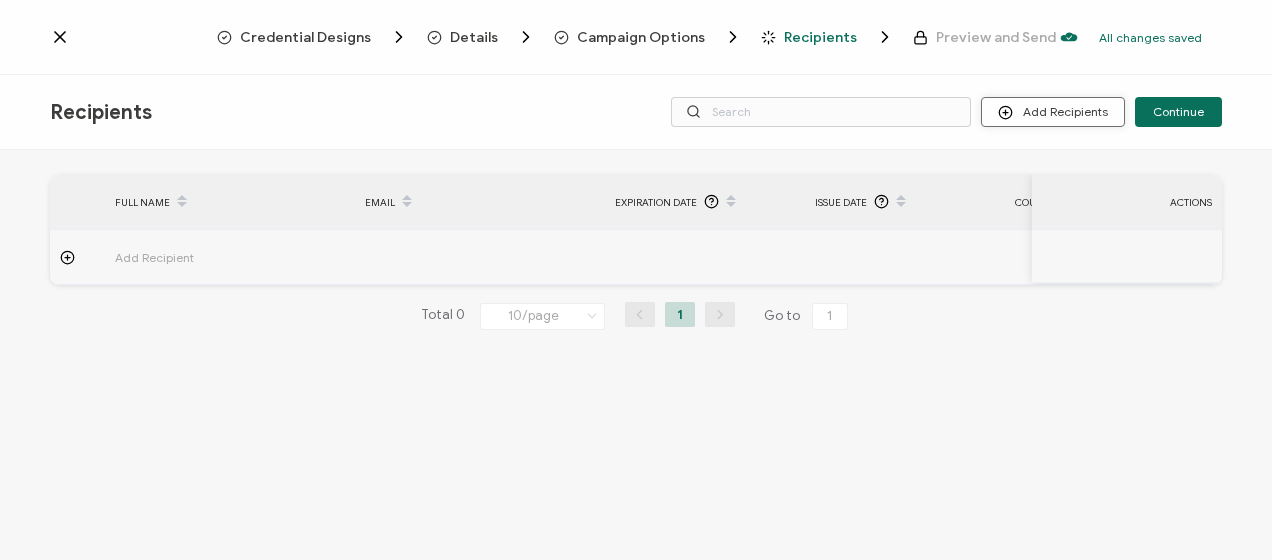 click on "Add Recipients" at bounding box center [1053, 112] 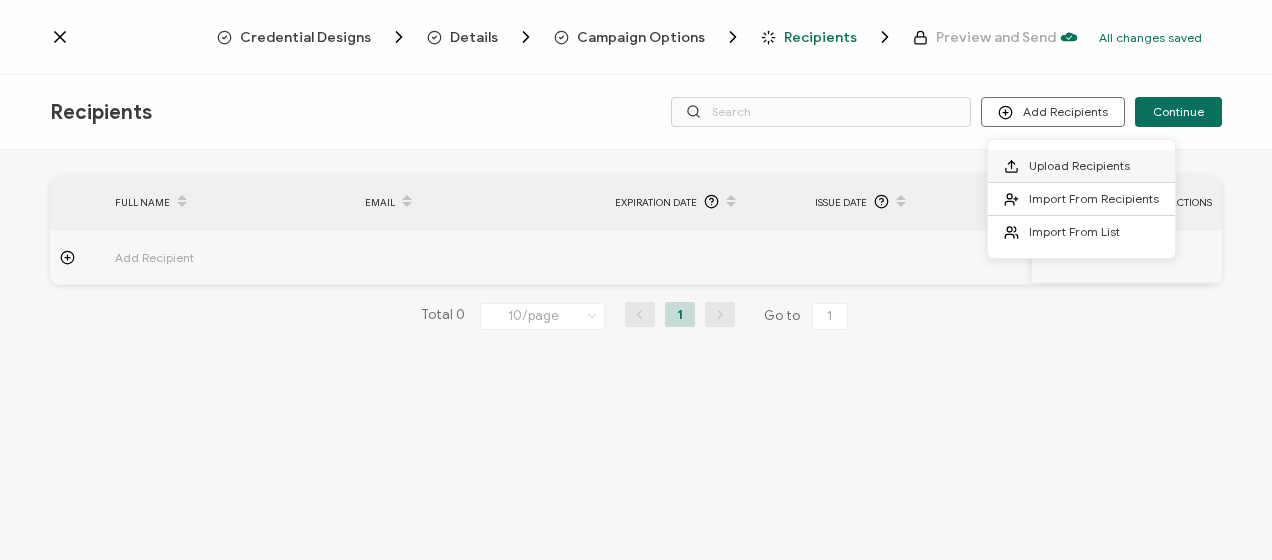 click on "Upload Recipients" at bounding box center [1081, 166] 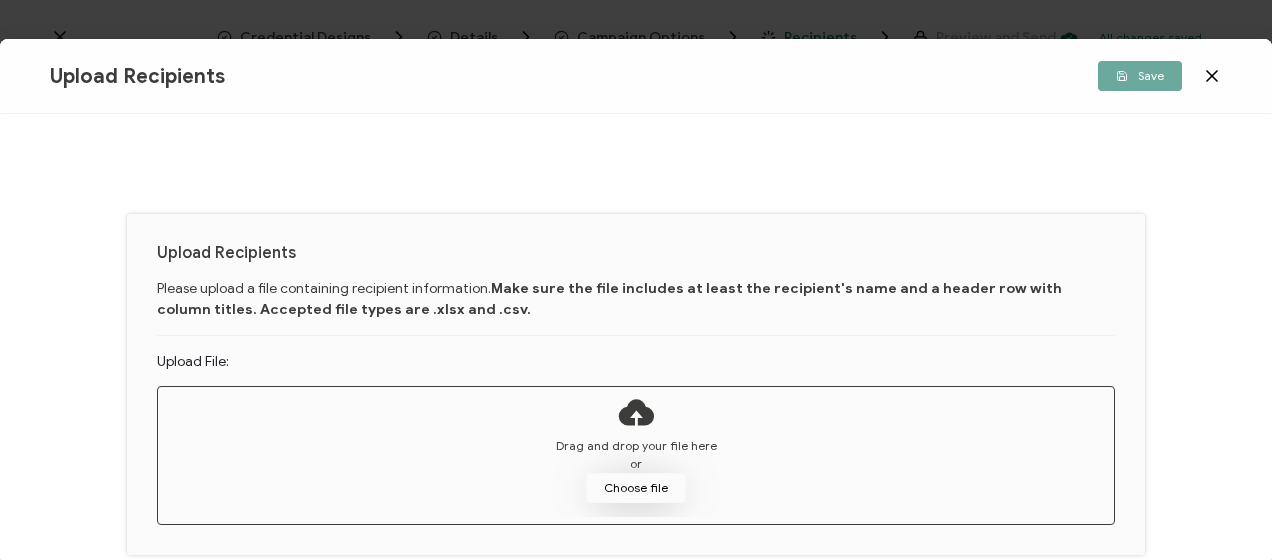 click on "Choose file" at bounding box center (636, 488) 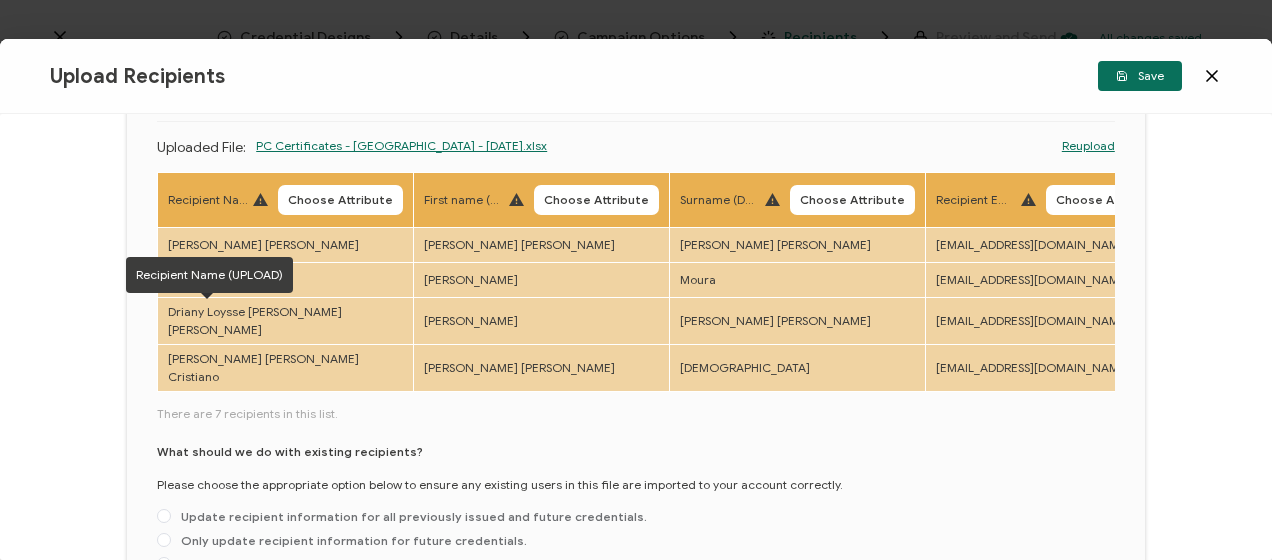 scroll, scrollTop: 214, scrollLeft: 0, axis: vertical 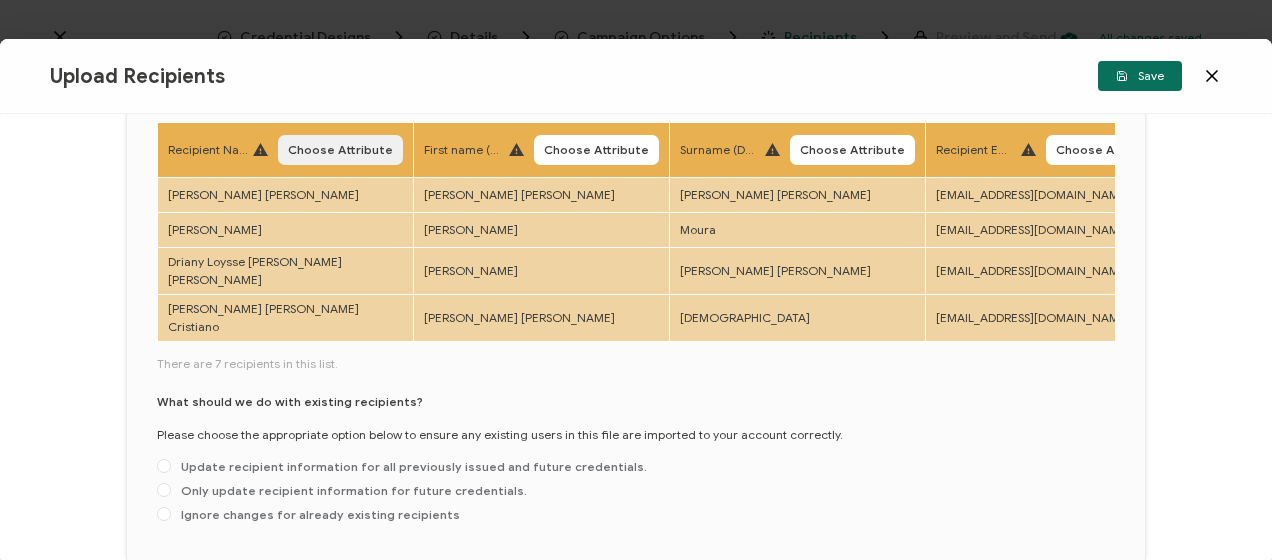 click on "Choose Attribute" at bounding box center [340, 150] 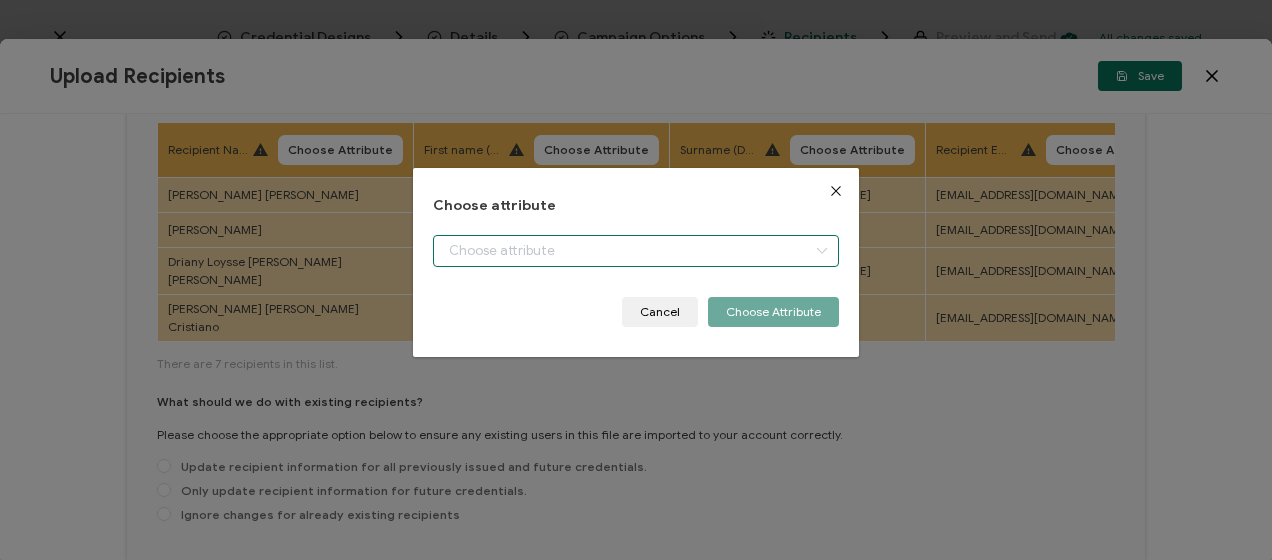 click at bounding box center (635, 251) 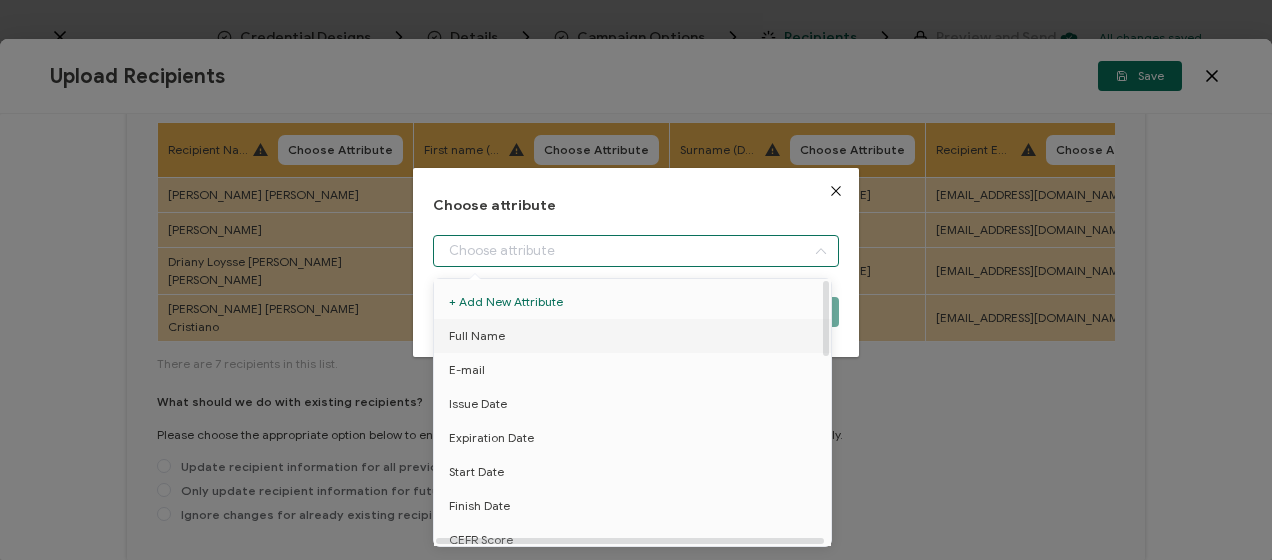 click on "Full Name" at bounding box center (636, 336) 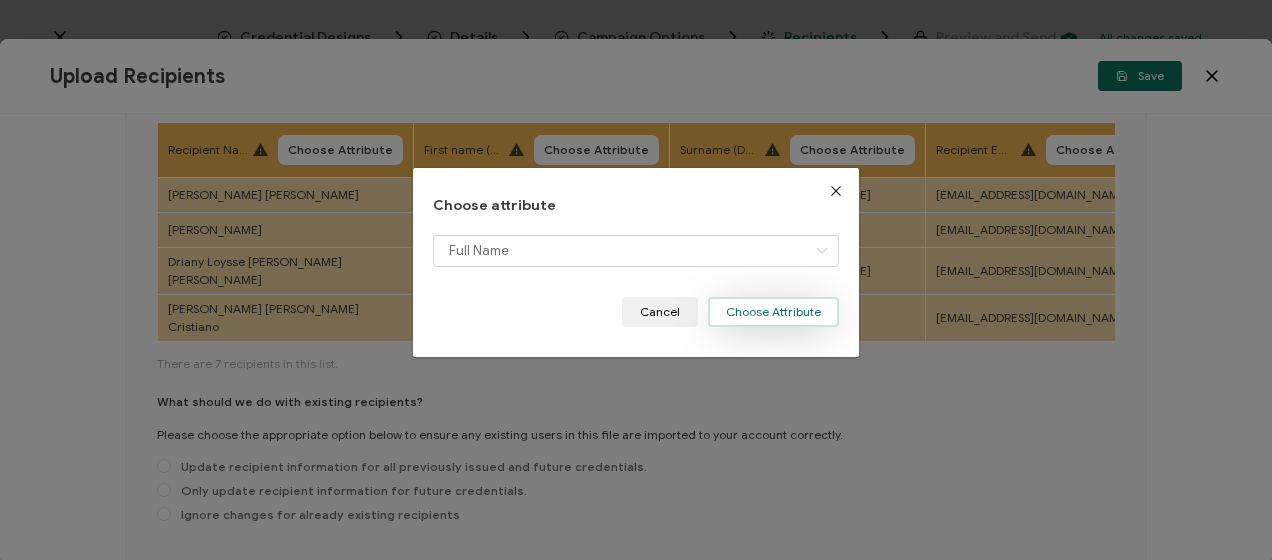 click on "Choose Attribute" at bounding box center [773, 312] 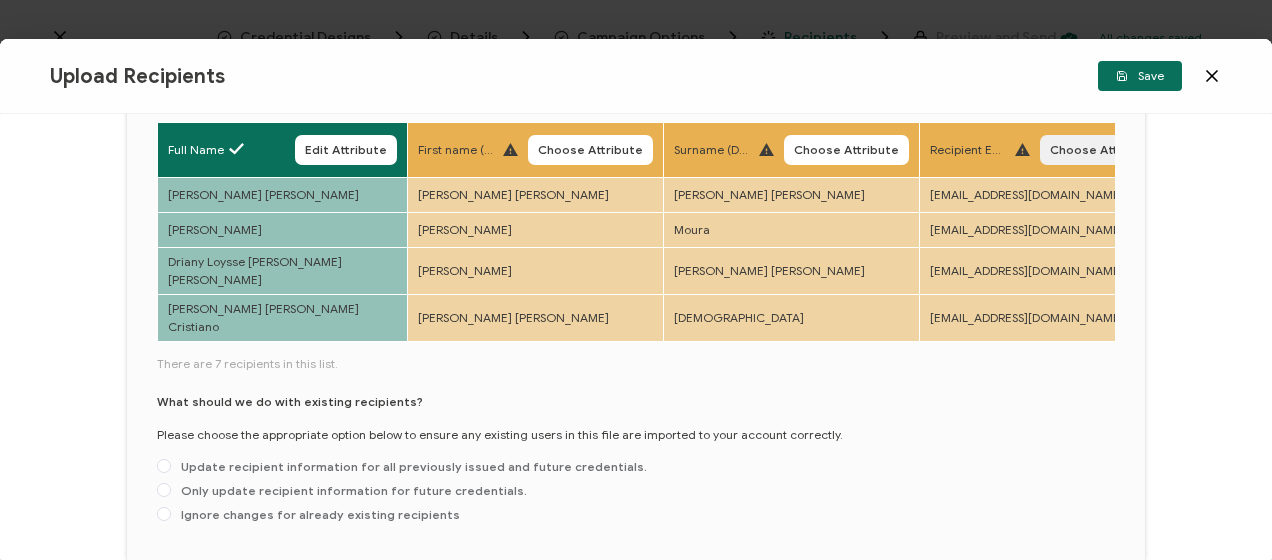 click on "Choose Attribute" at bounding box center [1102, 150] 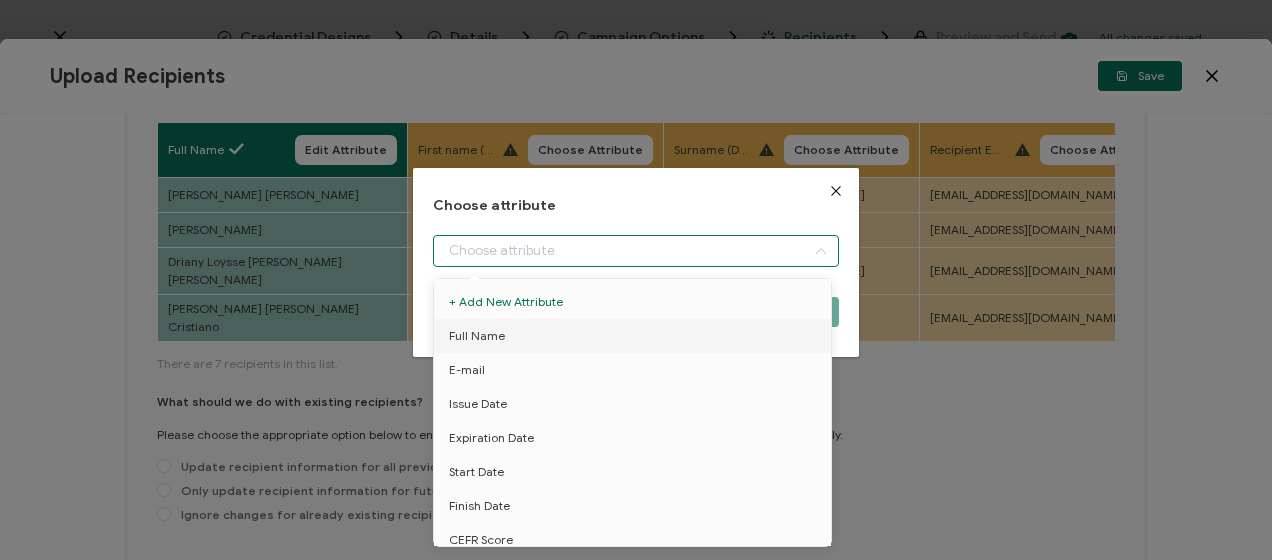 click at bounding box center [635, 251] 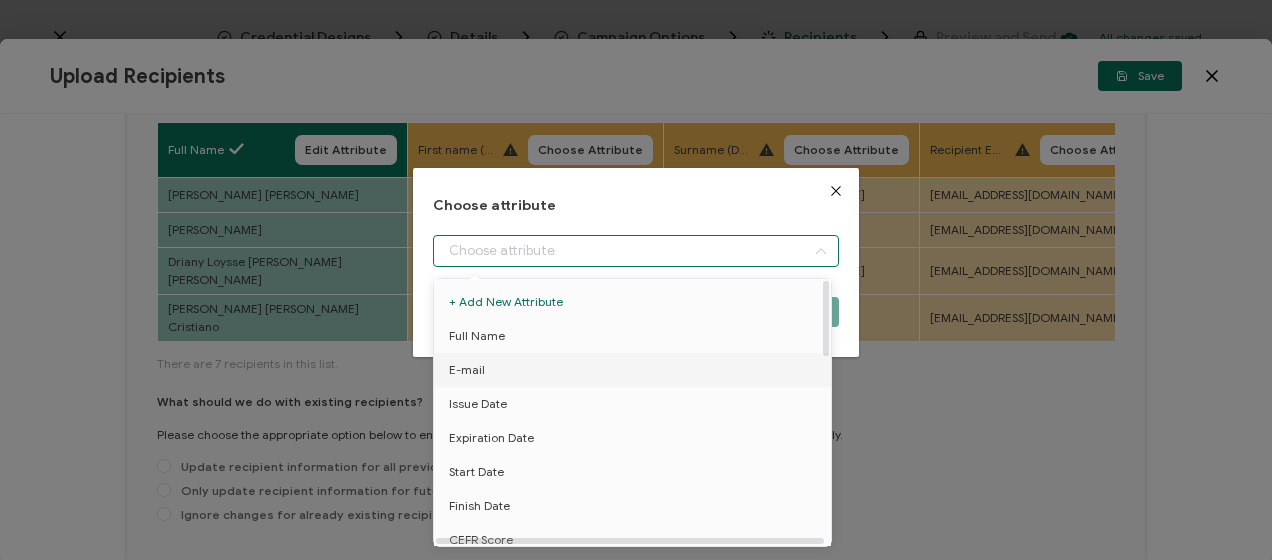 click on "Issue Date" at bounding box center [636, 404] 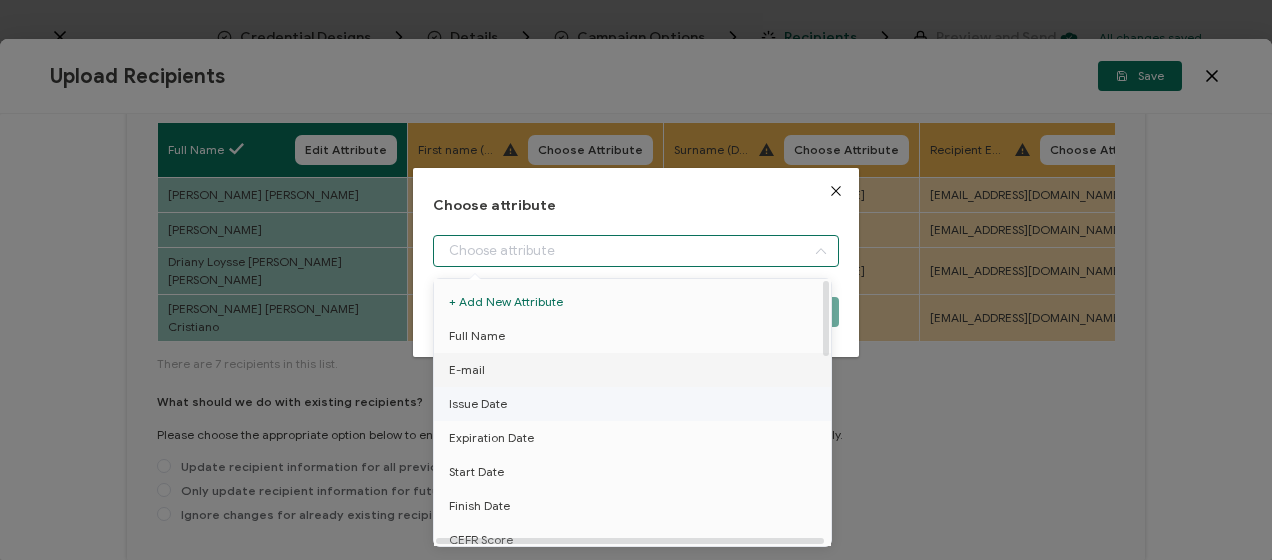 type on "Issue Date" 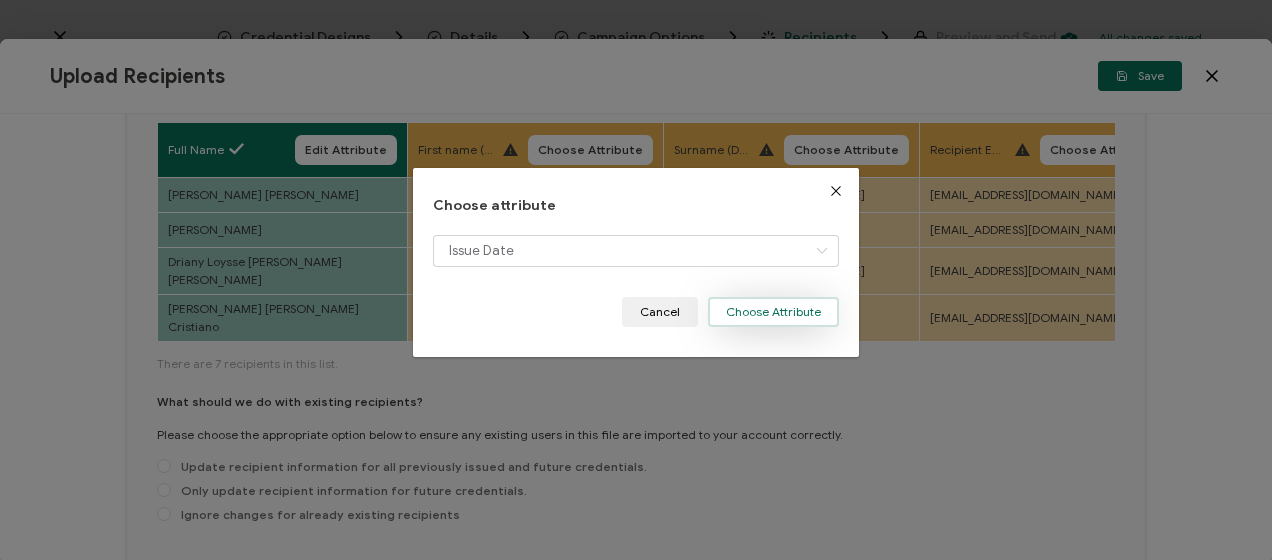 click on "Choose Attribute" at bounding box center (773, 312) 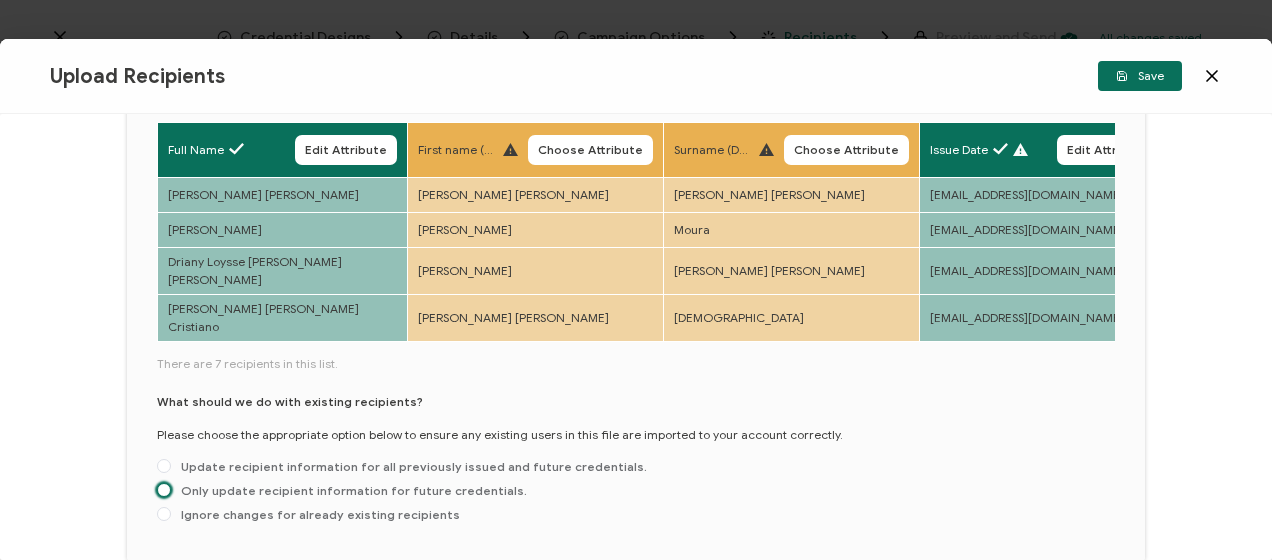 click at bounding box center (164, 490) 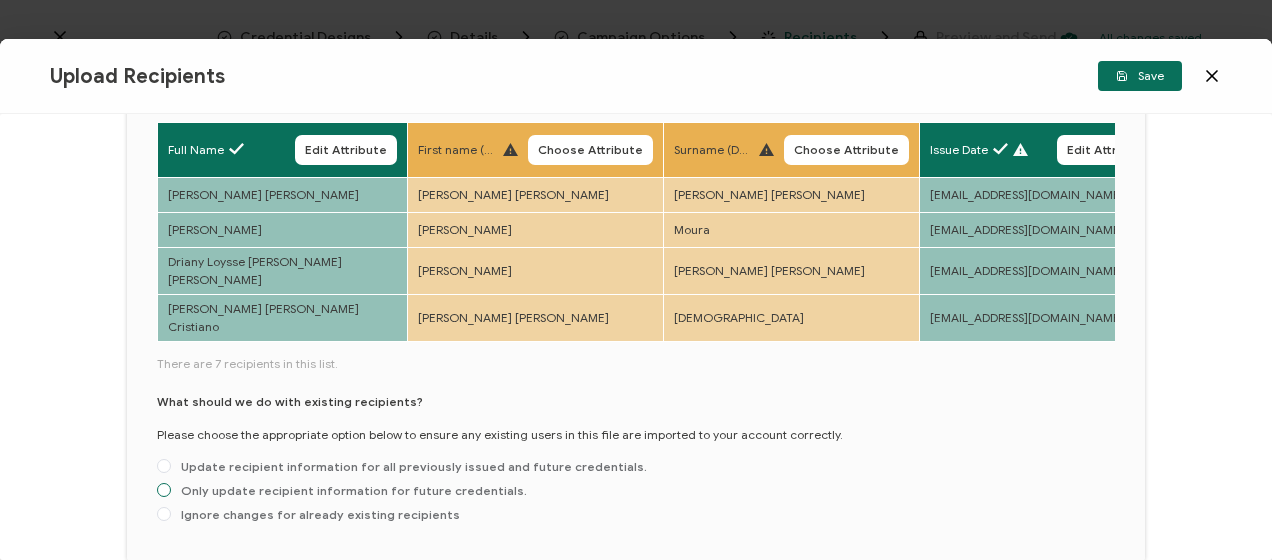 click on "Only update recipient information for future credentials." at bounding box center [164, 491] 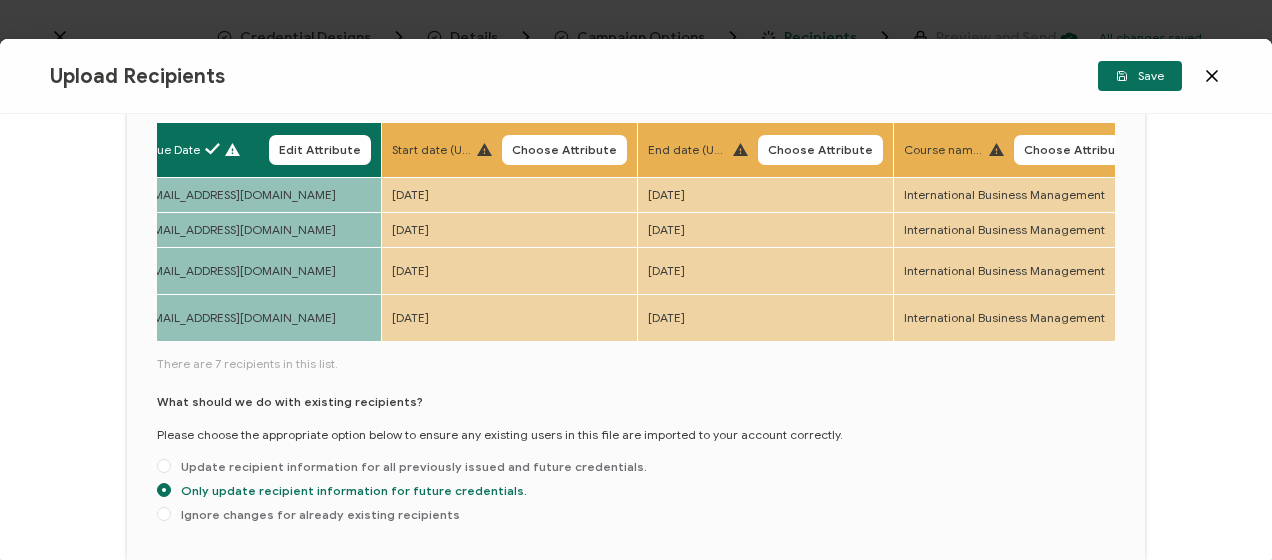 scroll, scrollTop: 0, scrollLeft: 828, axis: horizontal 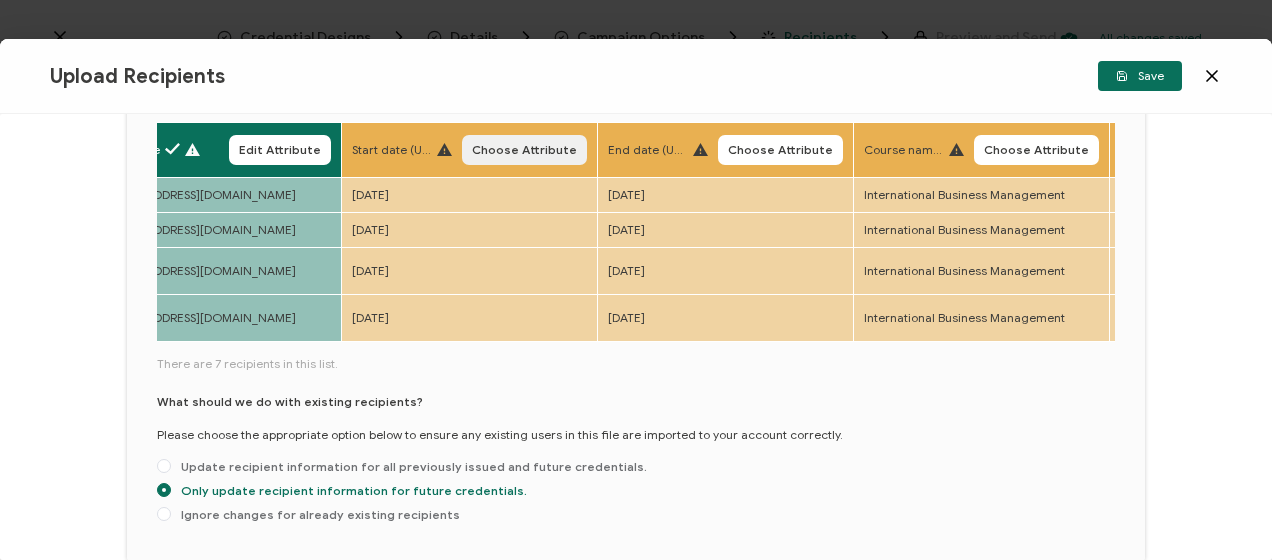 click on "Choose Attribute" at bounding box center [524, 150] 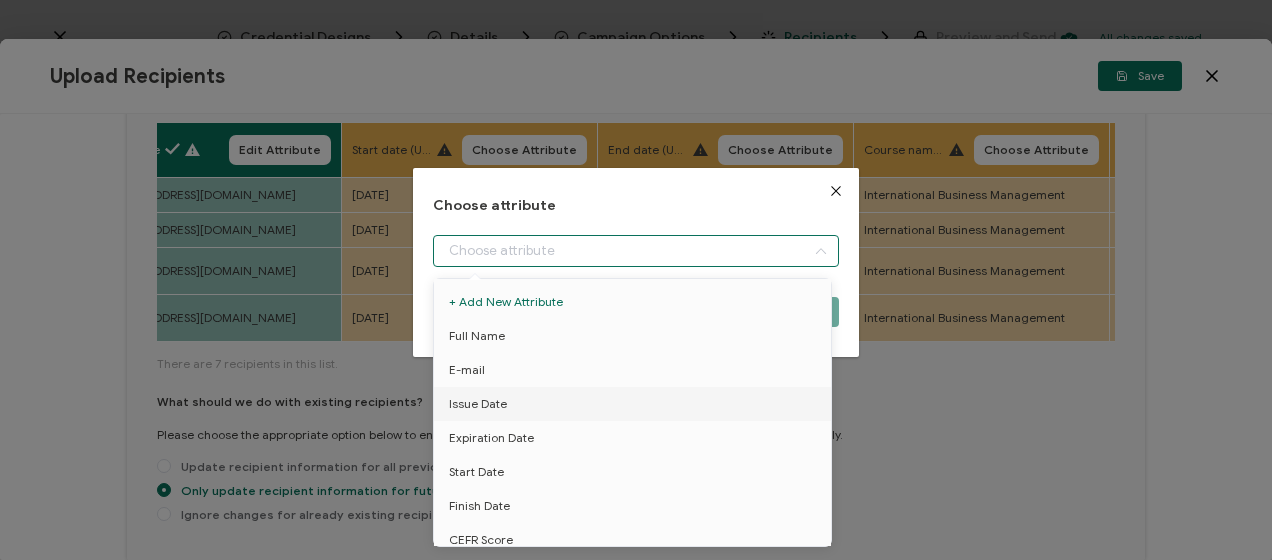 click at bounding box center [635, 251] 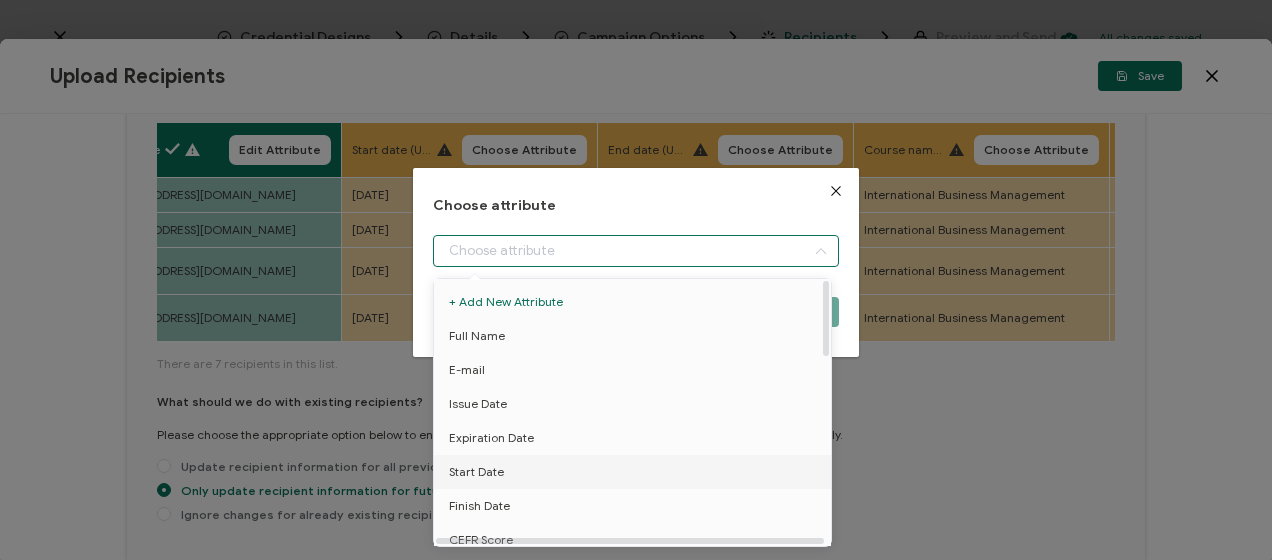 click on "Start Date" at bounding box center (636, 472) 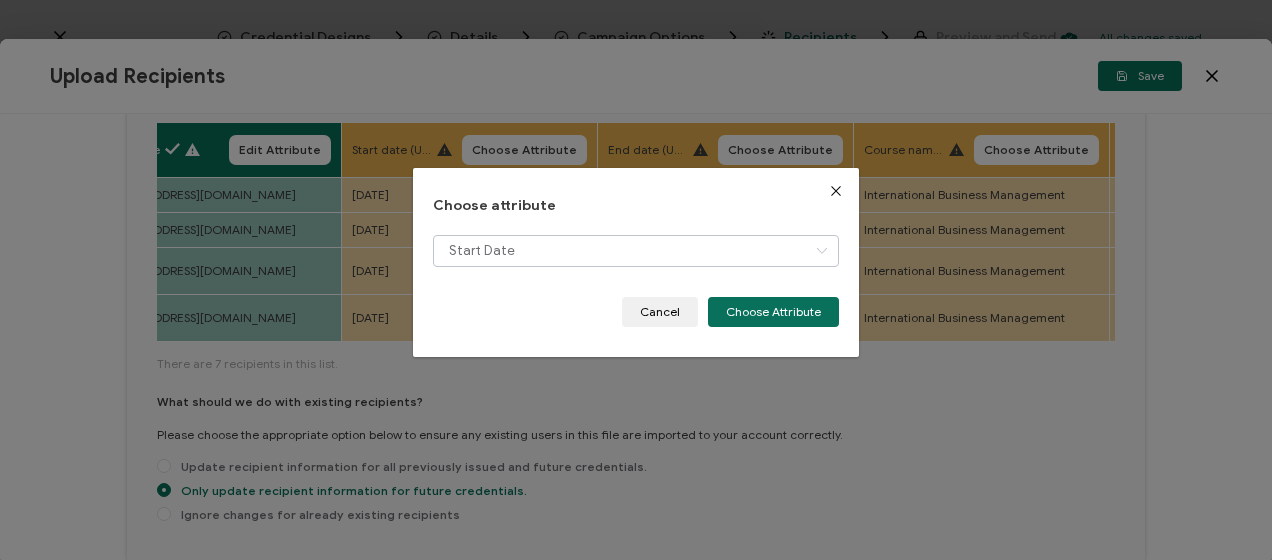 drag, startPoint x: 740, startPoint y: 321, endPoint x: 742, endPoint y: 230, distance: 91.02197 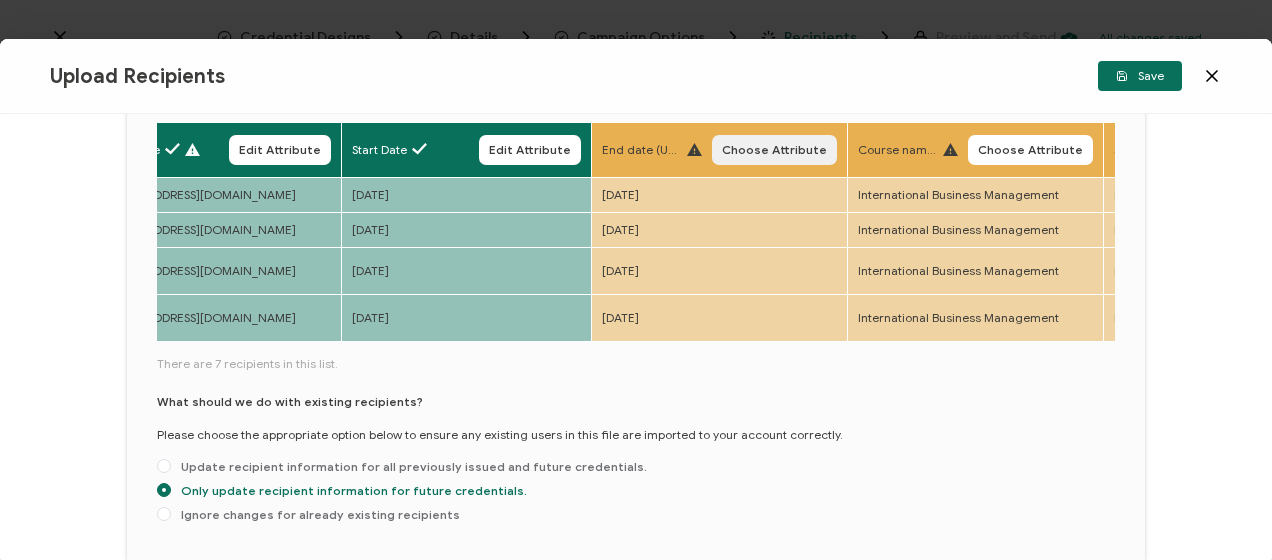 click on "Choose Attribute" at bounding box center [774, 150] 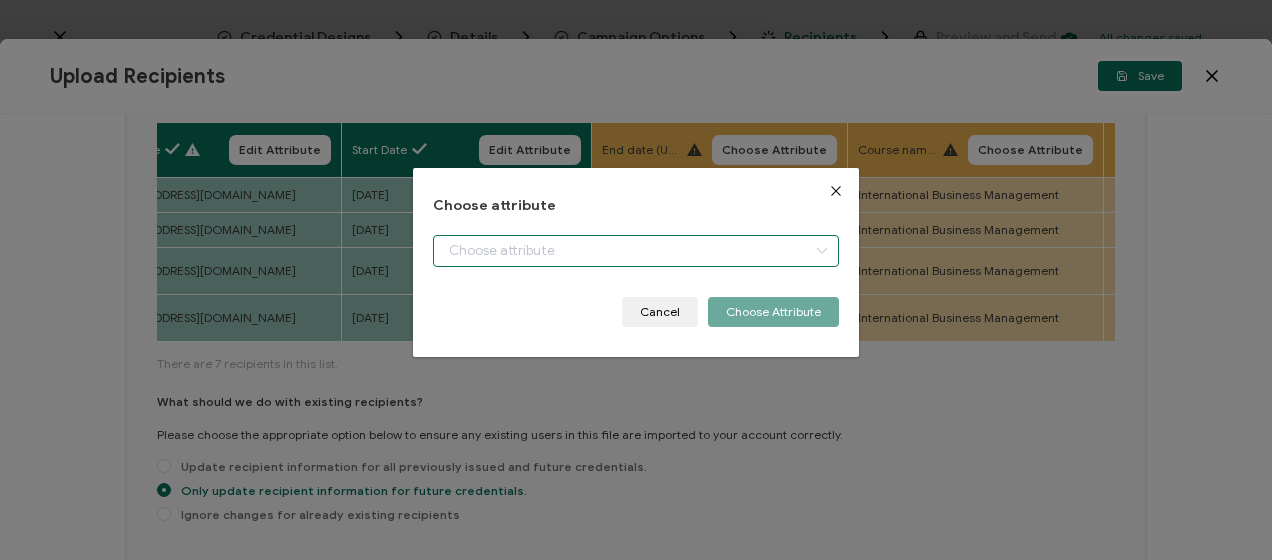 click at bounding box center (635, 251) 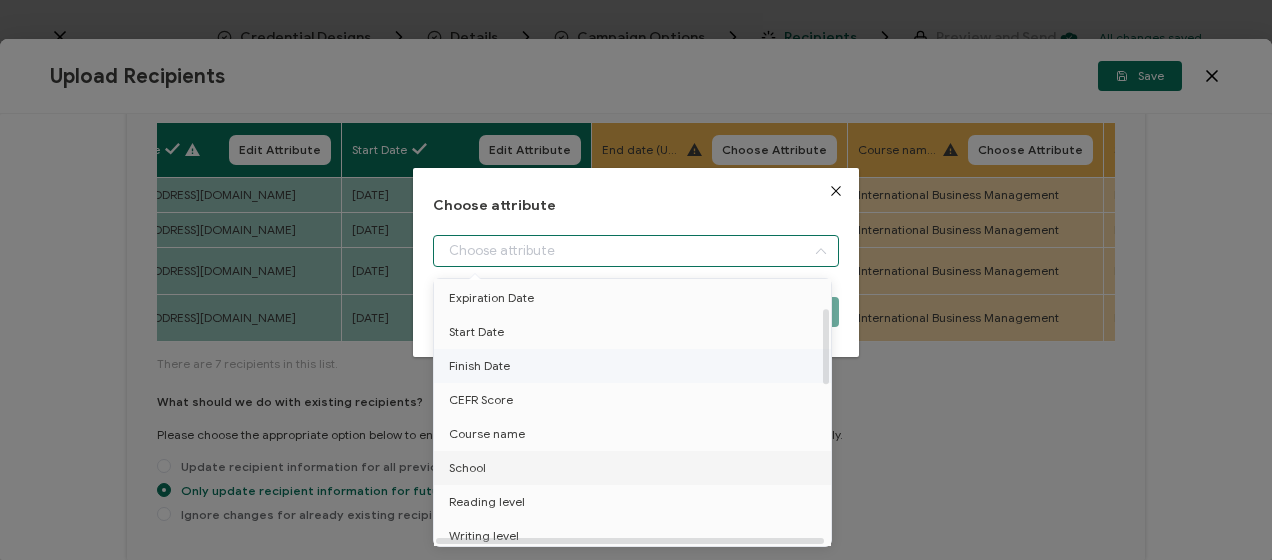 scroll, scrollTop: 100, scrollLeft: 0, axis: vertical 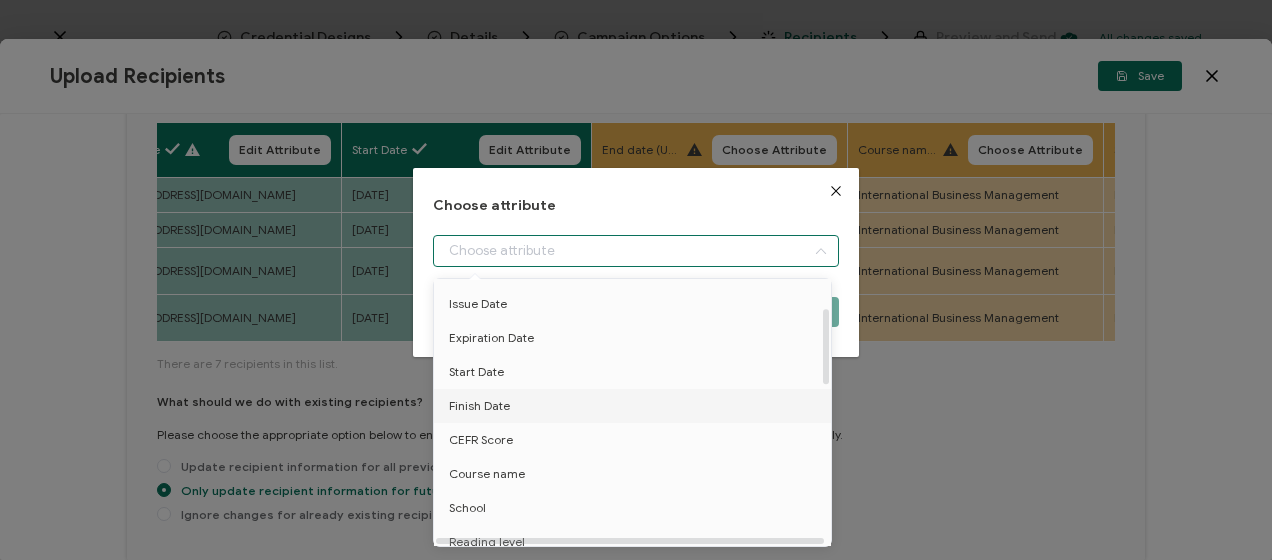 click on "Finish Date" at bounding box center [636, 406] 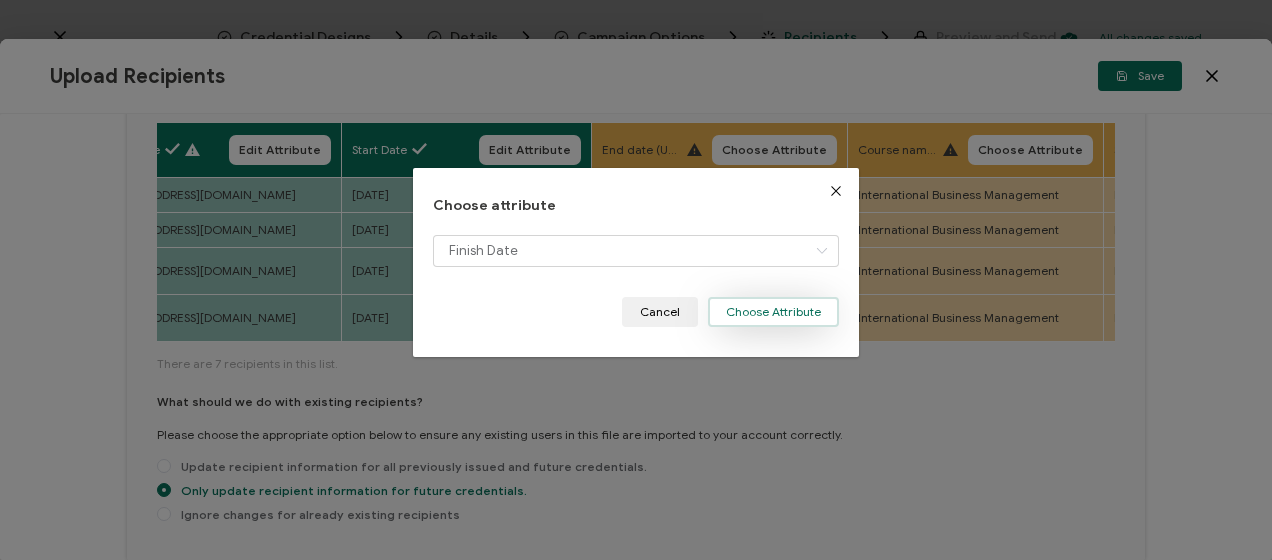 click on "Choose Attribute" at bounding box center [773, 312] 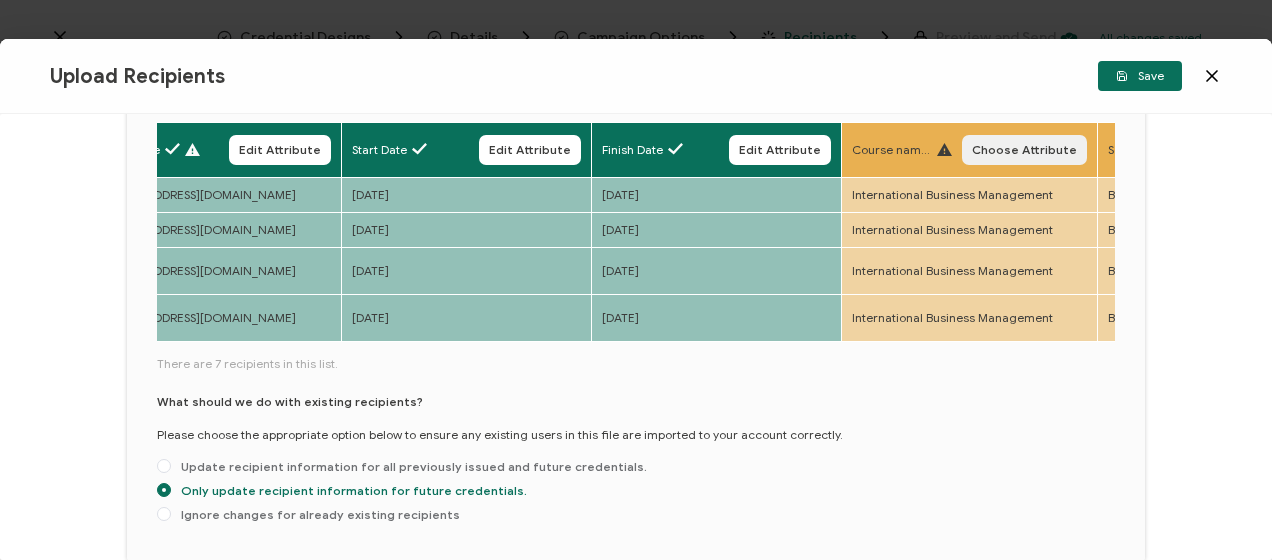 click on "Choose Attribute" at bounding box center (1024, 150) 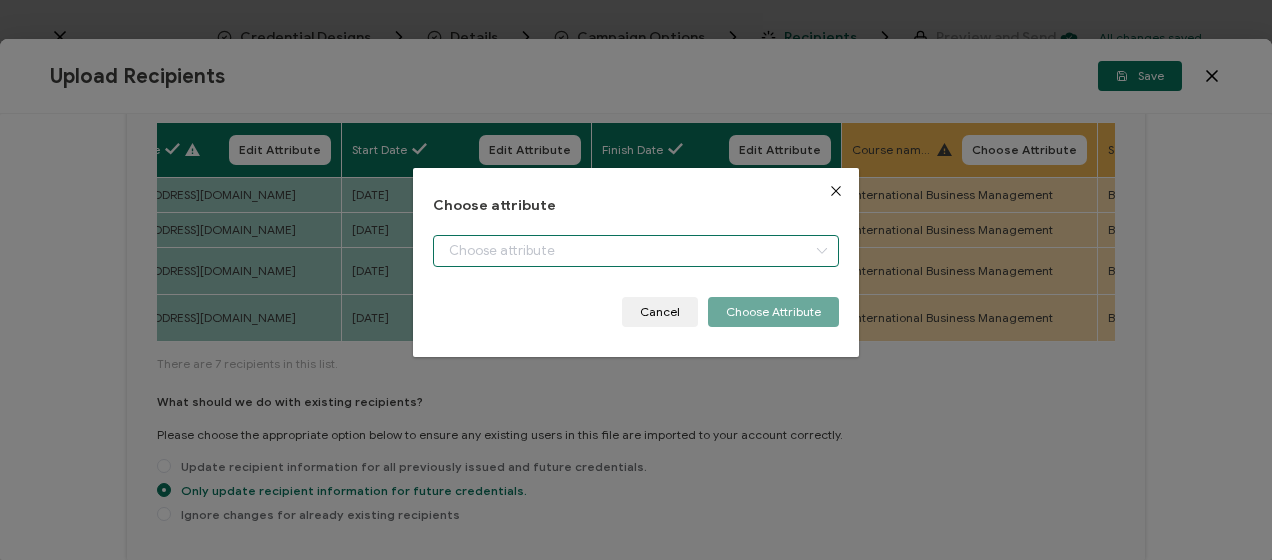 click at bounding box center (635, 251) 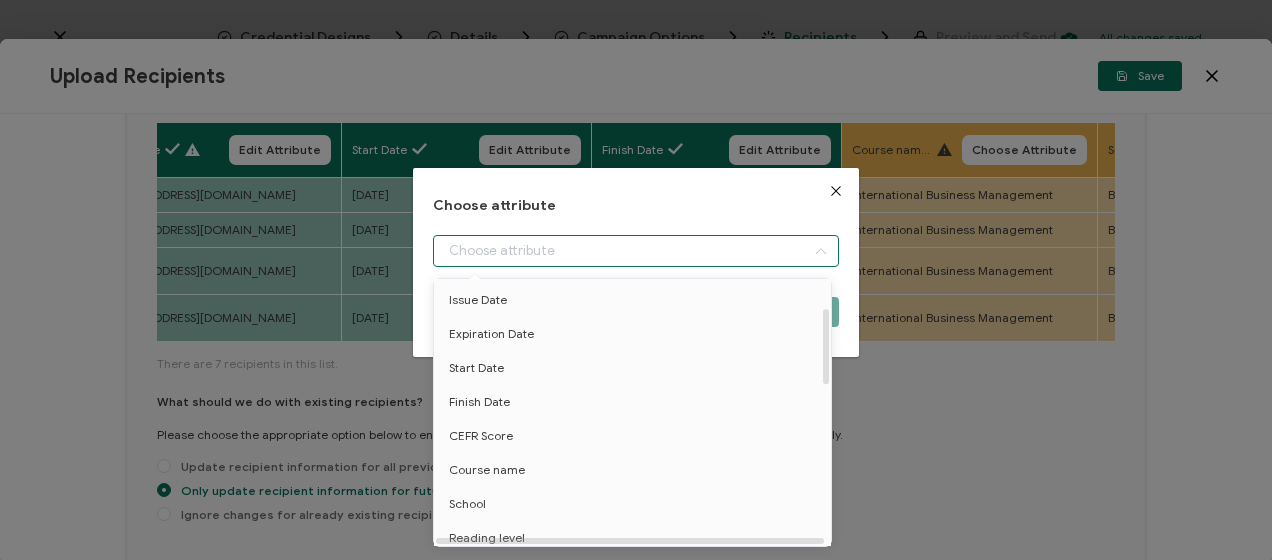 scroll, scrollTop: 100, scrollLeft: 0, axis: vertical 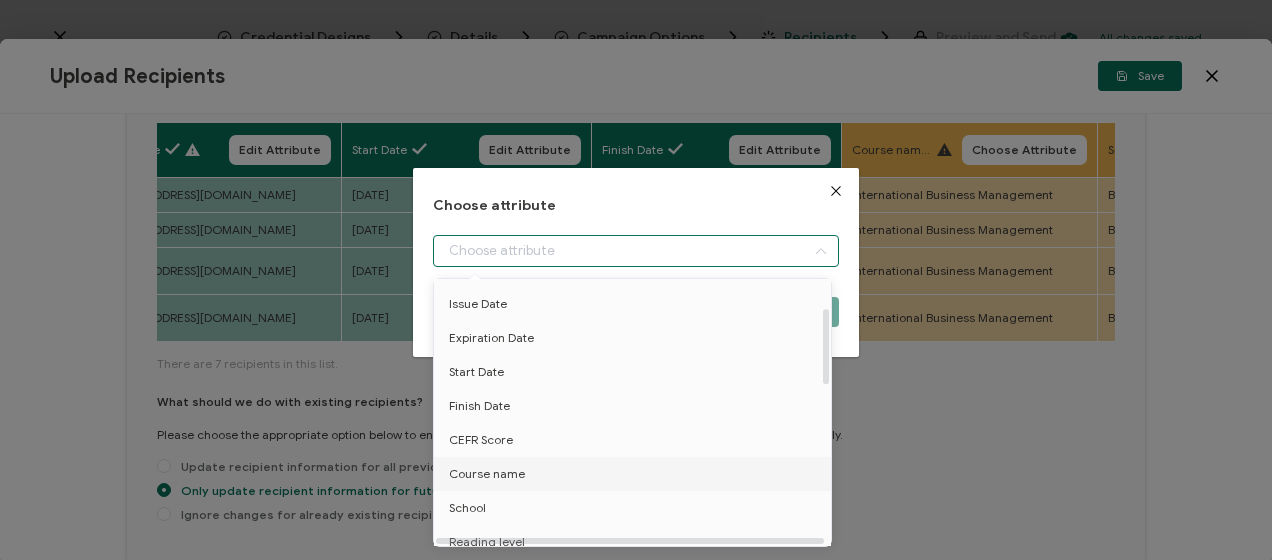 click on "Course name" at bounding box center (636, 474) 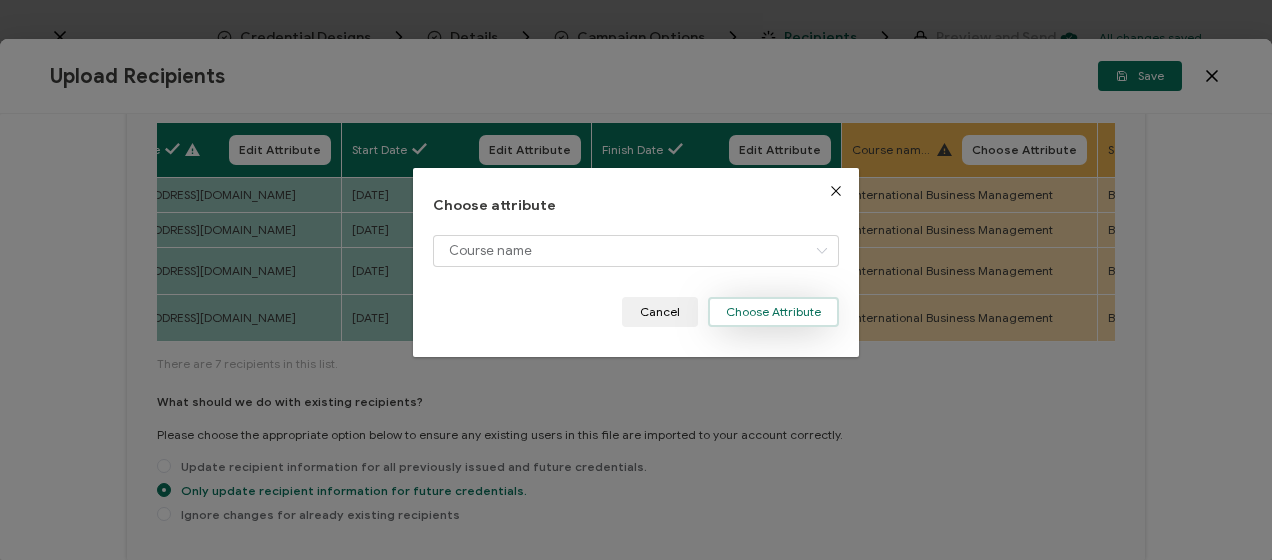 click on "Choose Attribute" at bounding box center (773, 312) 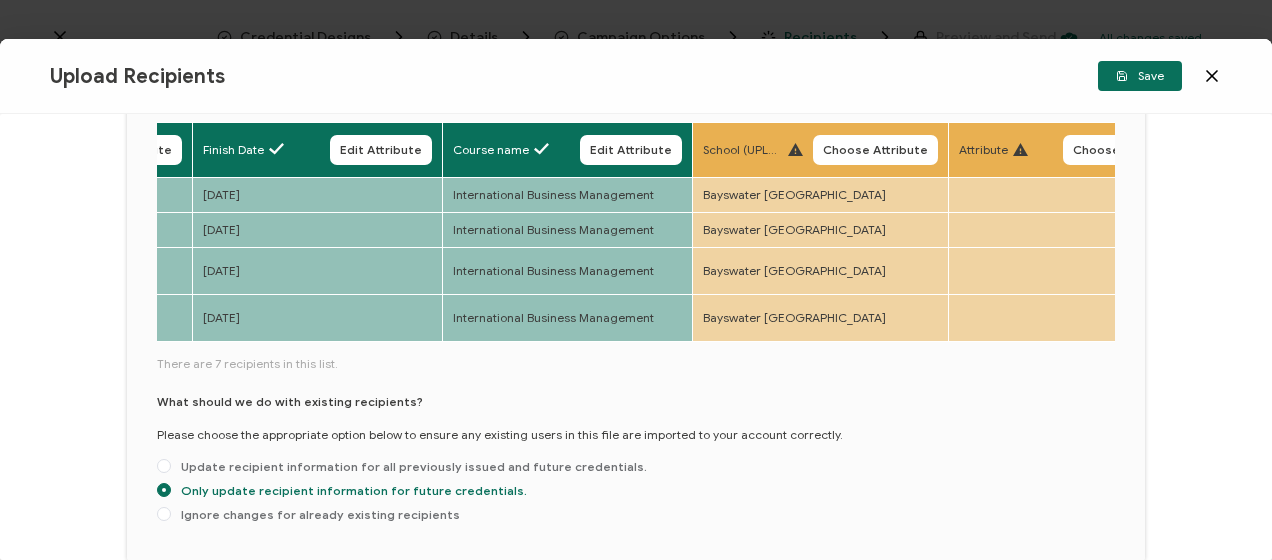 scroll, scrollTop: 0, scrollLeft: 1370, axis: horizontal 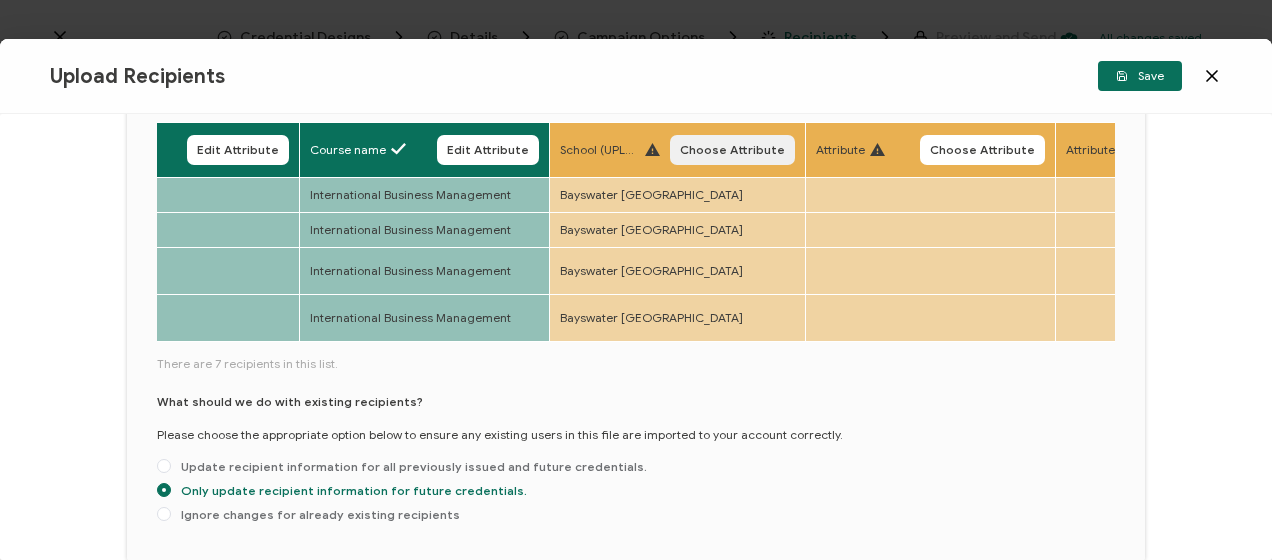 click on "Choose Attribute" at bounding box center [732, 150] 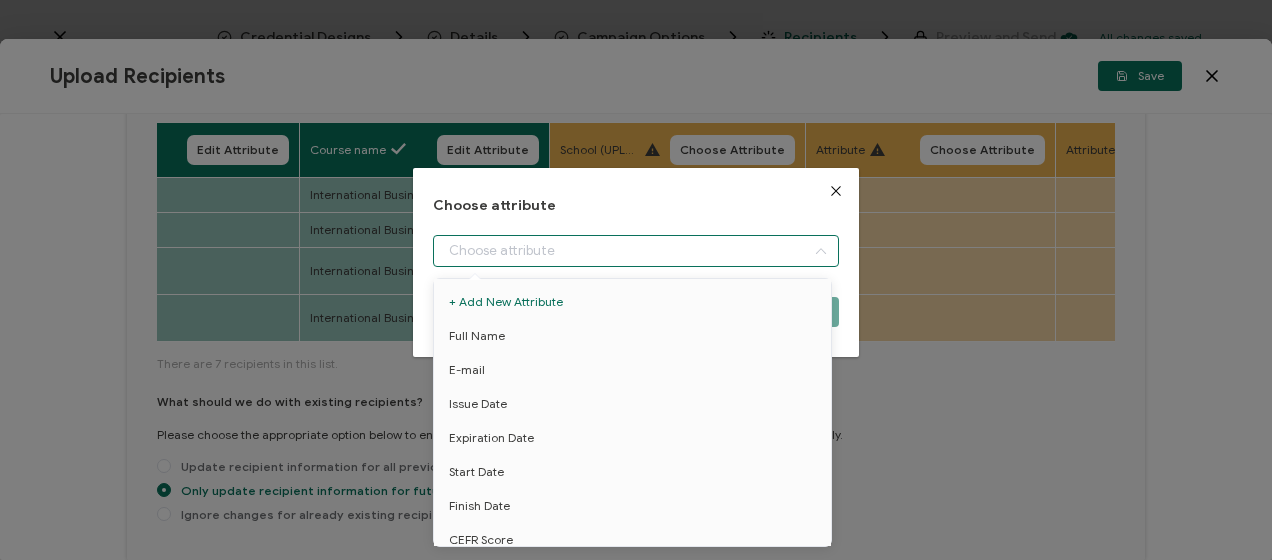 click at bounding box center [635, 251] 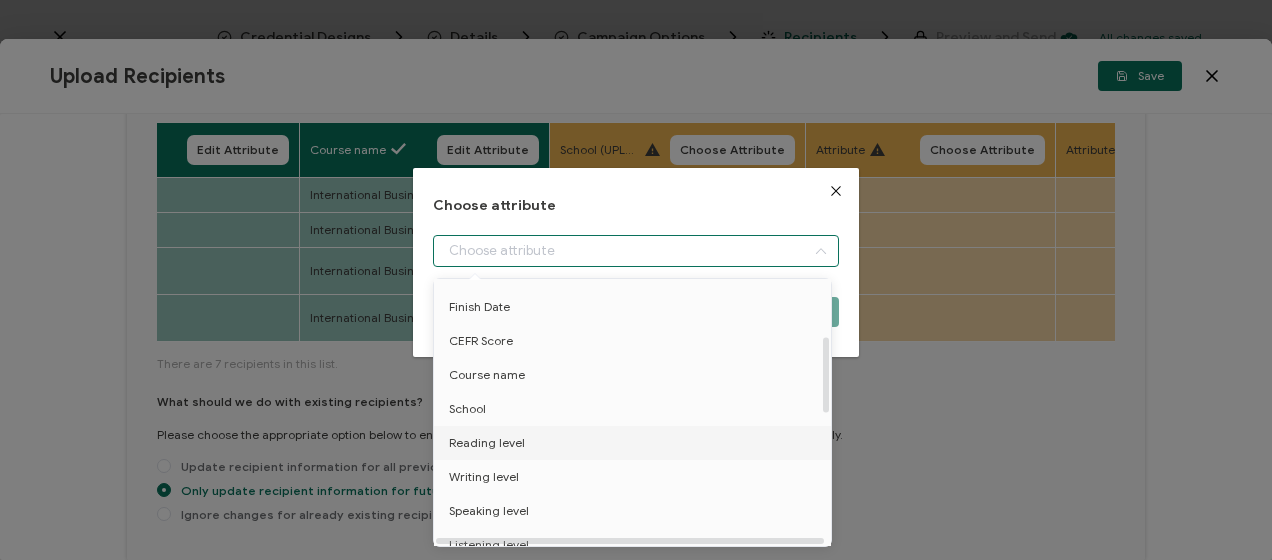 scroll, scrollTop: 200, scrollLeft: 0, axis: vertical 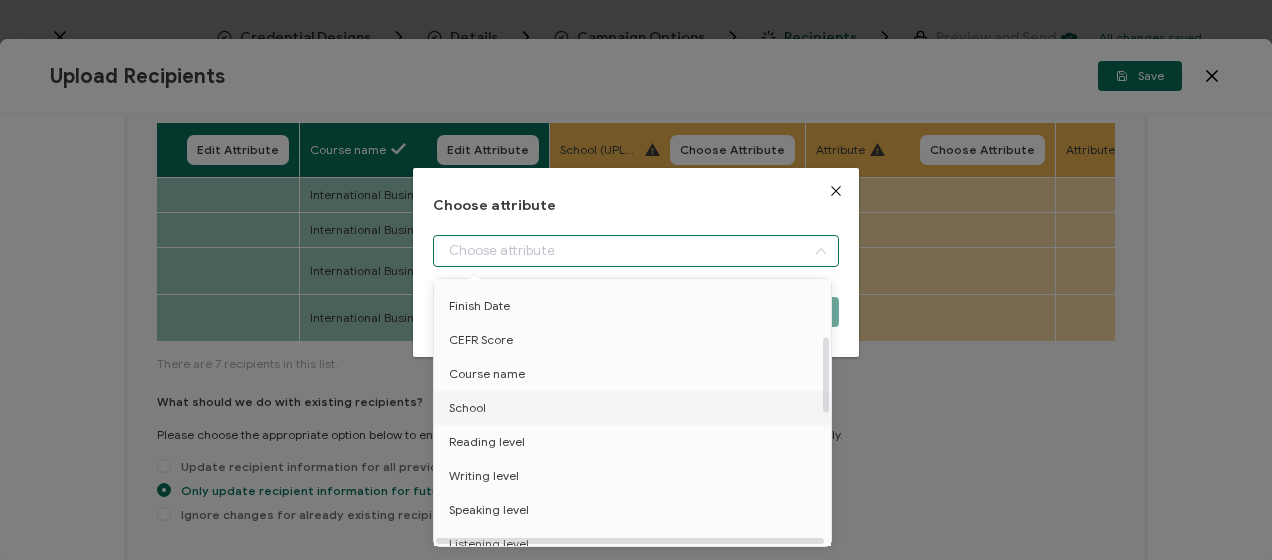 click on "School" at bounding box center (636, 408) 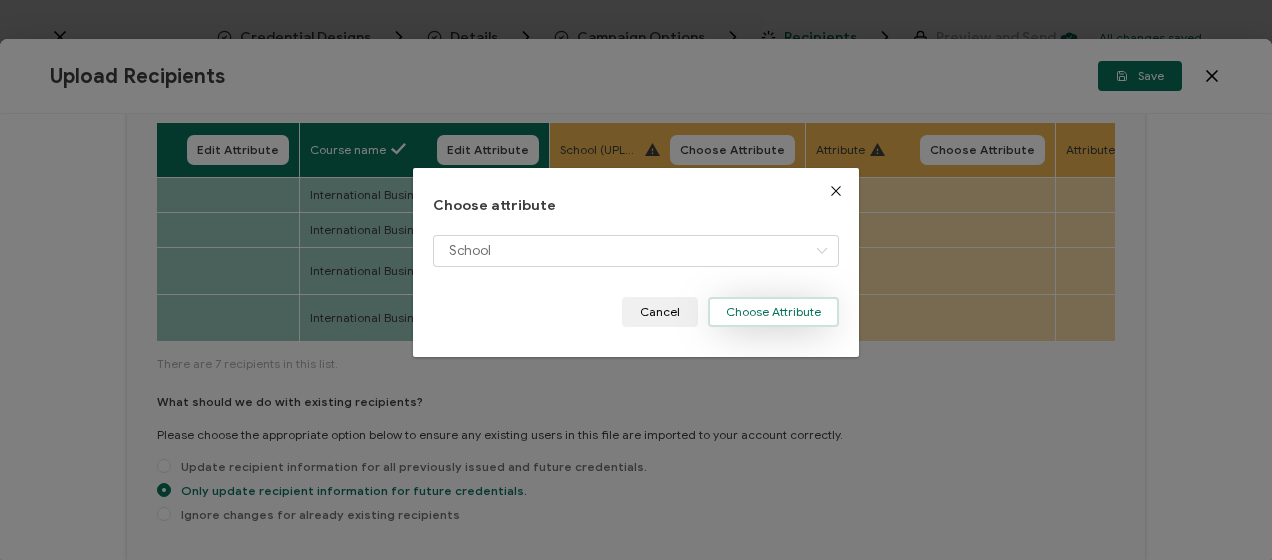 click on "Choose Attribute" at bounding box center (773, 312) 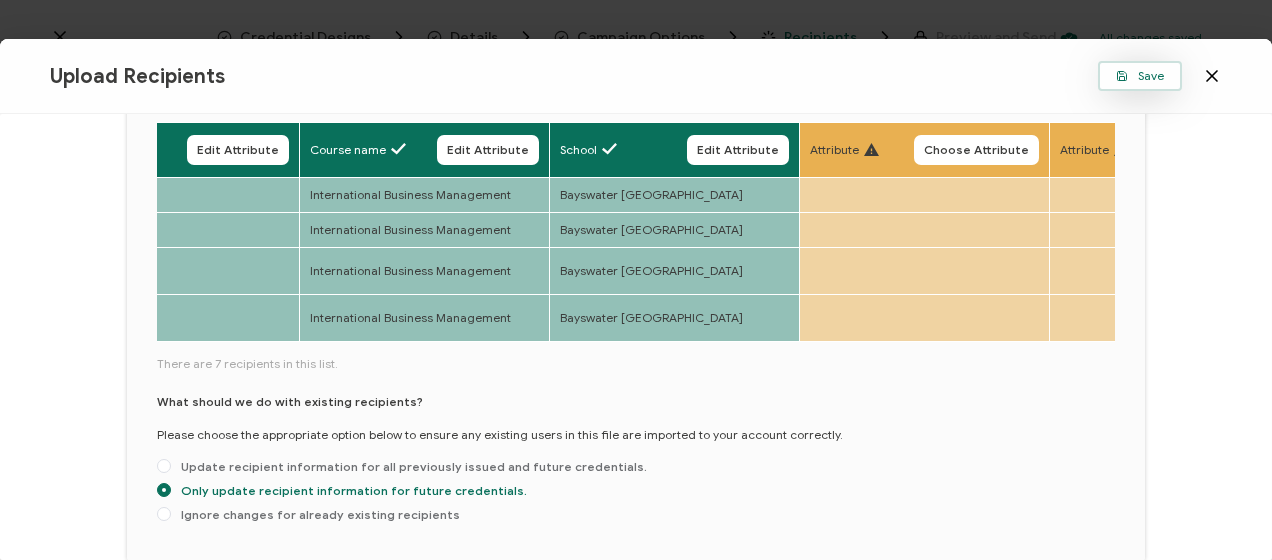 click on "Save" at bounding box center (1140, 76) 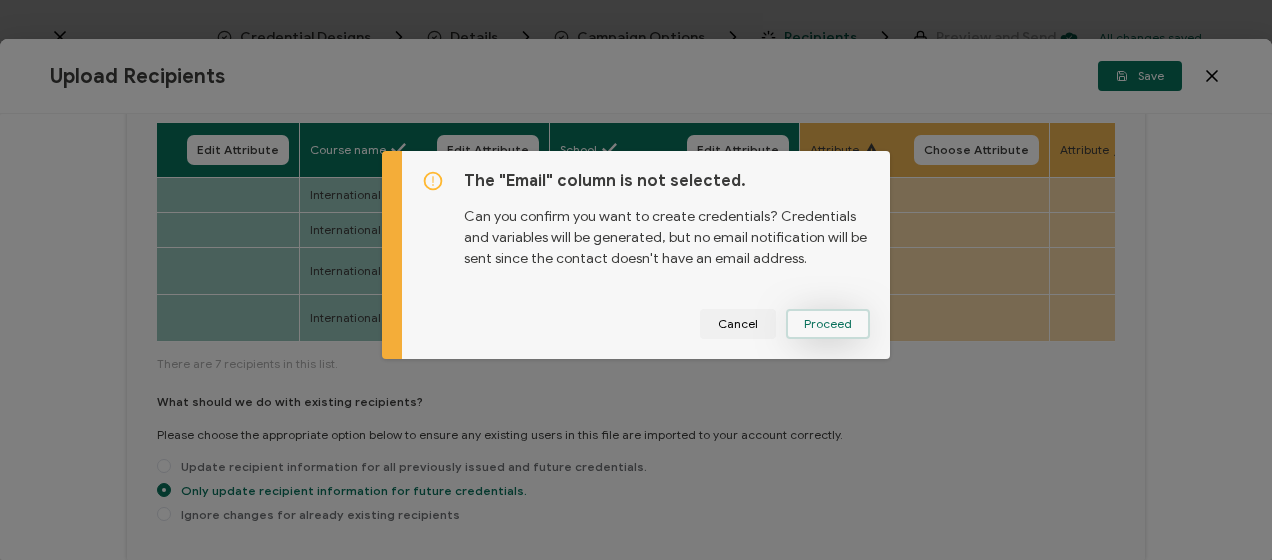 click on "Proceed" at bounding box center [828, 324] 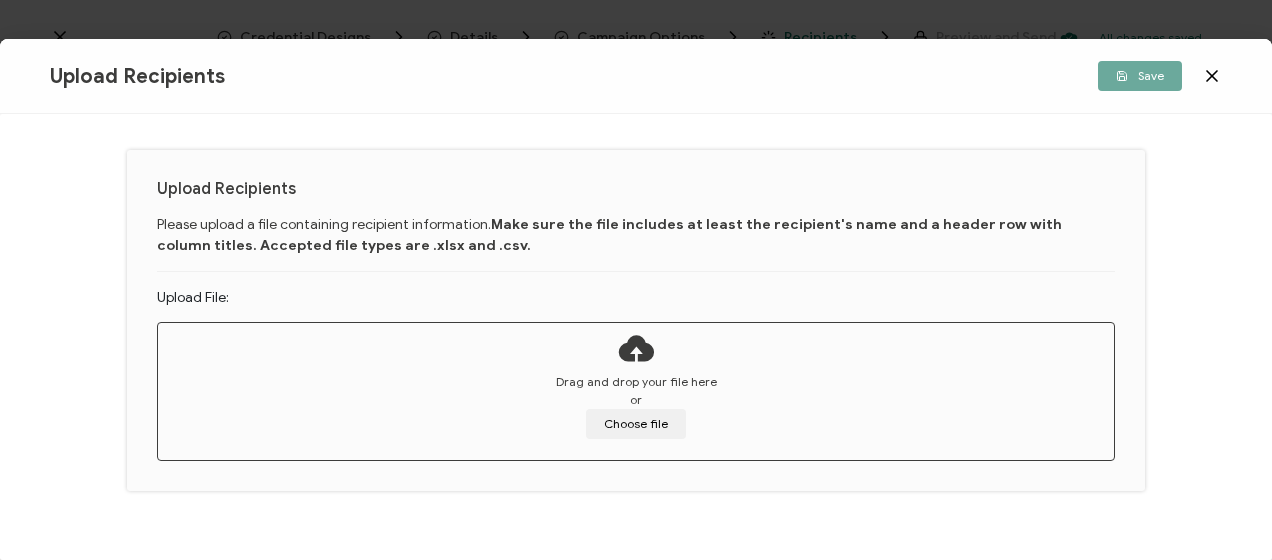 scroll, scrollTop: 94, scrollLeft: 0, axis: vertical 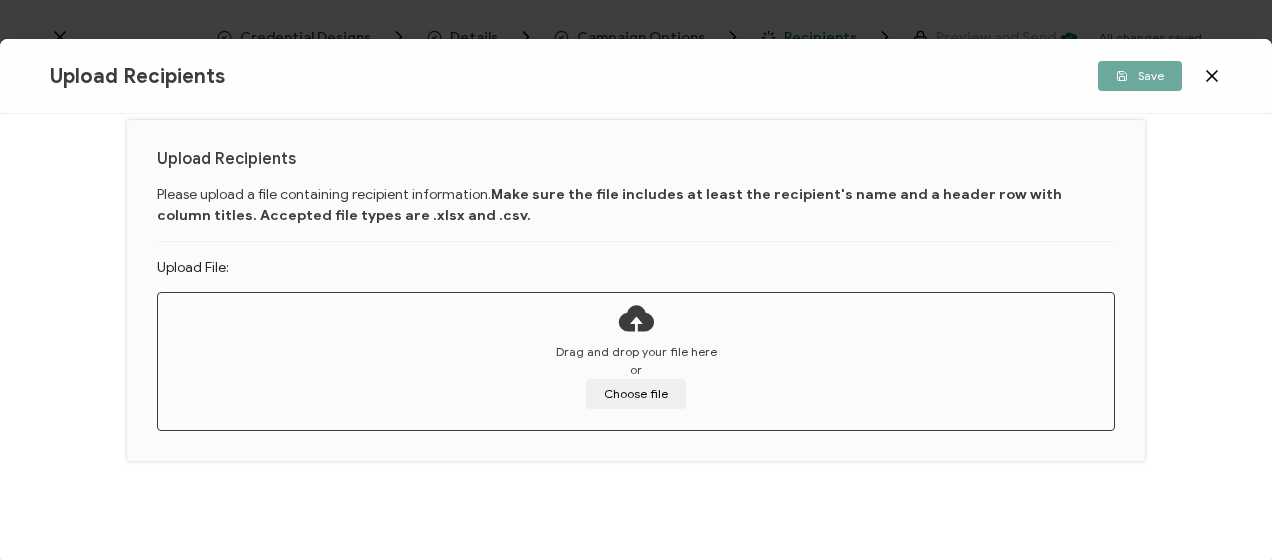 click on "Drag and drop your file here   or
Choose file" at bounding box center [636, 376] 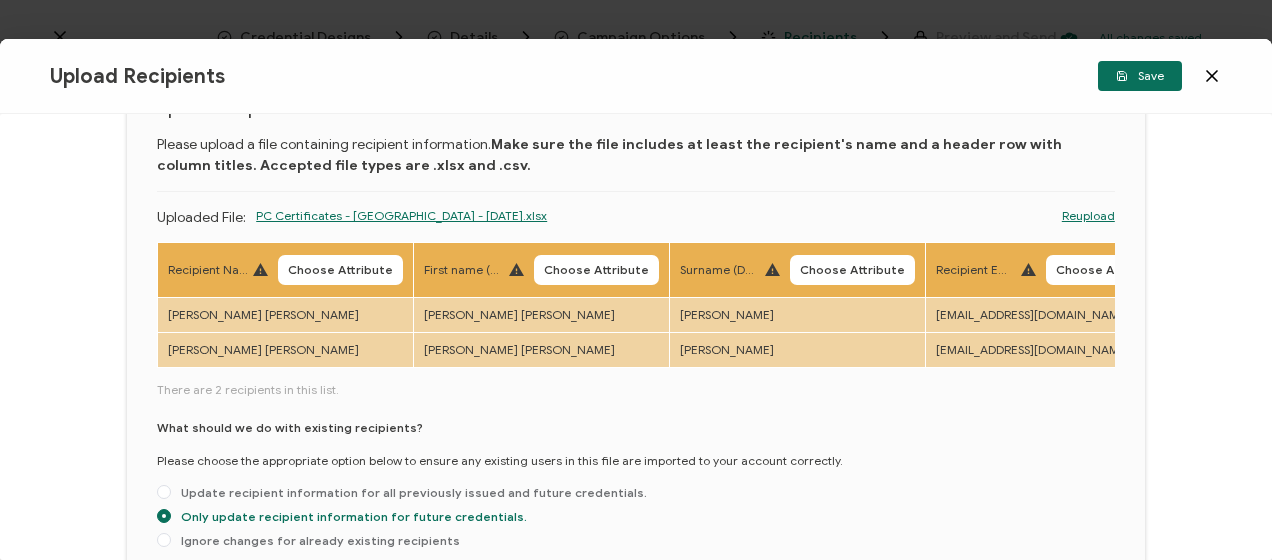 click 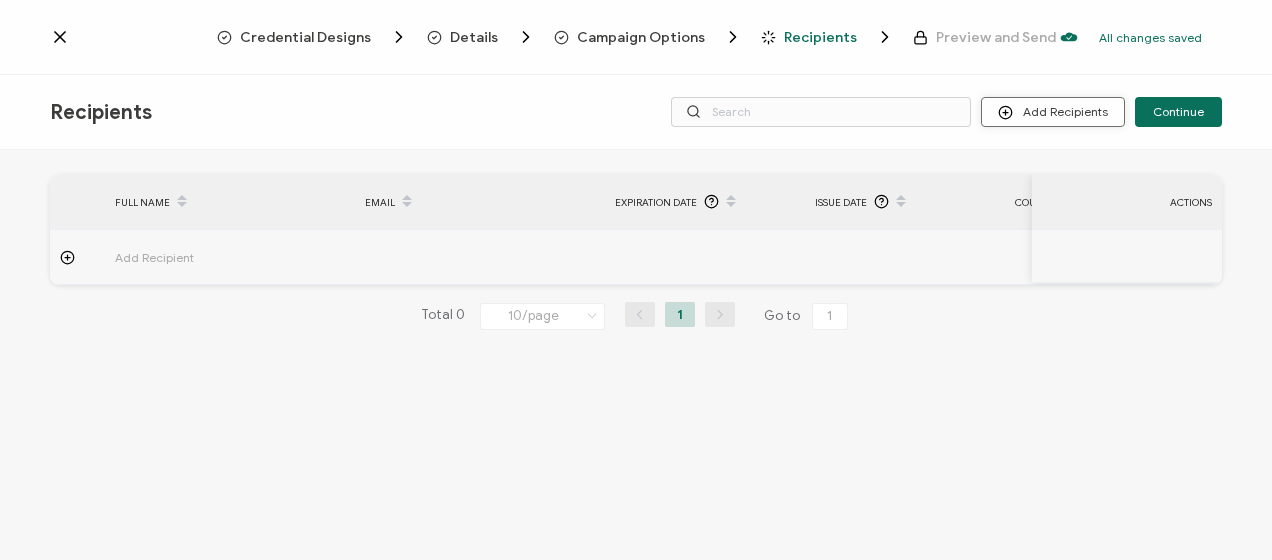 click on "Add Recipients" at bounding box center (1053, 112) 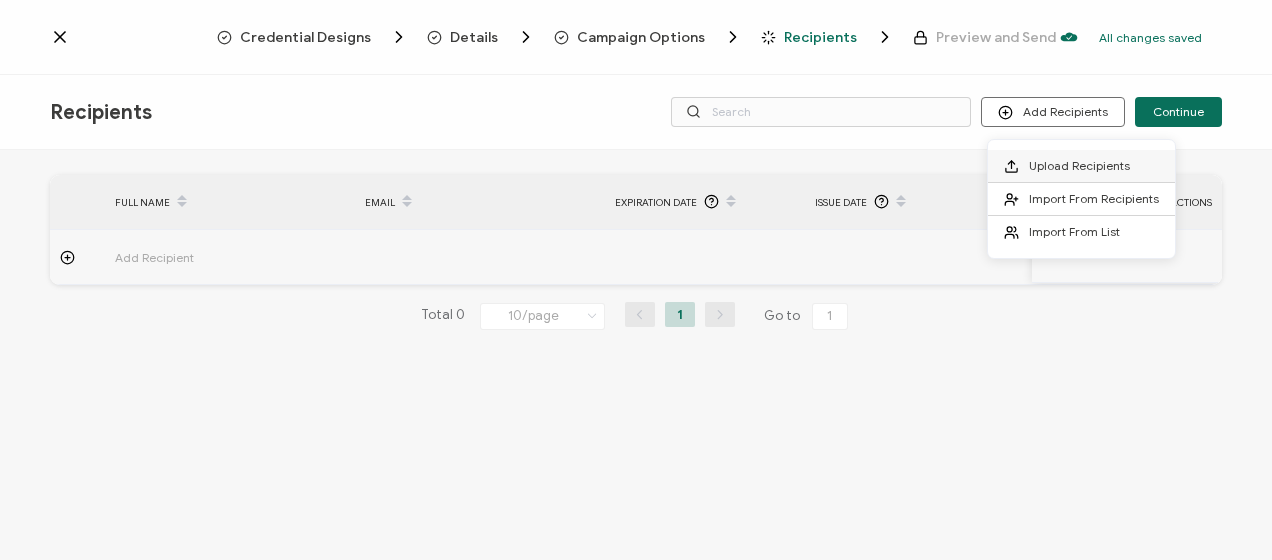 click on "Upload Recipients" at bounding box center (1079, 165) 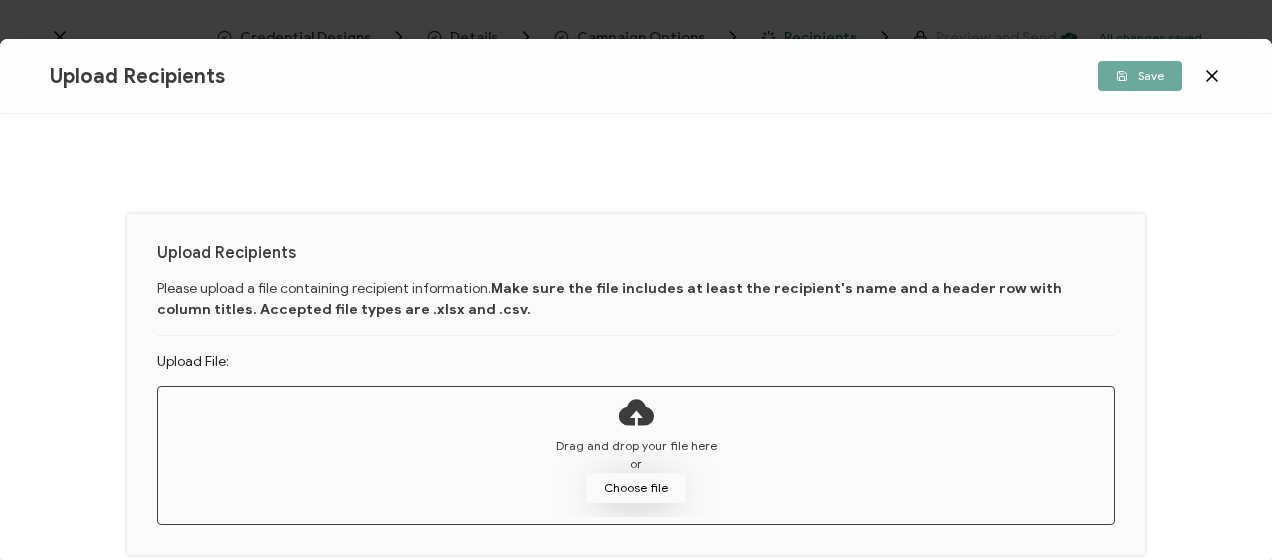 click on "Choose file" at bounding box center (636, 488) 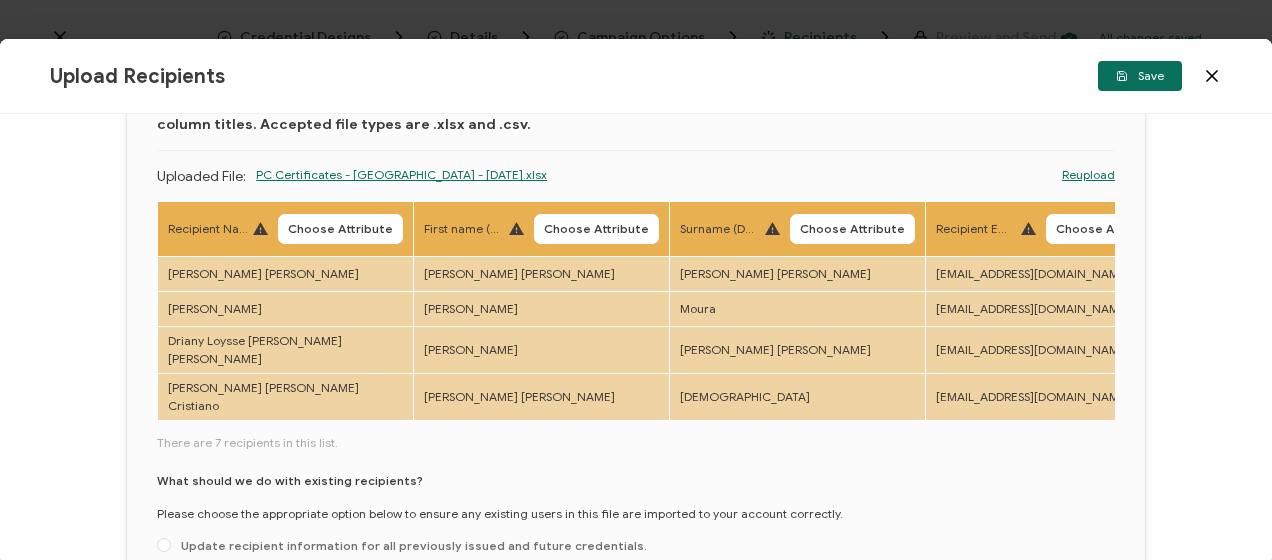 scroll, scrollTop: 200, scrollLeft: 0, axis: vertical 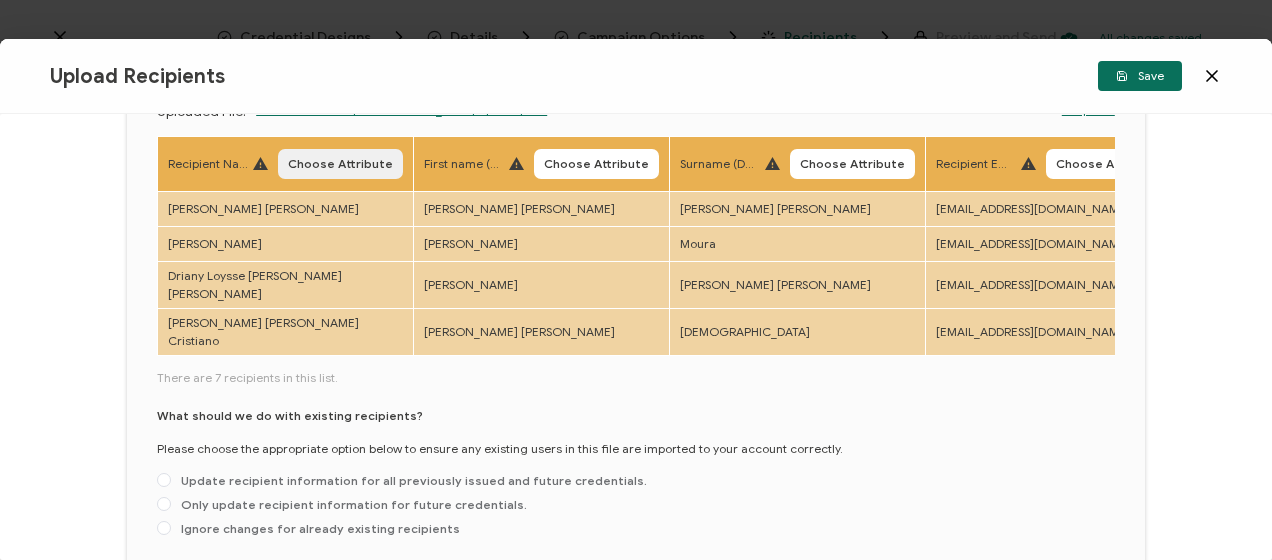 click on "Choose Attribute" at bounding box center (340, 164) 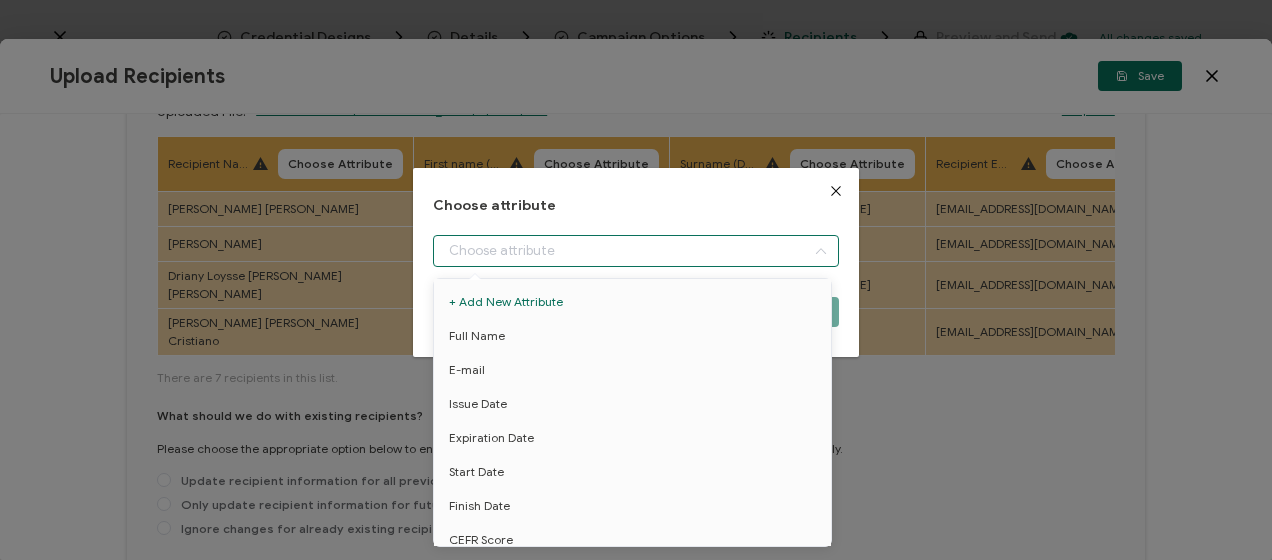 click at bounding box center [635, 251] 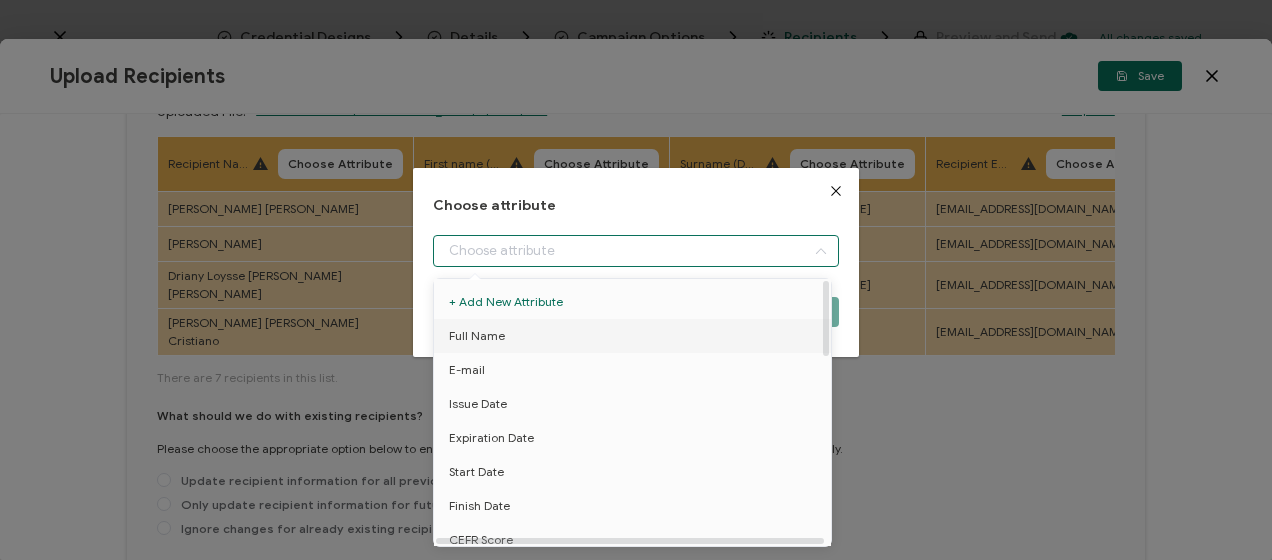 click on "Full Name" at bounding box center (636, 336) 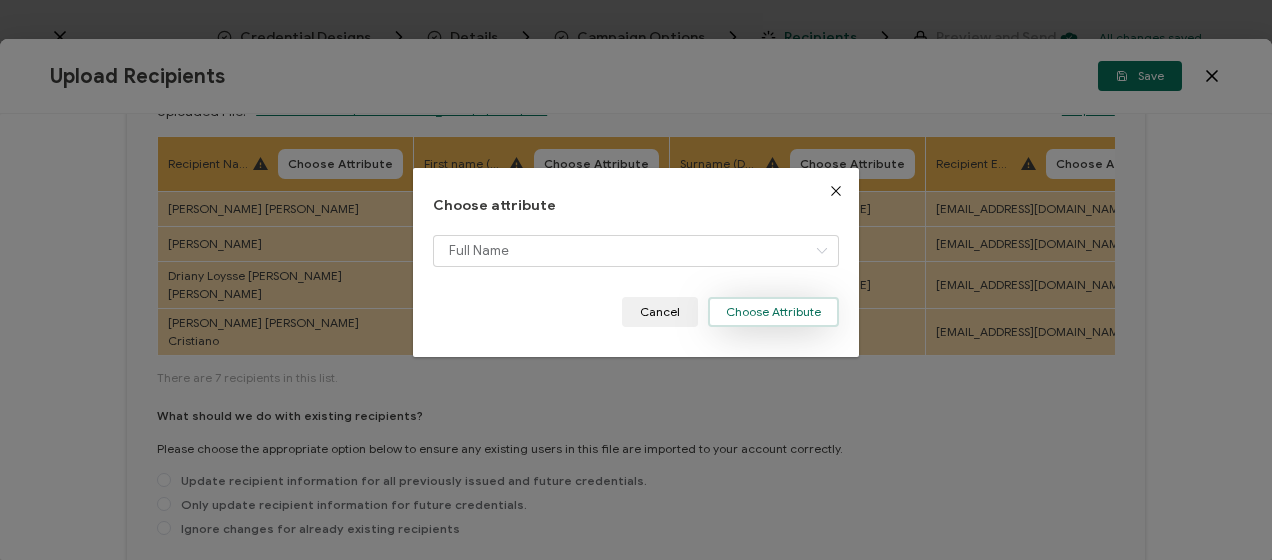 click on "Choose Attribute" at bounding box center [773, 312] 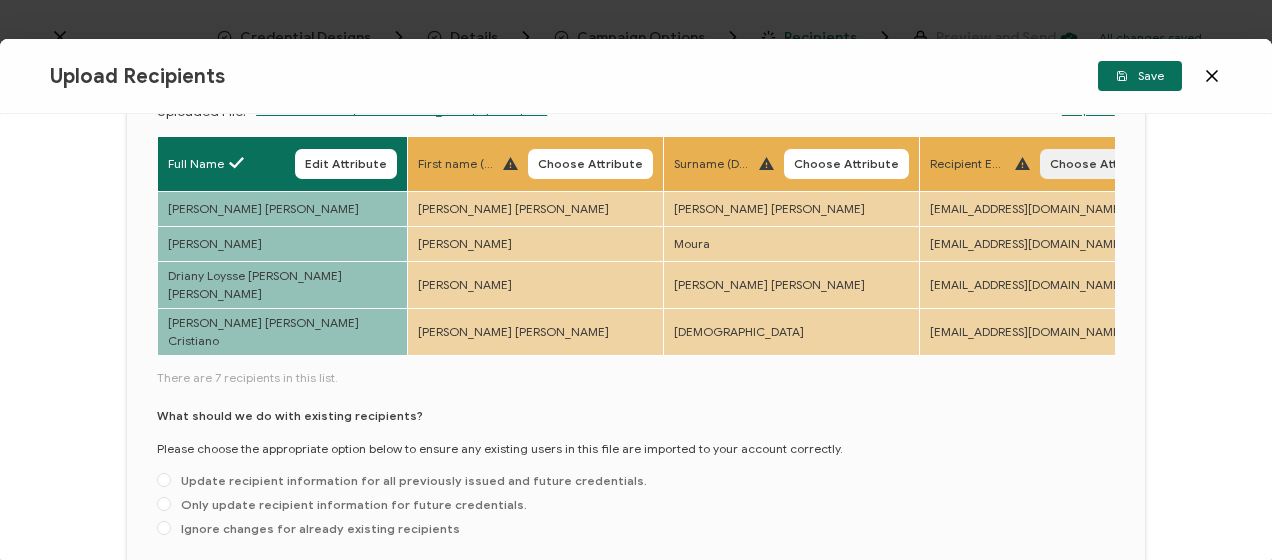 click on "Choose Attribute" at bounding box center (1102, 164) 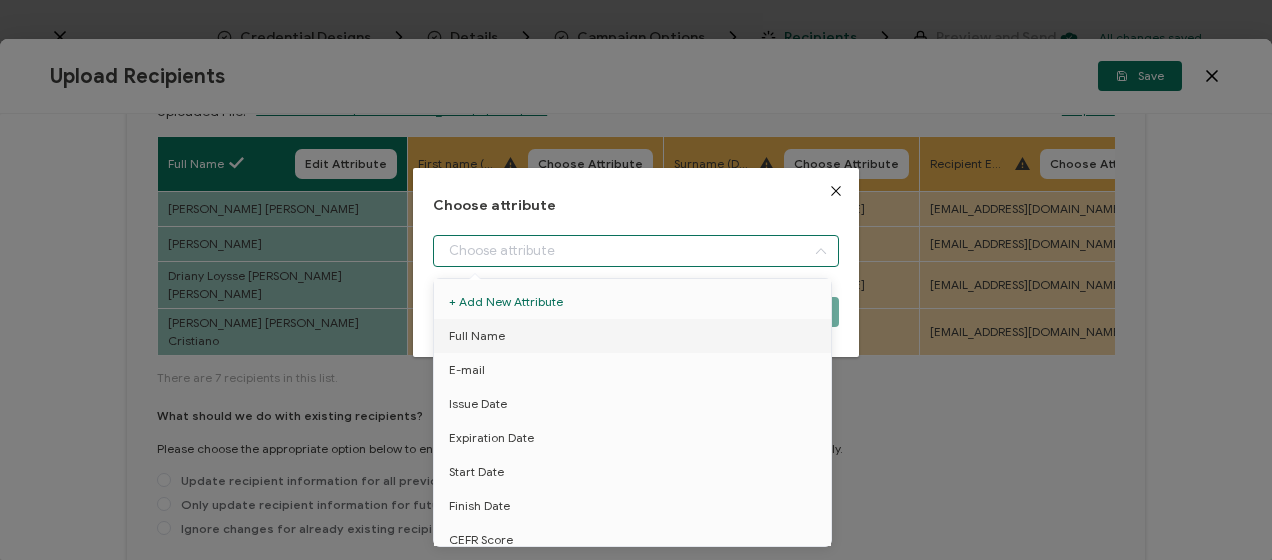 click at bounding box center (635, 251) 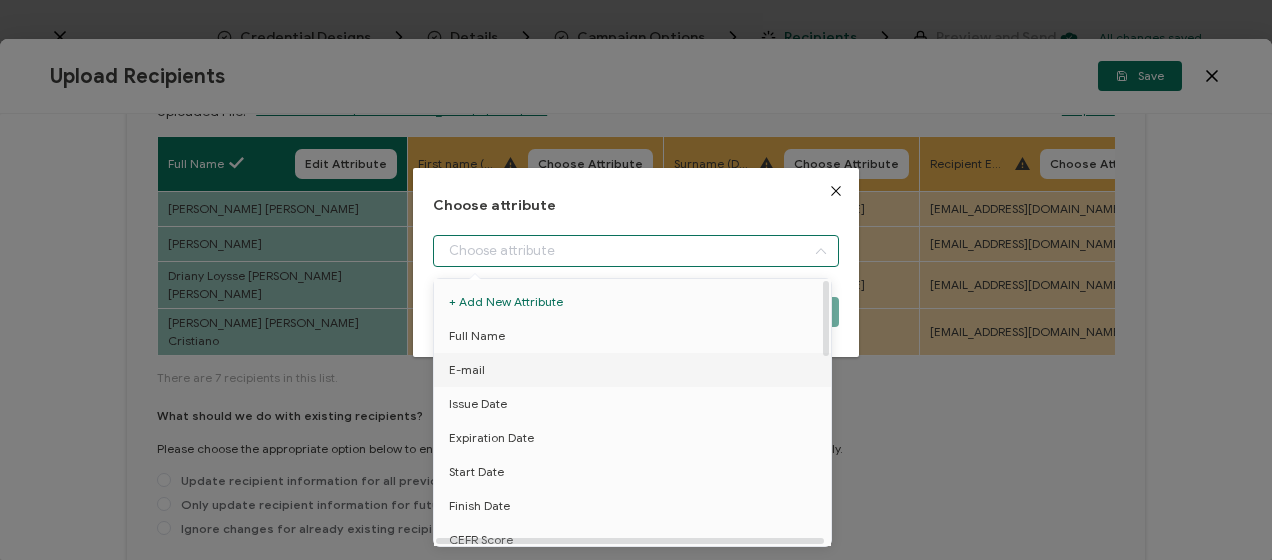 click on "E-mail" at bounding box center (636, 370) 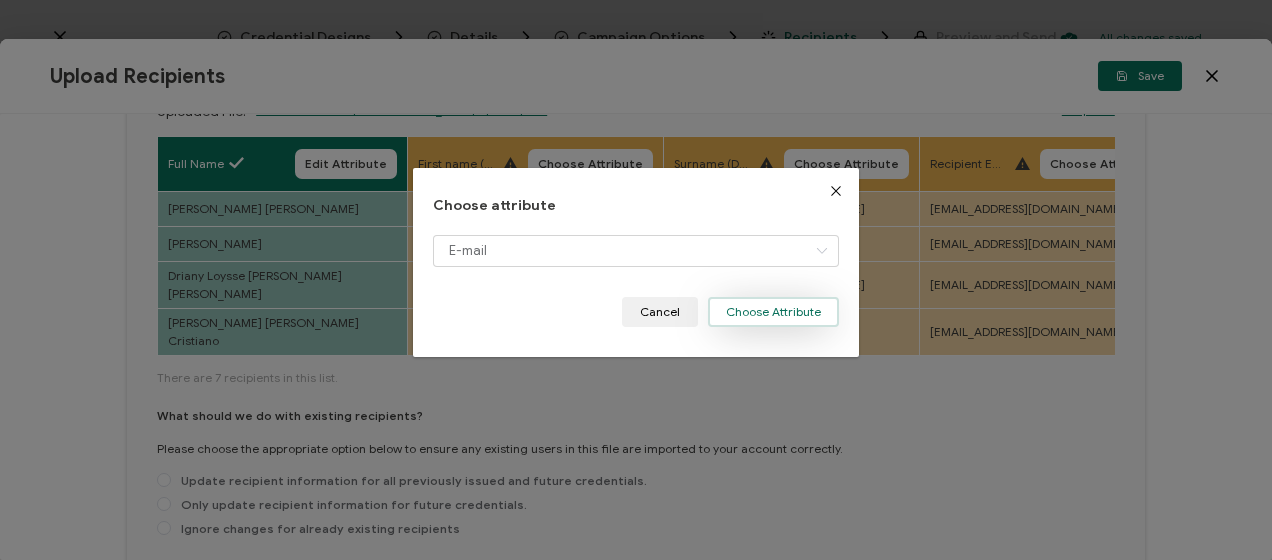 click on "Choose Attribute" at bounding box center (773, 312) 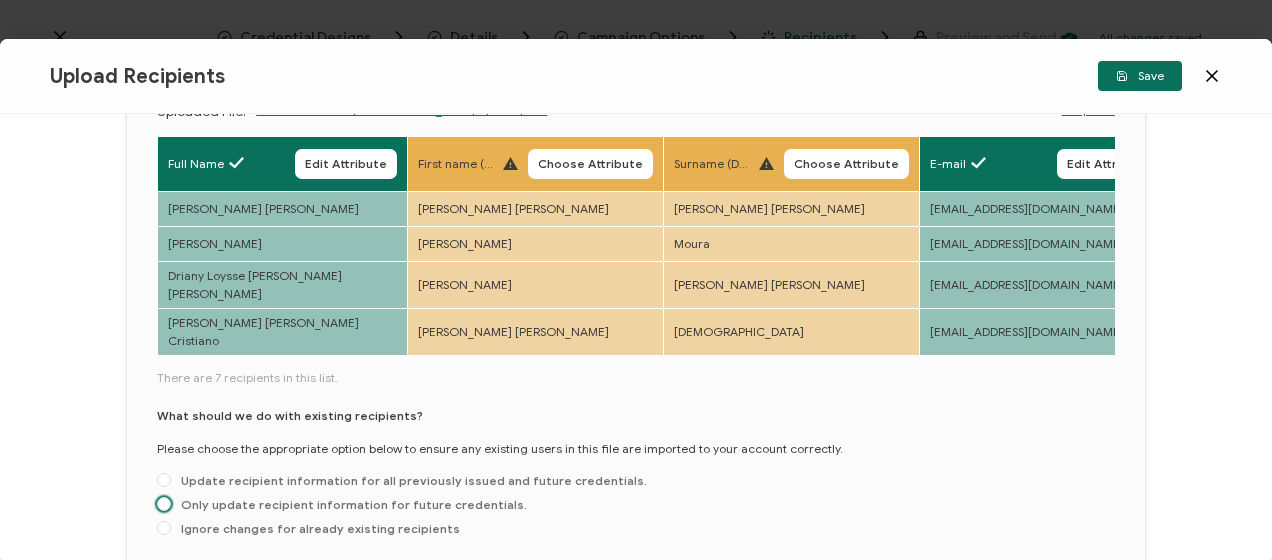 click on "Only update recipient information for future credentials." at bounding box center [349, 504] 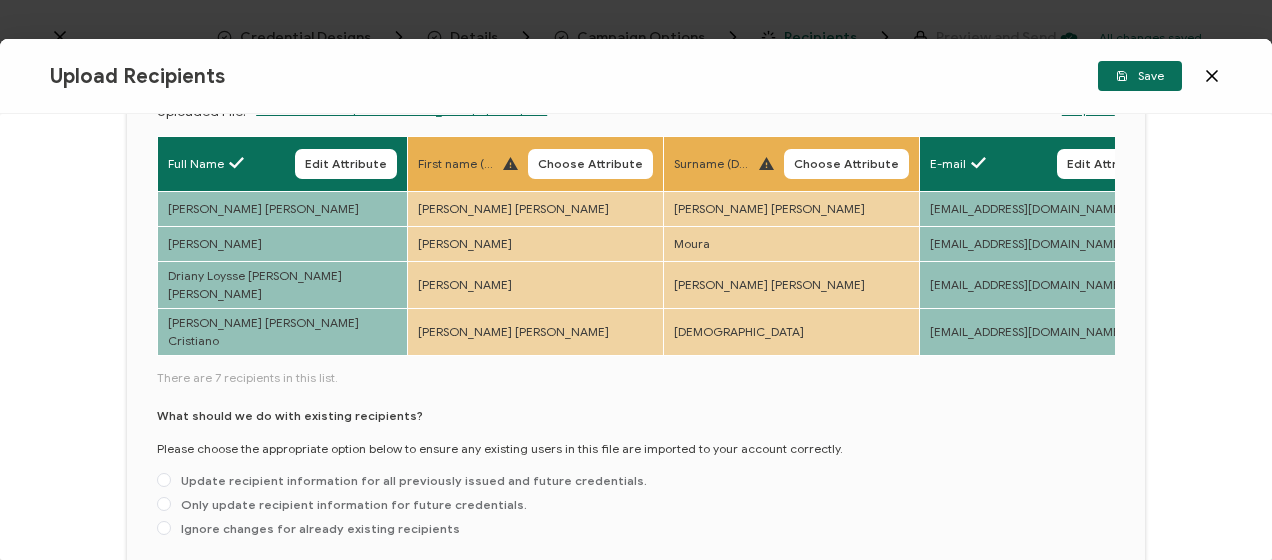 click on "Only update recipient information for future credentials." at bounding box center (164, 505) 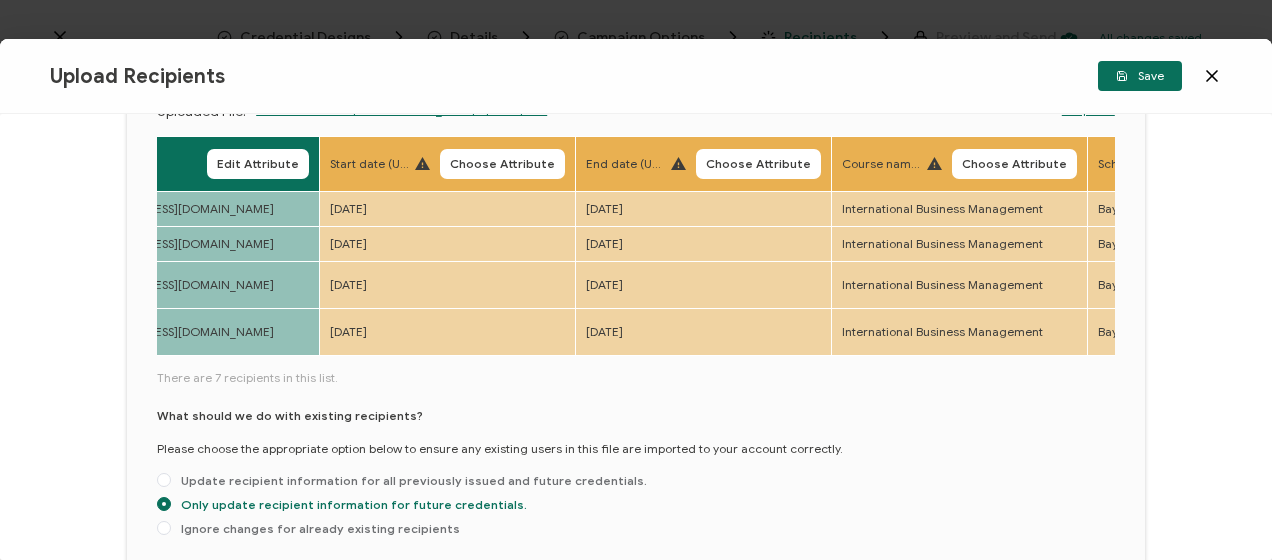 scroll, scrollTop: 0, scrollLeft: 924, axis: horizontal 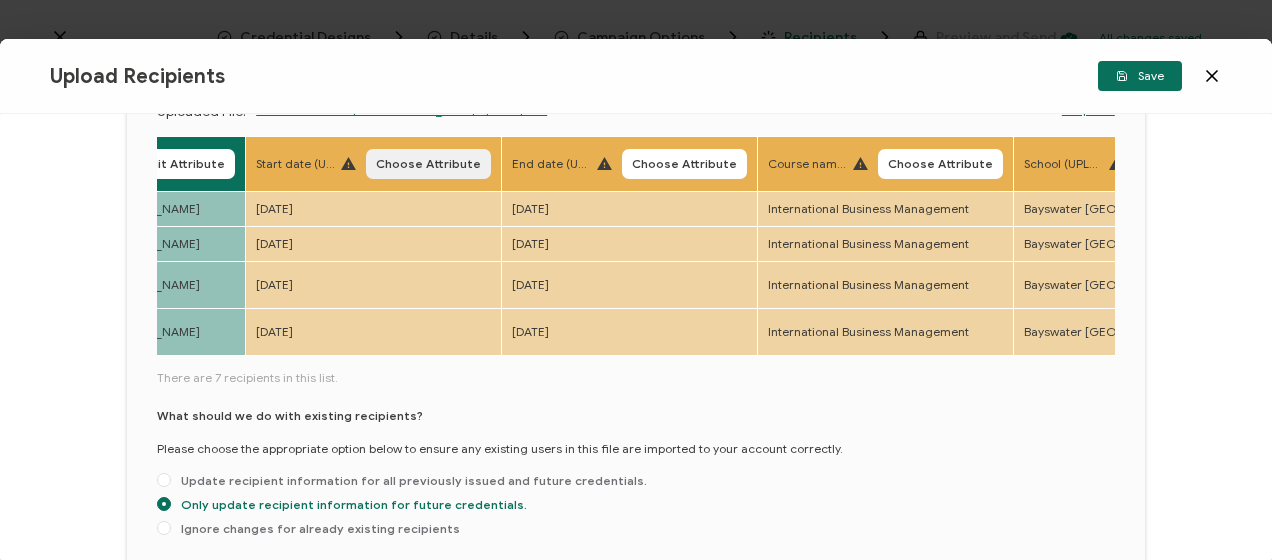 click on "Choose Attribute" at bounding box center (428, 164) 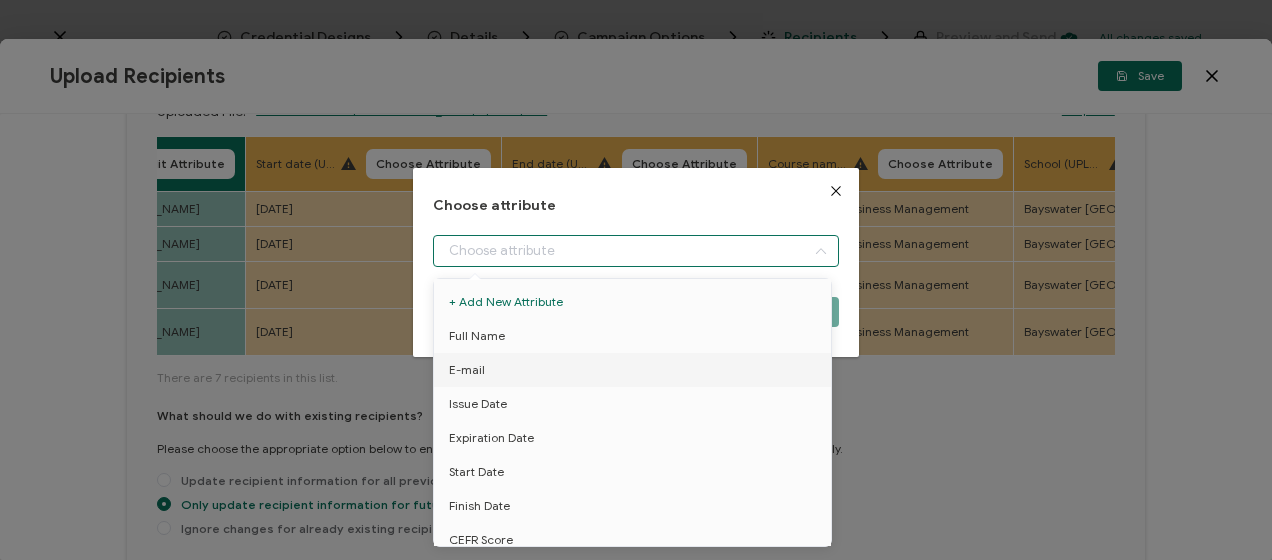 click at bounding box center [635, 251] 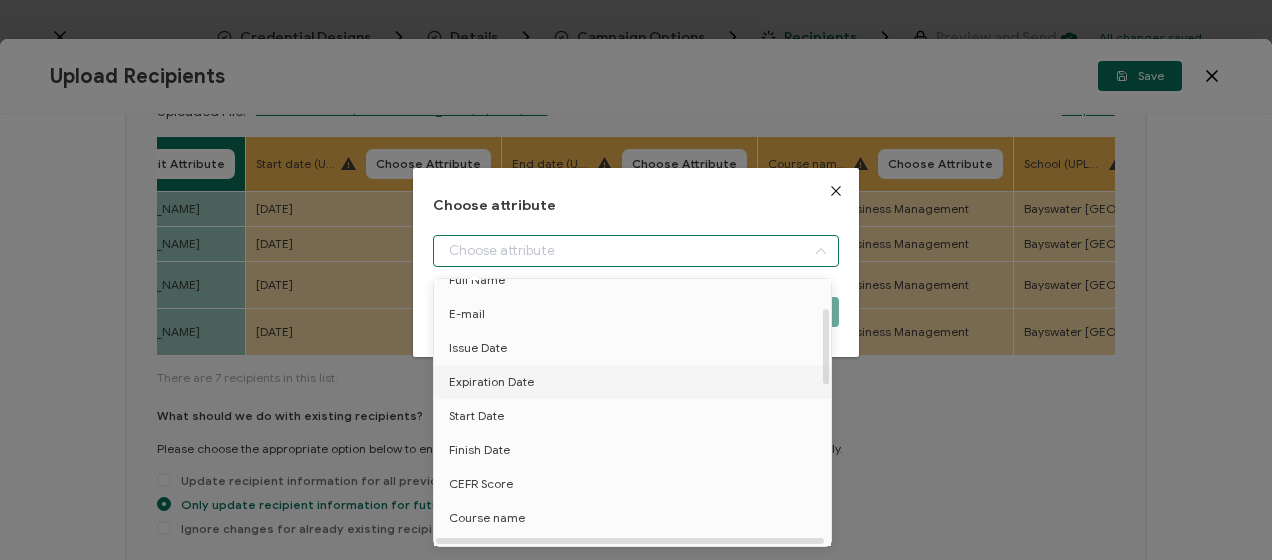 scroll, scrollTop: 100, scrollLeft: 0, axis: vertical 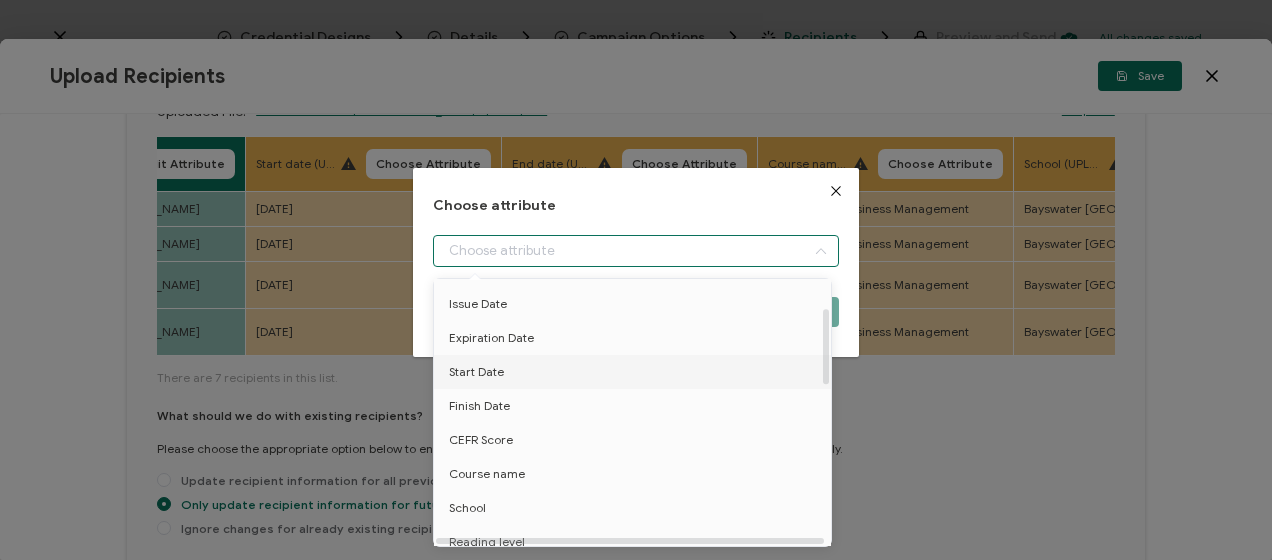 click on "Start Date" at bounding box center (476, 372) 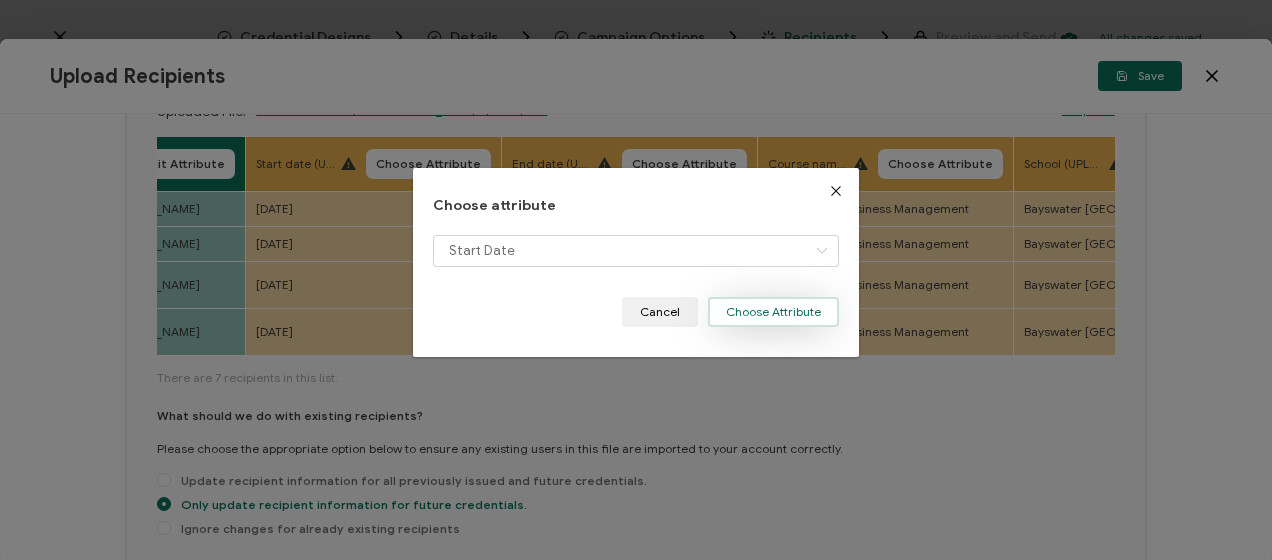 click on "Choose Attribute" at bounding box center (773, 312) 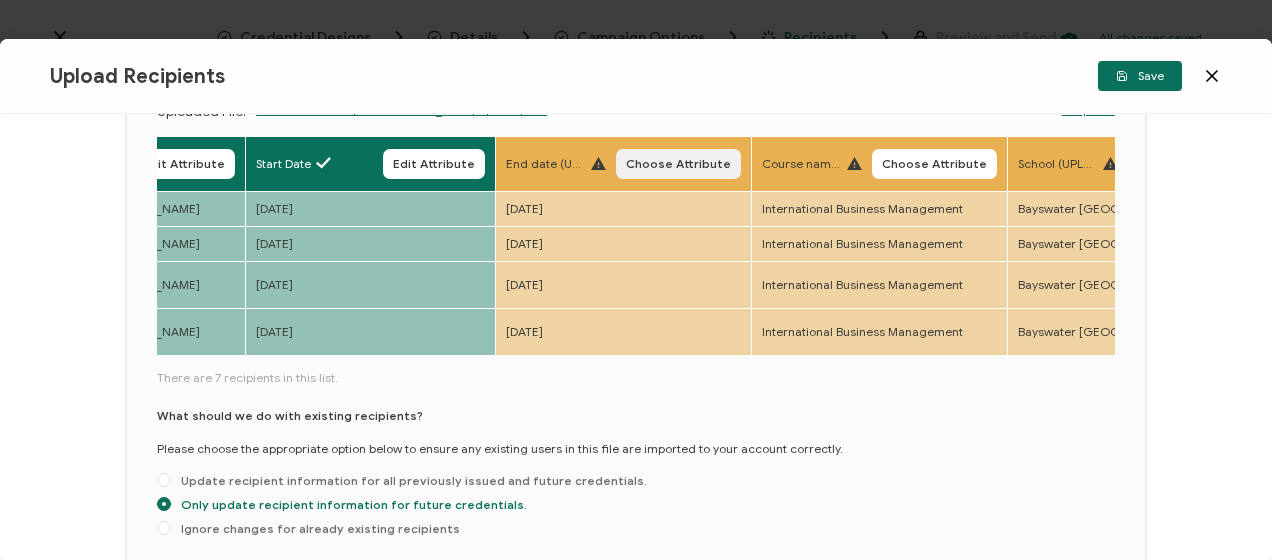 click on "Choose Attribute" at bounding box center [678, 164] 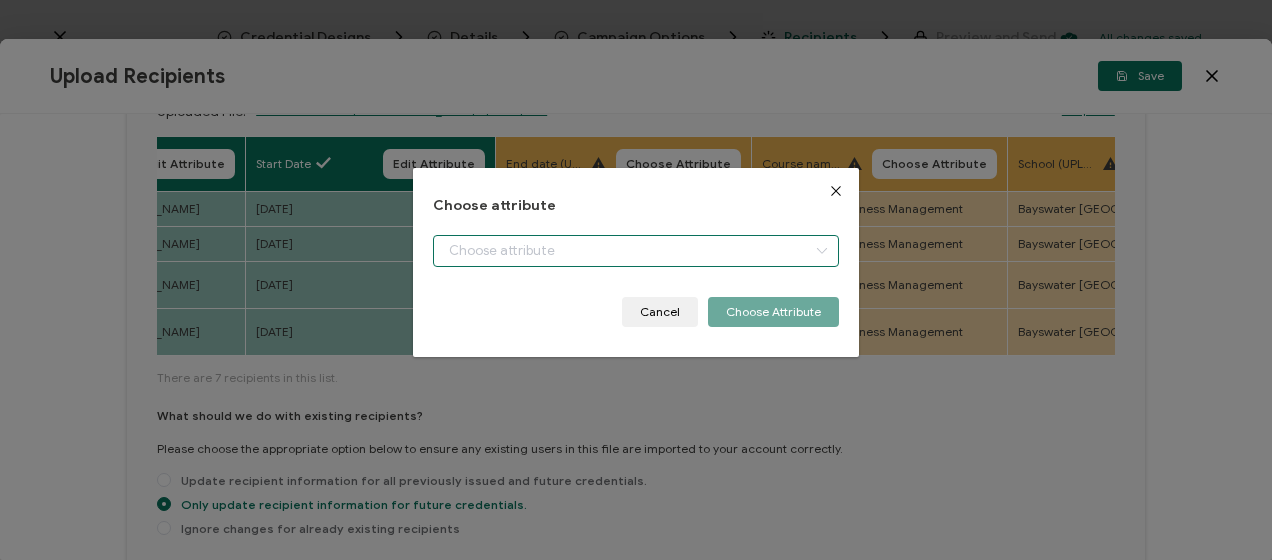 click at bounding box center [635, 251] 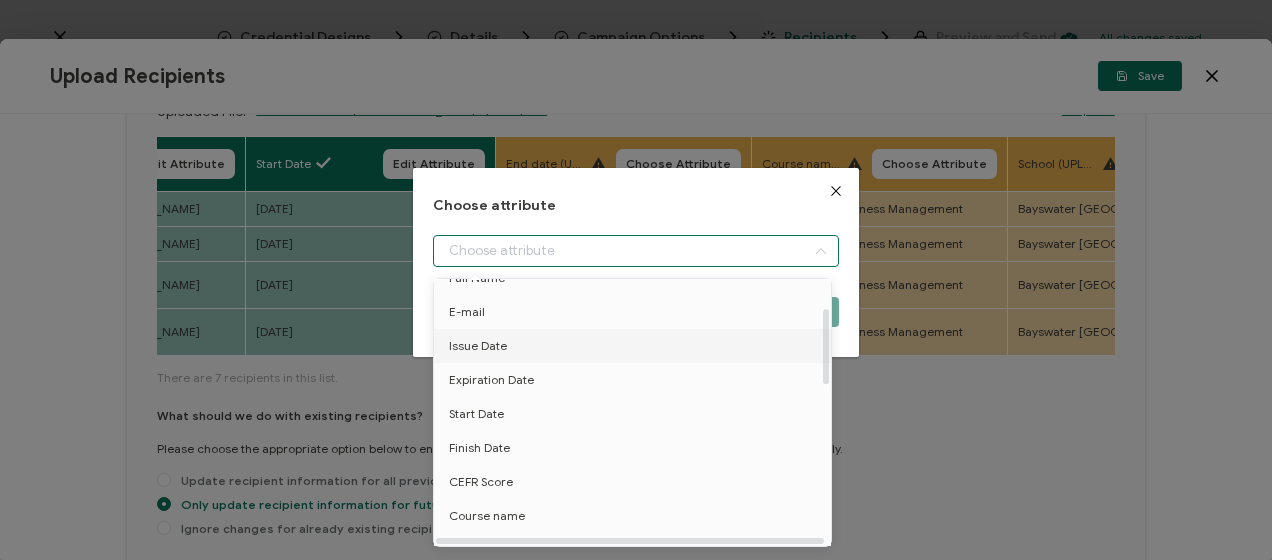 scroll, scrollTop: 100, scrollLeft: 0, axis: vertical 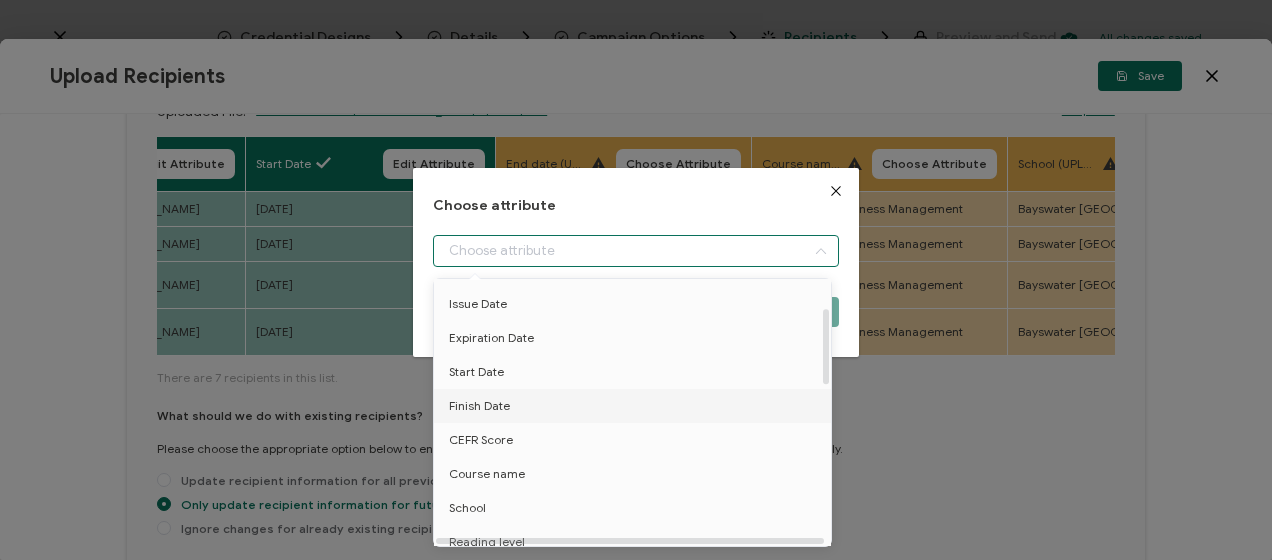 click on "Finish Date" at bounding box center [636, 406] 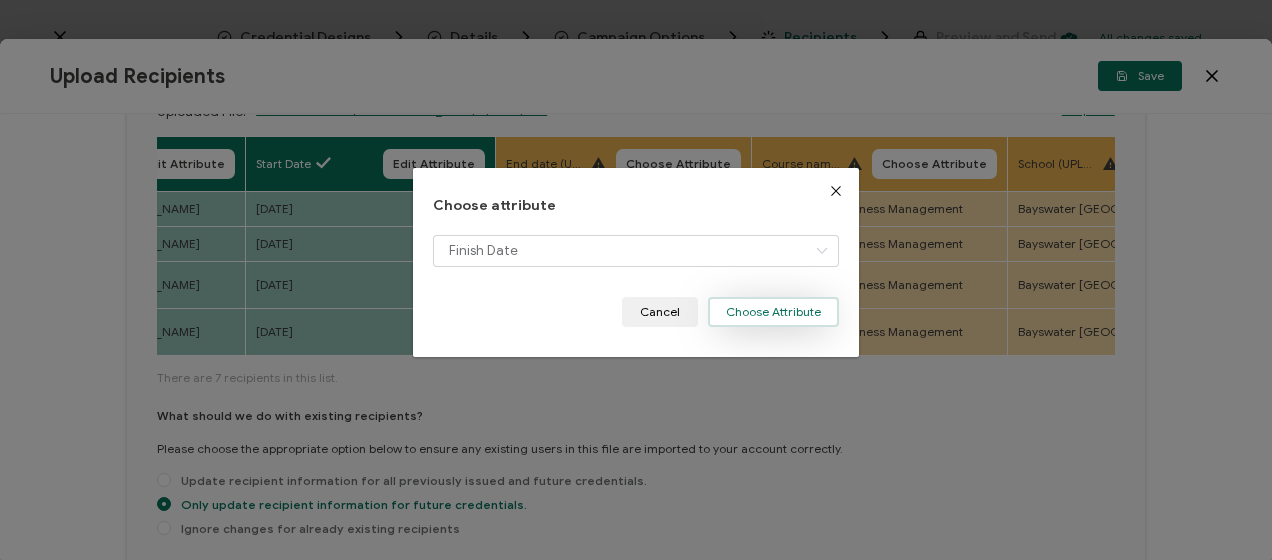 click on "Choose Attribute" at bounding box center [773, 312] 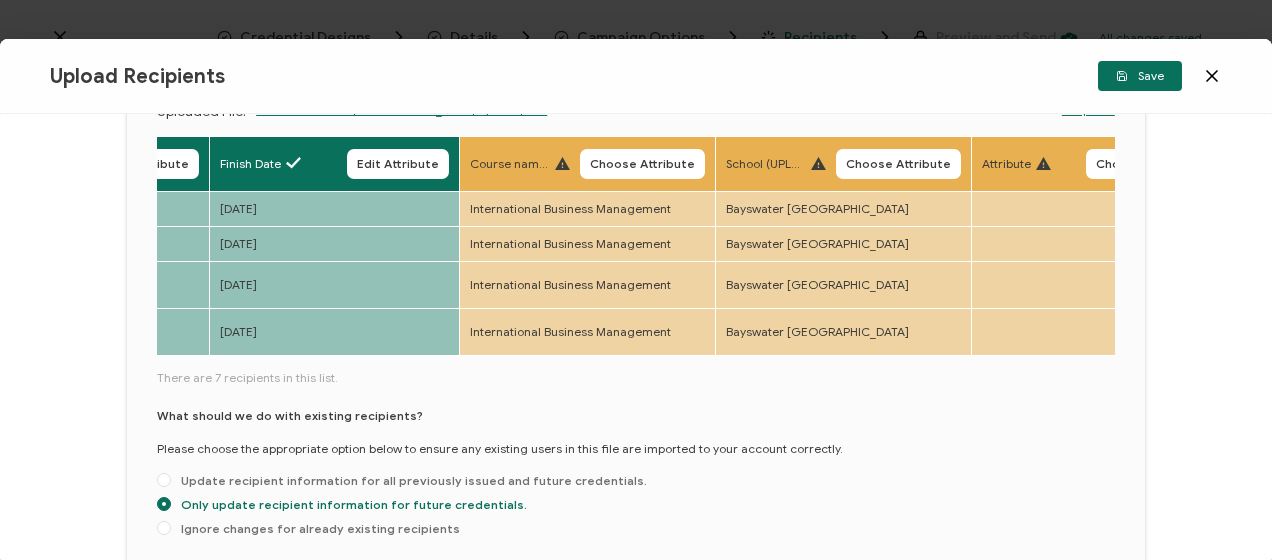 scroll, scrollTop: 0, scrollLeft: 1288, axis: horizontal 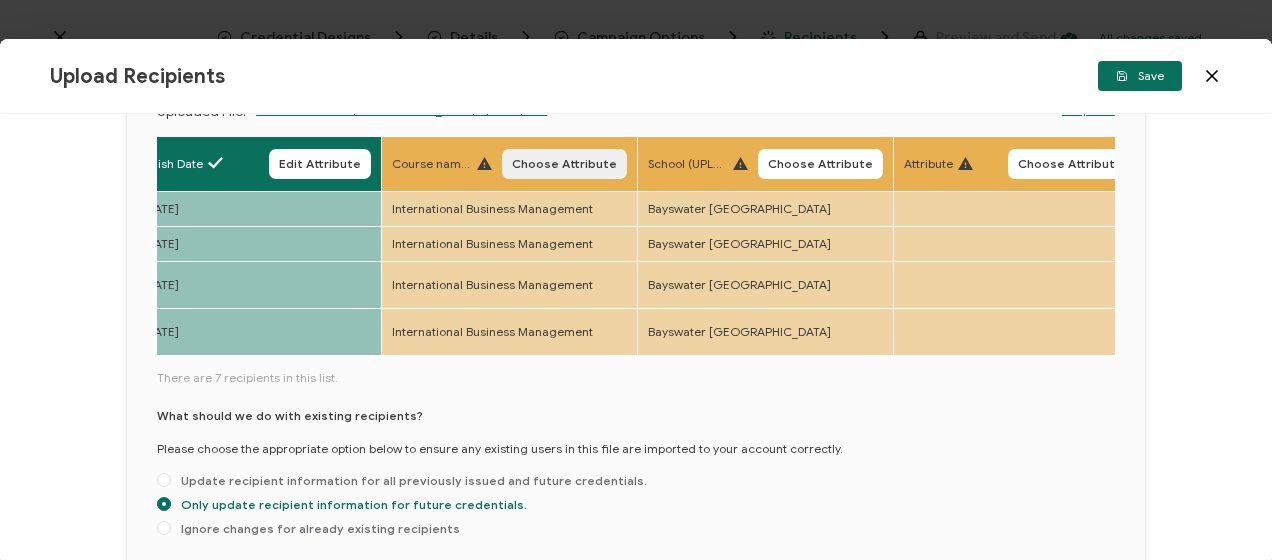 click on "Choose Attribute" at bounding box center (564, 164) 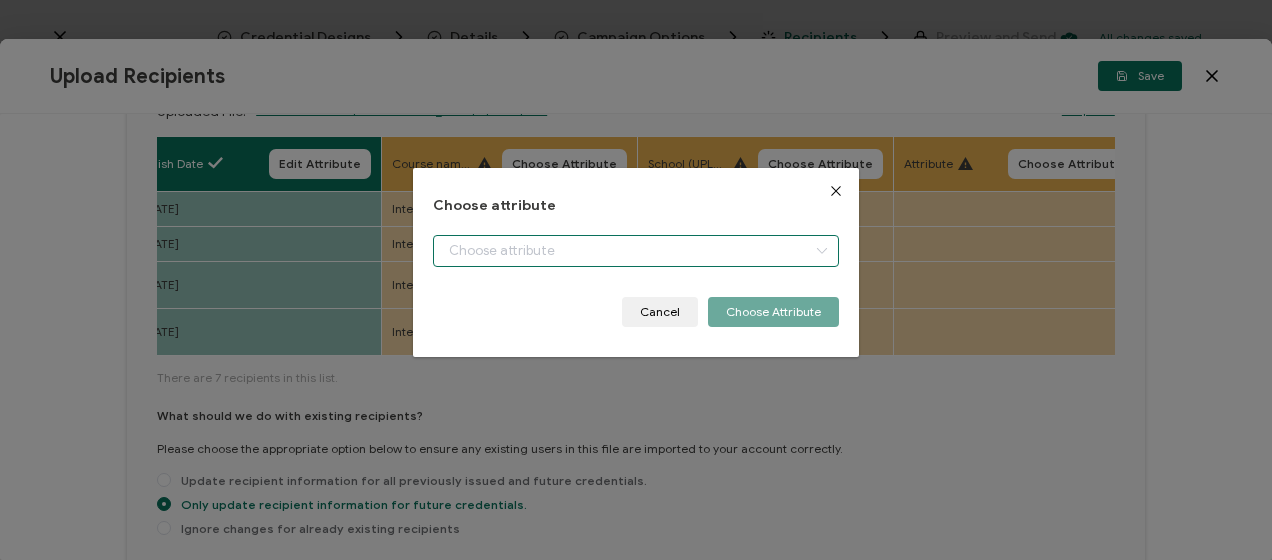 click at bounding box center (635, 251) 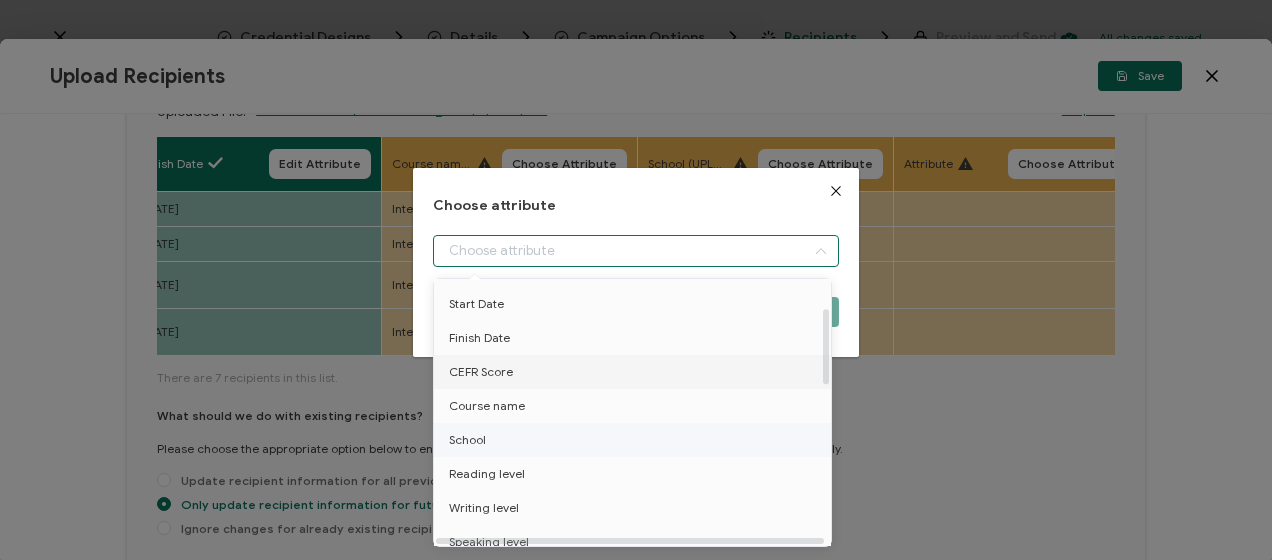 scroll, scrollTop: 200, scrollLeft: 0, axis: vertical 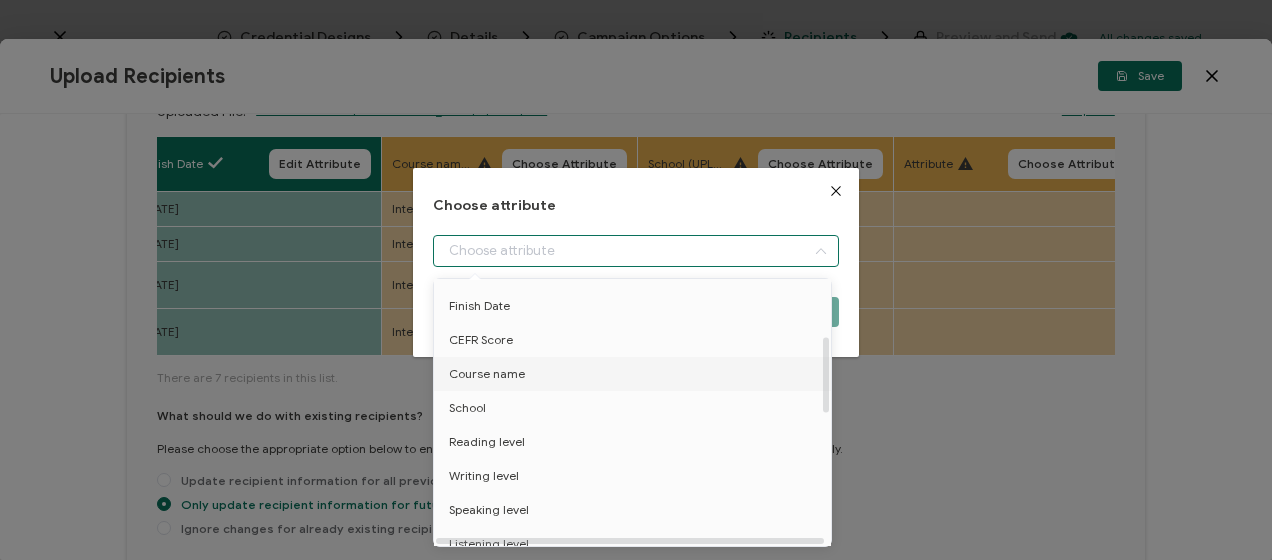 click on "Course name" at bounding box center [487, 374] 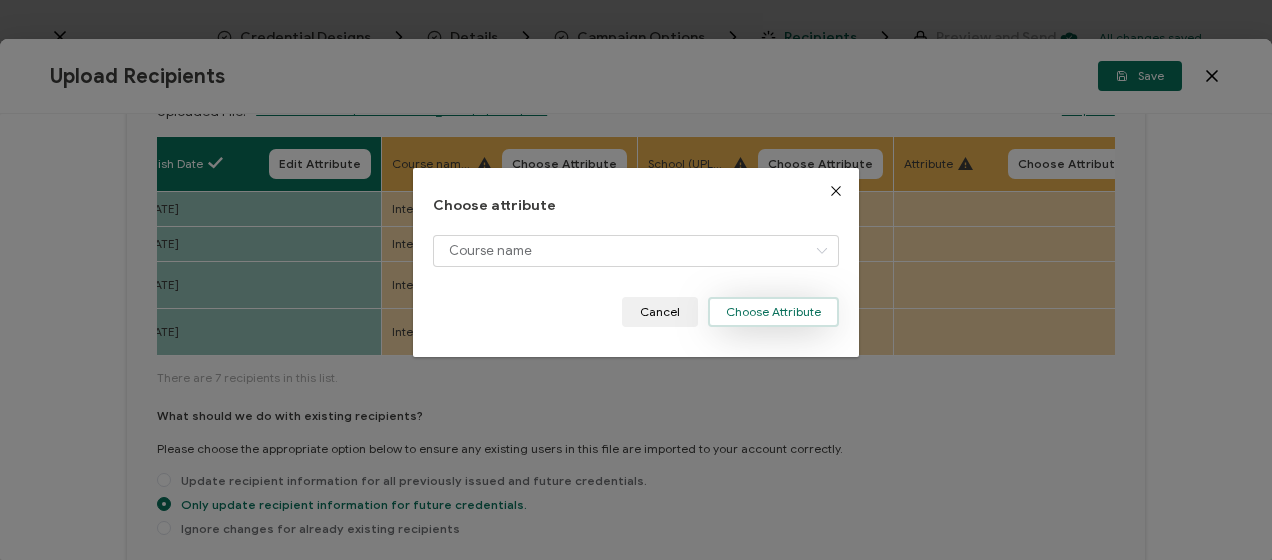 click on "Choose Attribute" at bounding box center (773, 312) 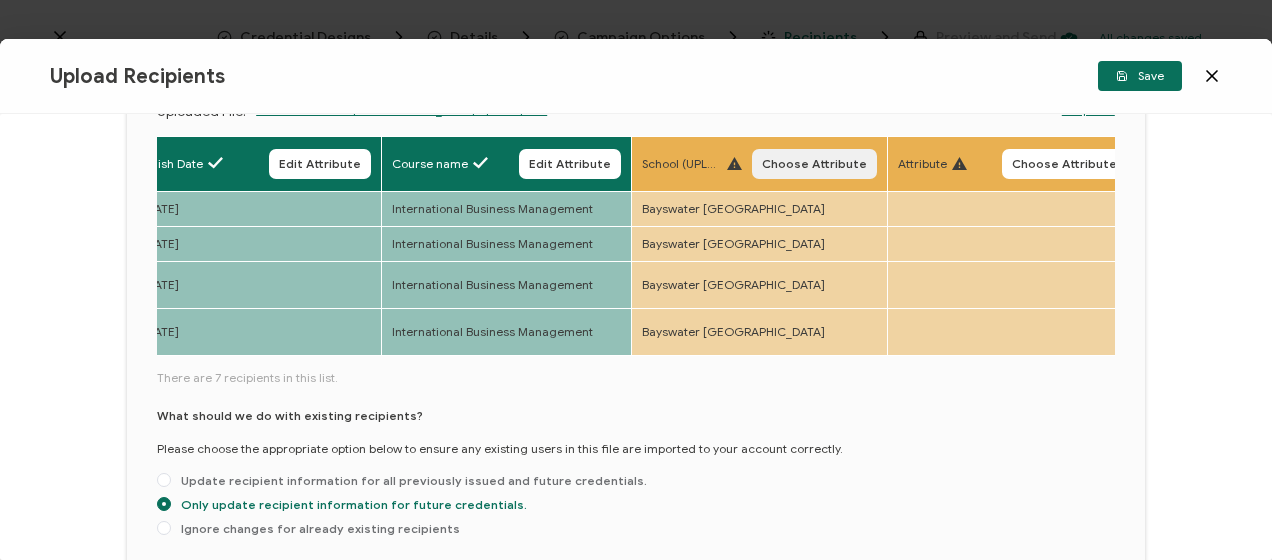 click on "Choose Attribute" at bounding box center (814, 164) 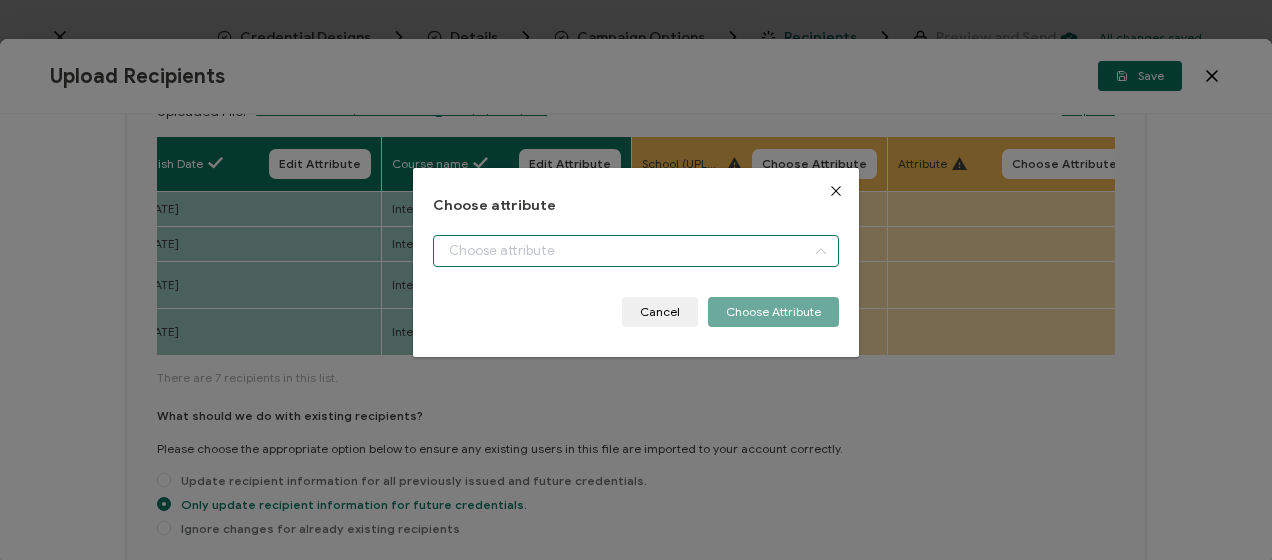 click at bounding box center (635, 251) 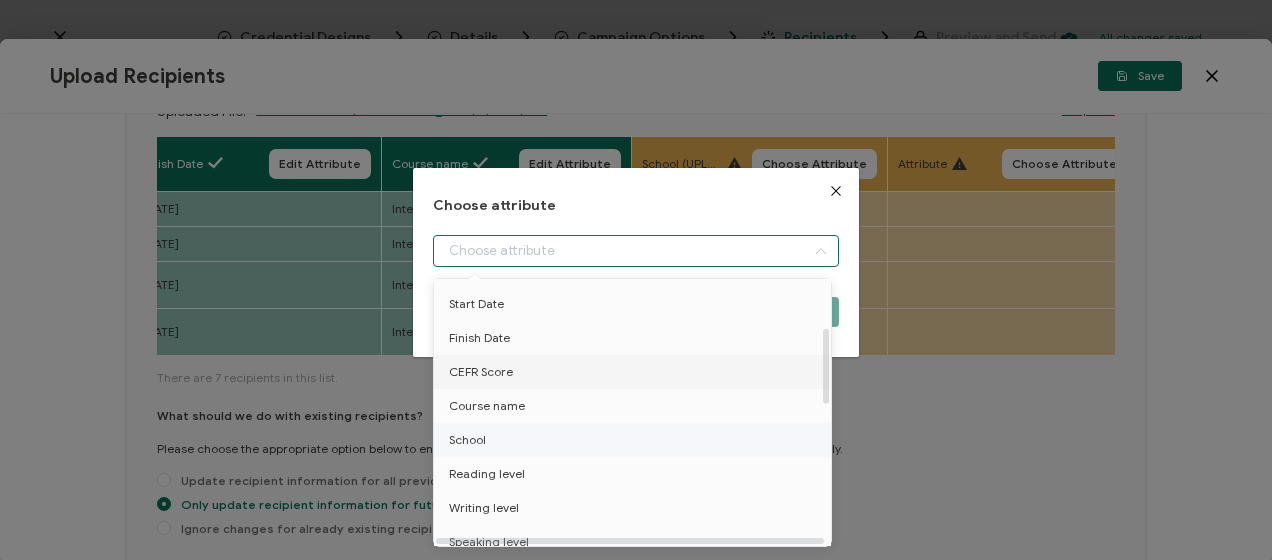 scroll, scrollTop: 200, scrollLeft: 0, axis: vertical 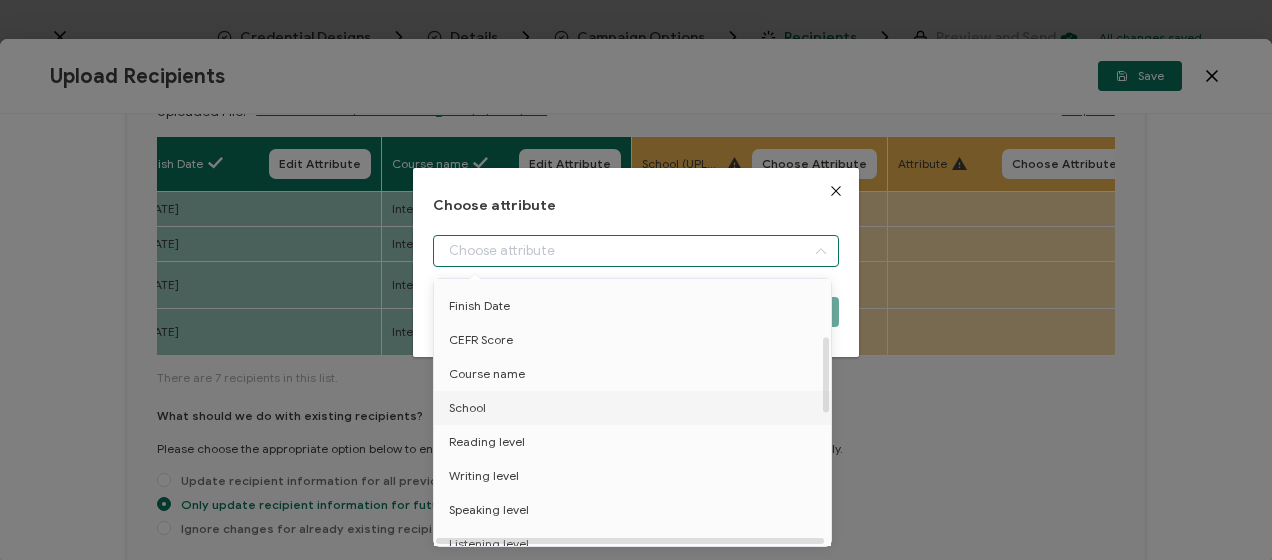 click on "School" at bounding box center (636, 408) 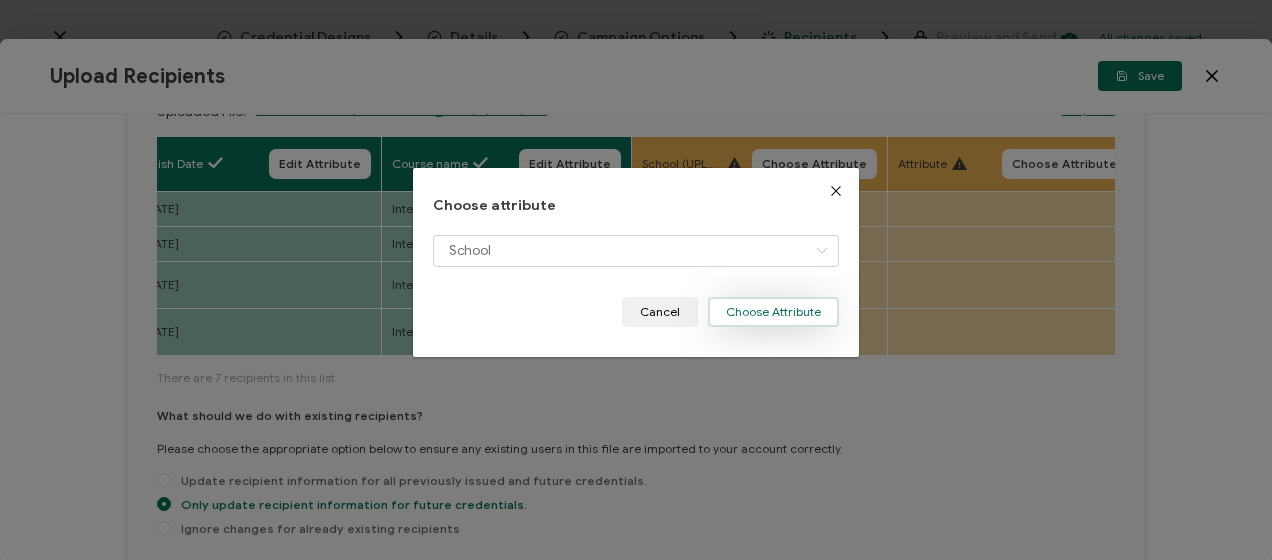 click on "Choose Attribute" at bounding box center (773, 312) 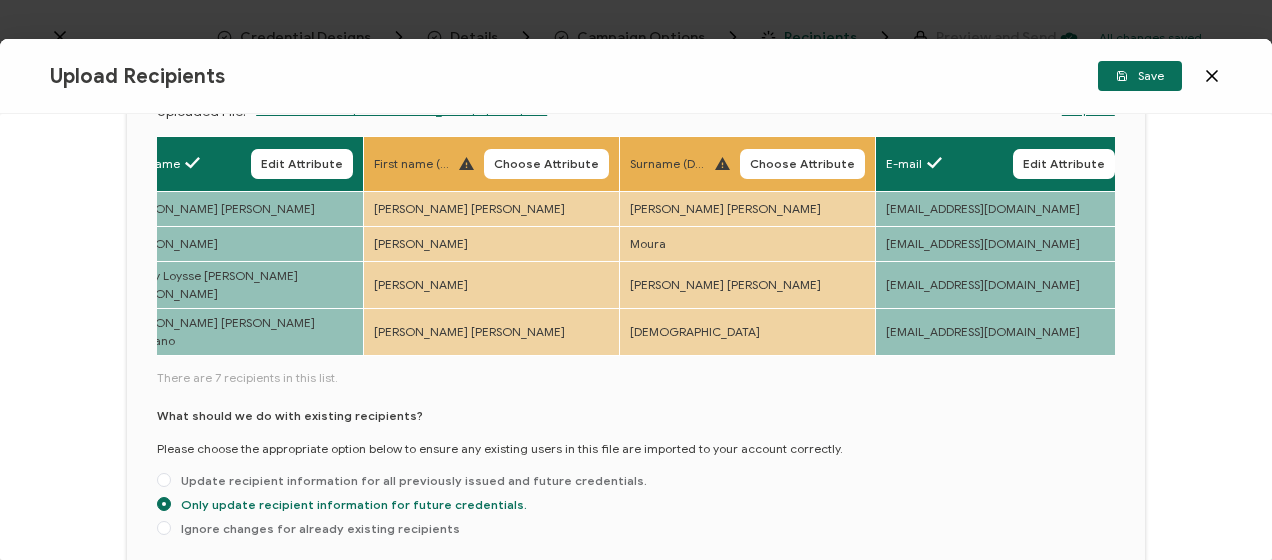 scroll, scrollTop: 0, scrollLeft: 0, axis: both 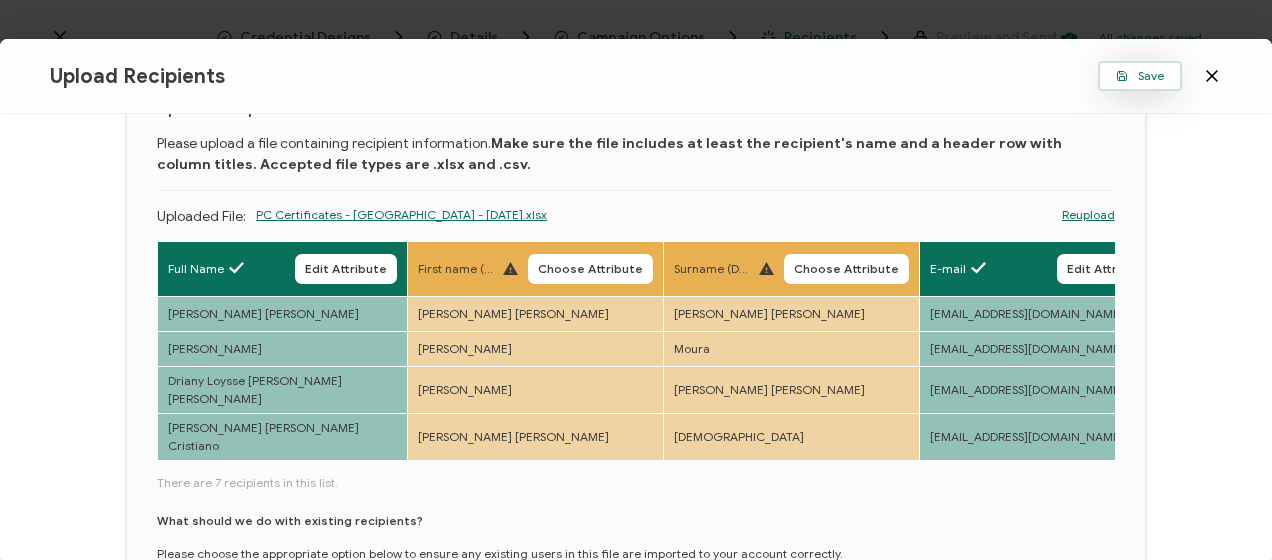 click on "Save" at bounding box center [1140, 76] 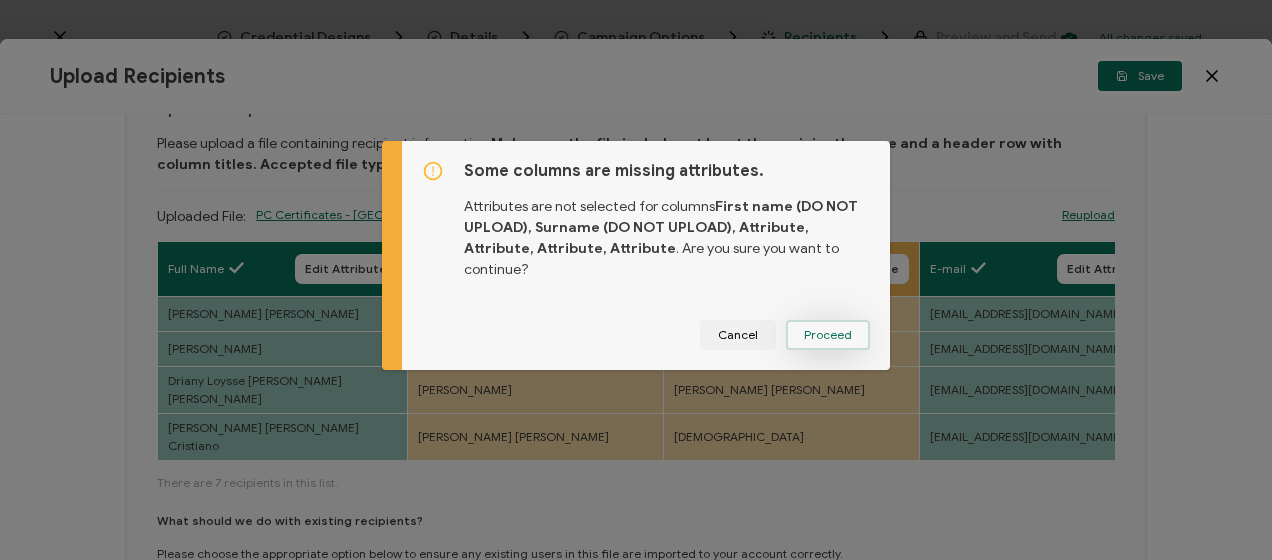 click on "Proceed" at bounding box center (828, 335) 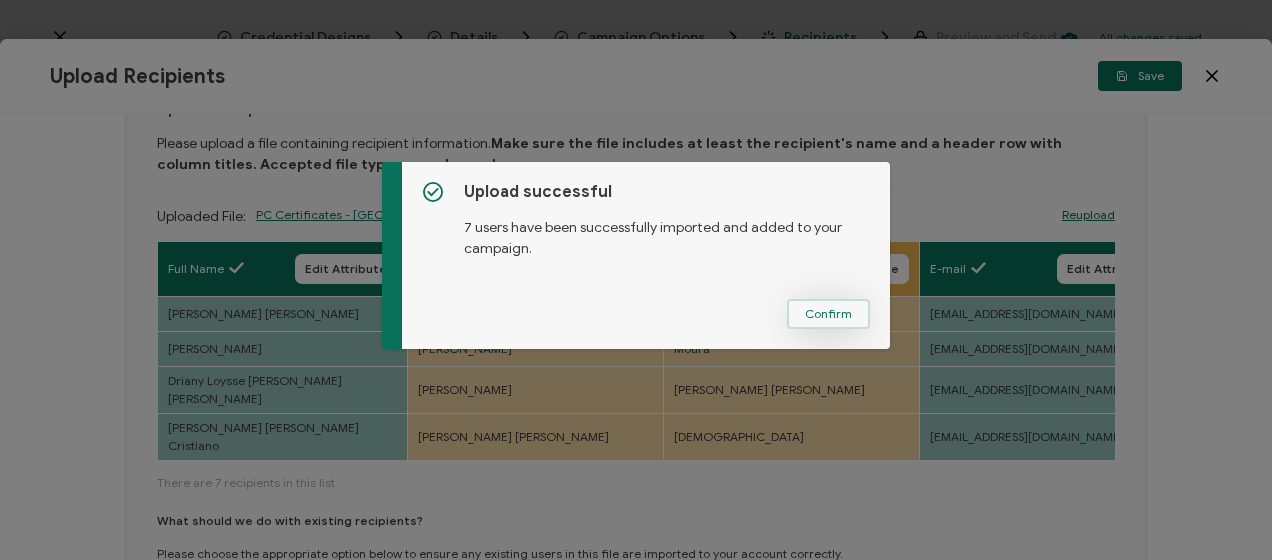 click on "Confirm" at bounding box center [828, 314] 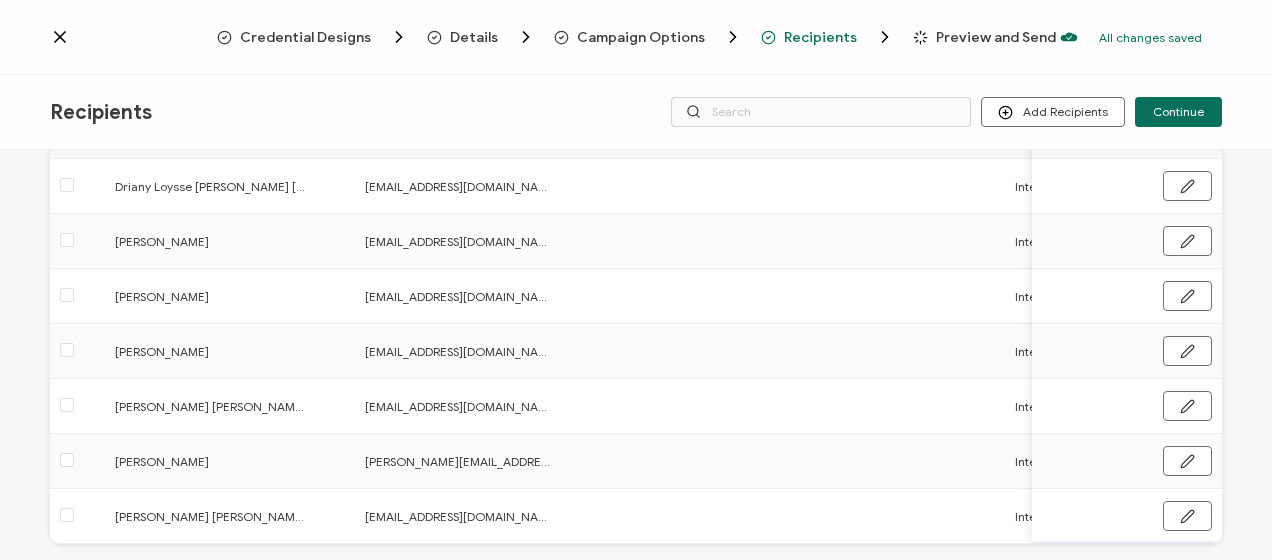 scroll, scrollTop: 0, scrollLeft: 0, axis: both 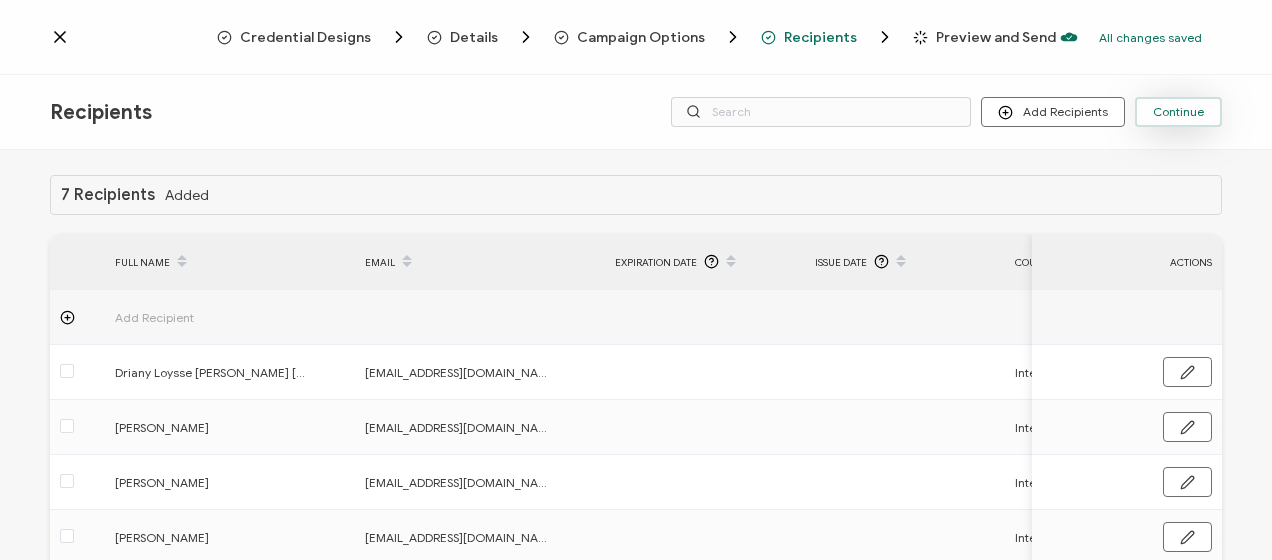 click on "Continue" at bounding box center [1178, 112] 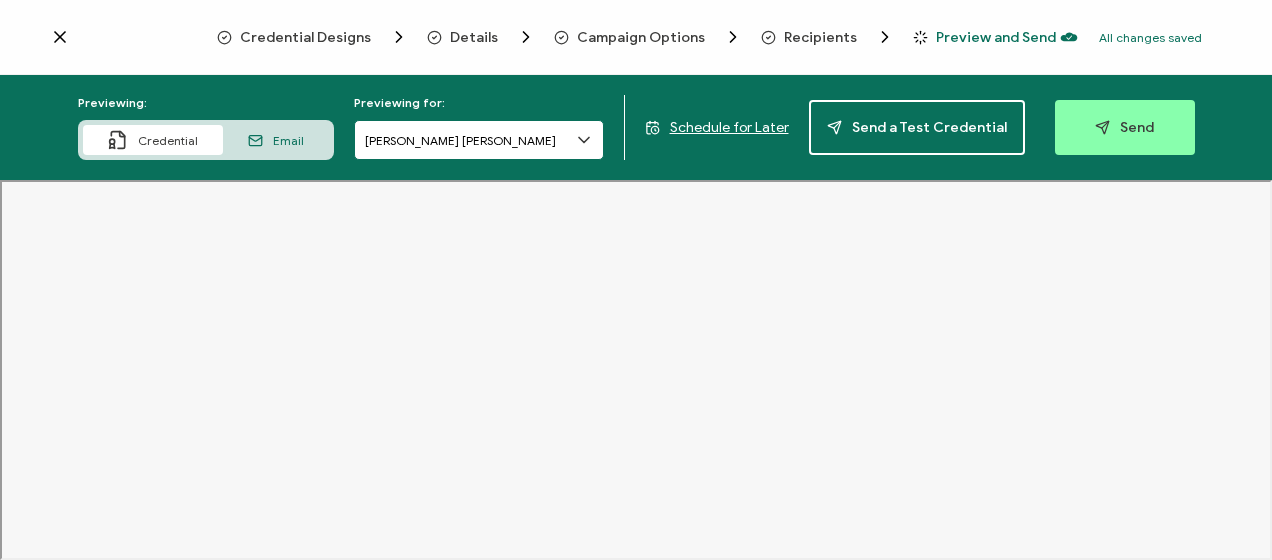 click on "[PERSON_NAME] [PERSON_NAME]" at bounding box center [479, 140] 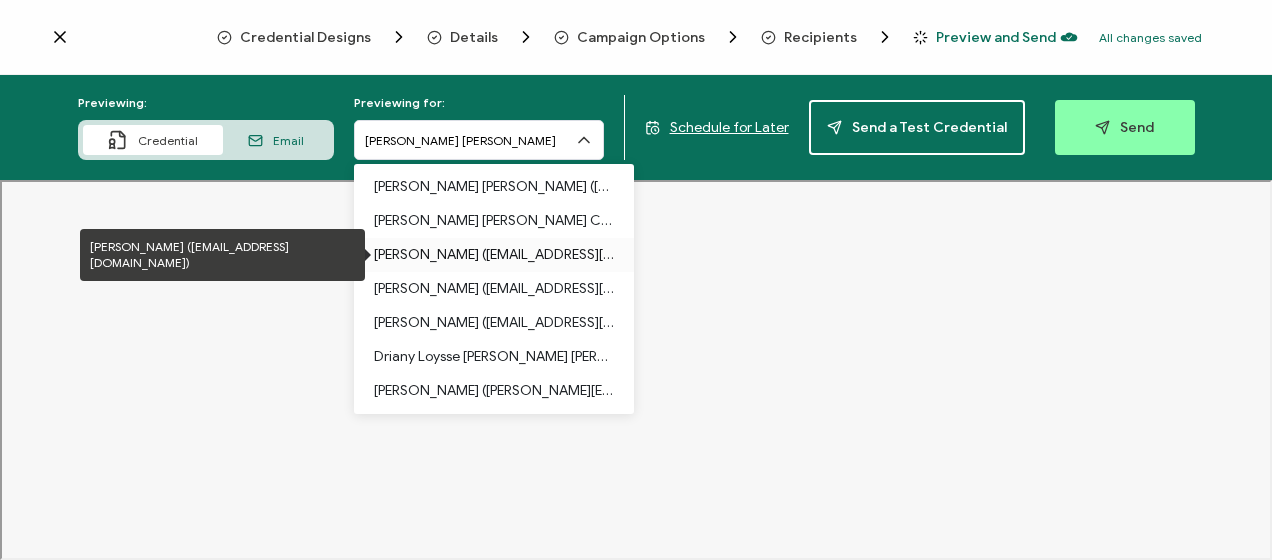 click on "[PERSON_NAME] ([EMAIL_ADDRESS][DOMAIN_NAME])" at bounding box center (494, 255) 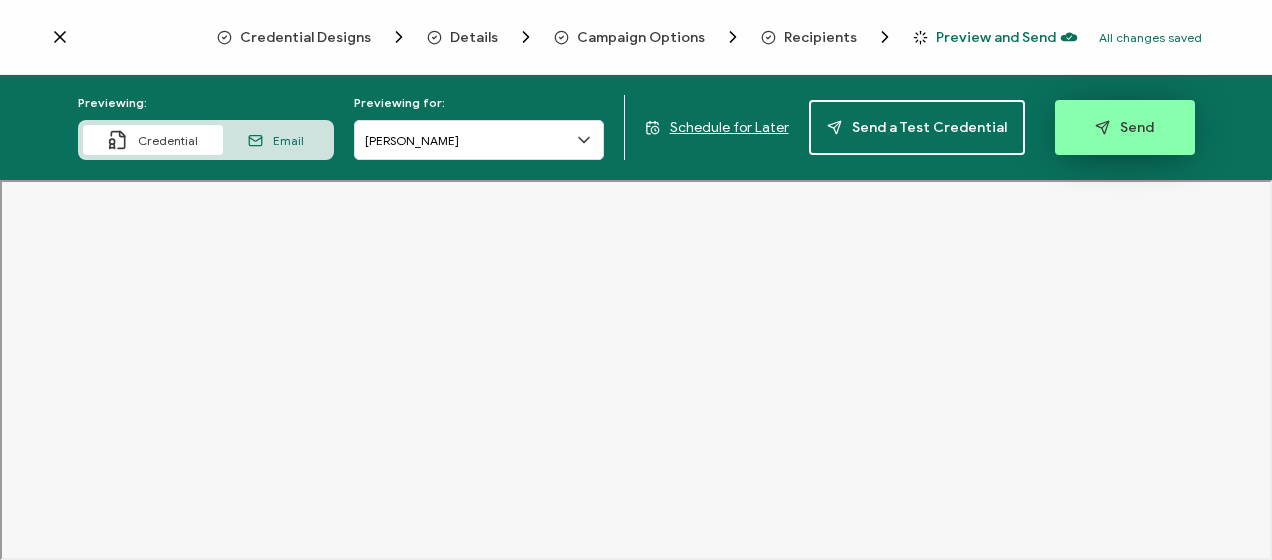 click on "Send" at bounding box center (1125, 127) 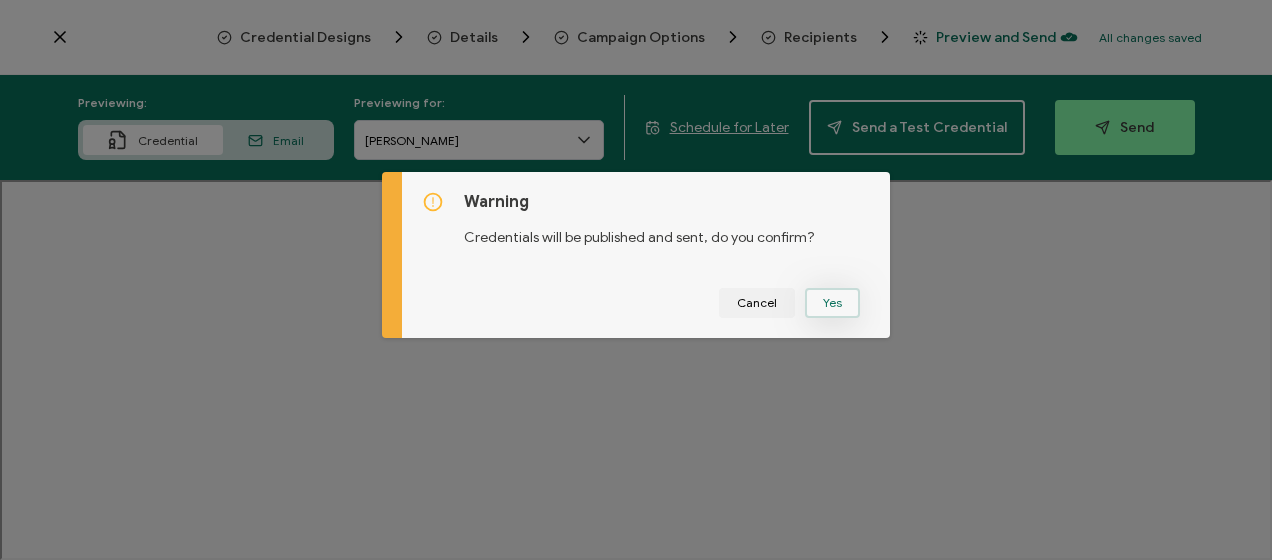 click on "Yes" at bounding box center [832, 303] 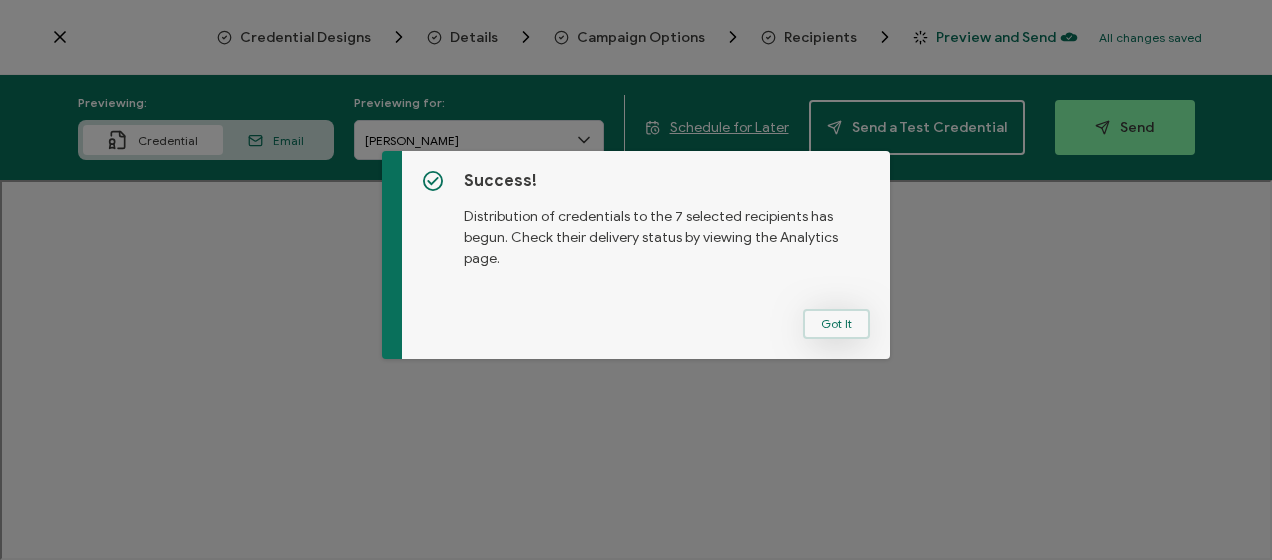 click on "Got It" at bounding box center [836, 324] 